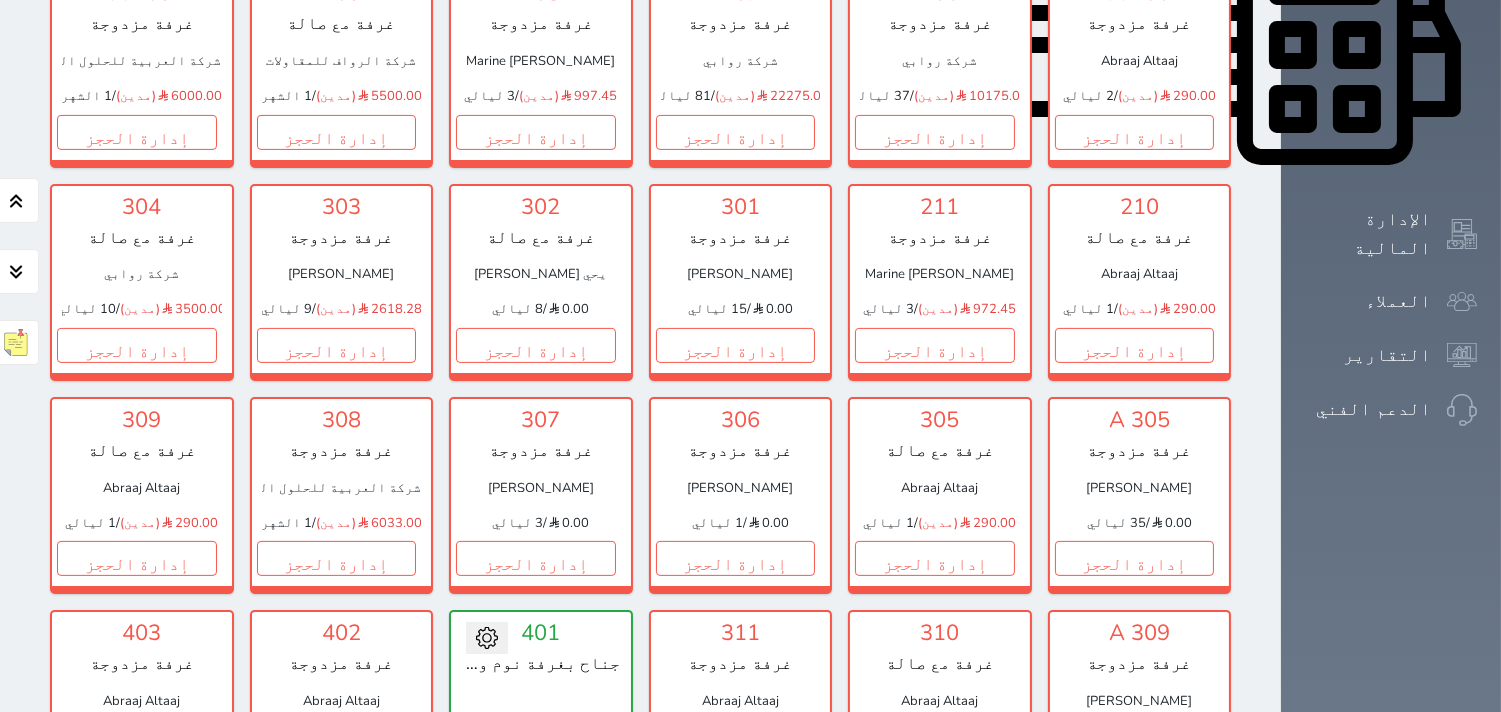 scroll, scrollTop: 1077, scrollLeft: 0, axis: vertical 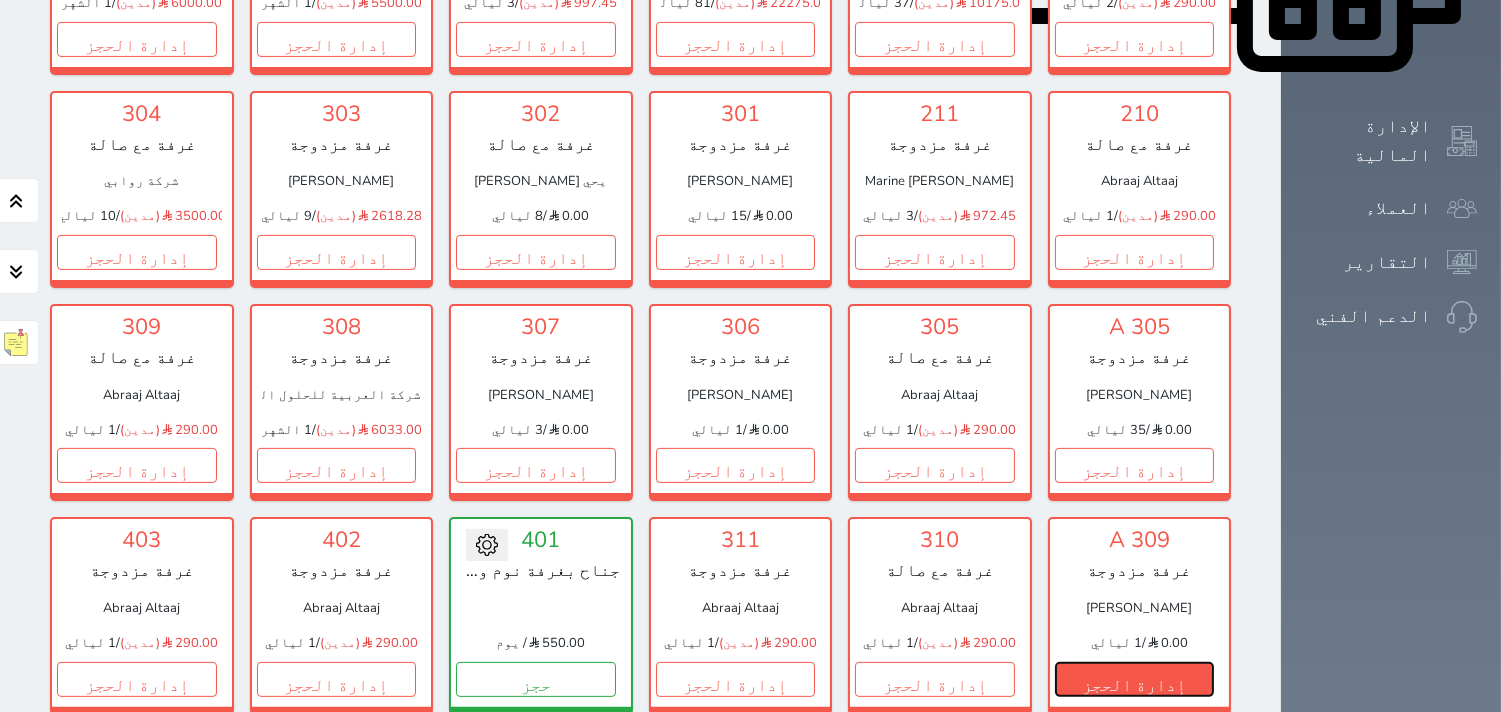 click on "إدارة الحجز" at bounding box center (1135, 679) 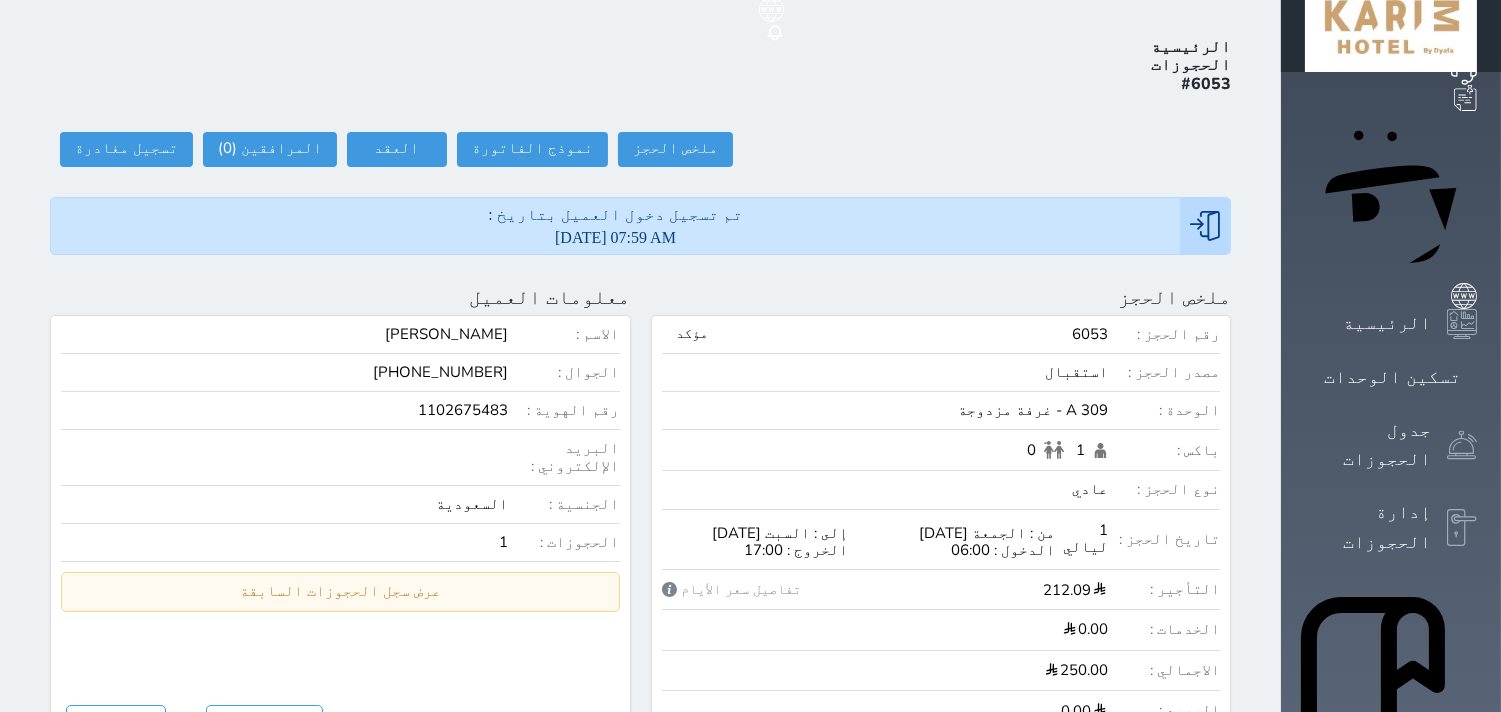 scroll, scrollTop: 0, scrollLeft: 0, axis: both 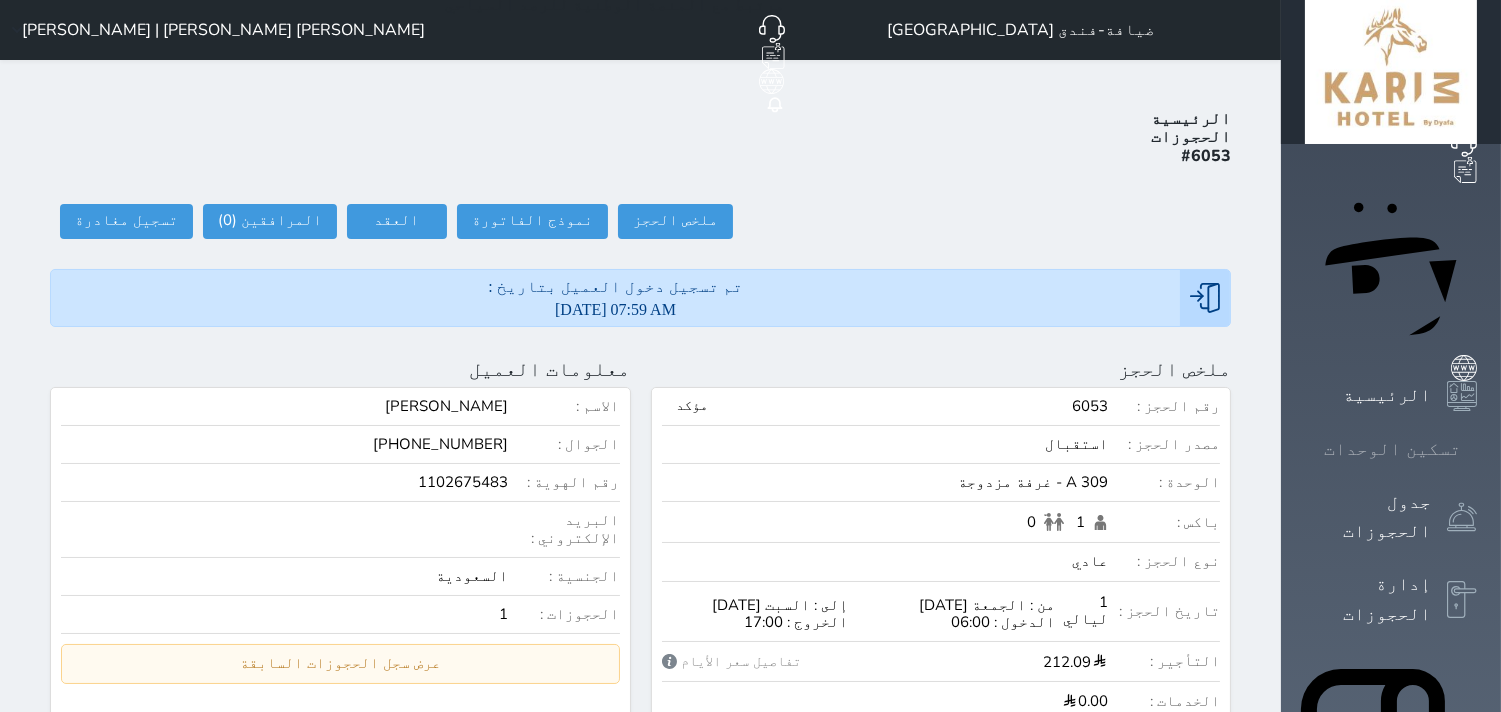 click on "تسكين الوحدات" at bounding box center (1392, 449) 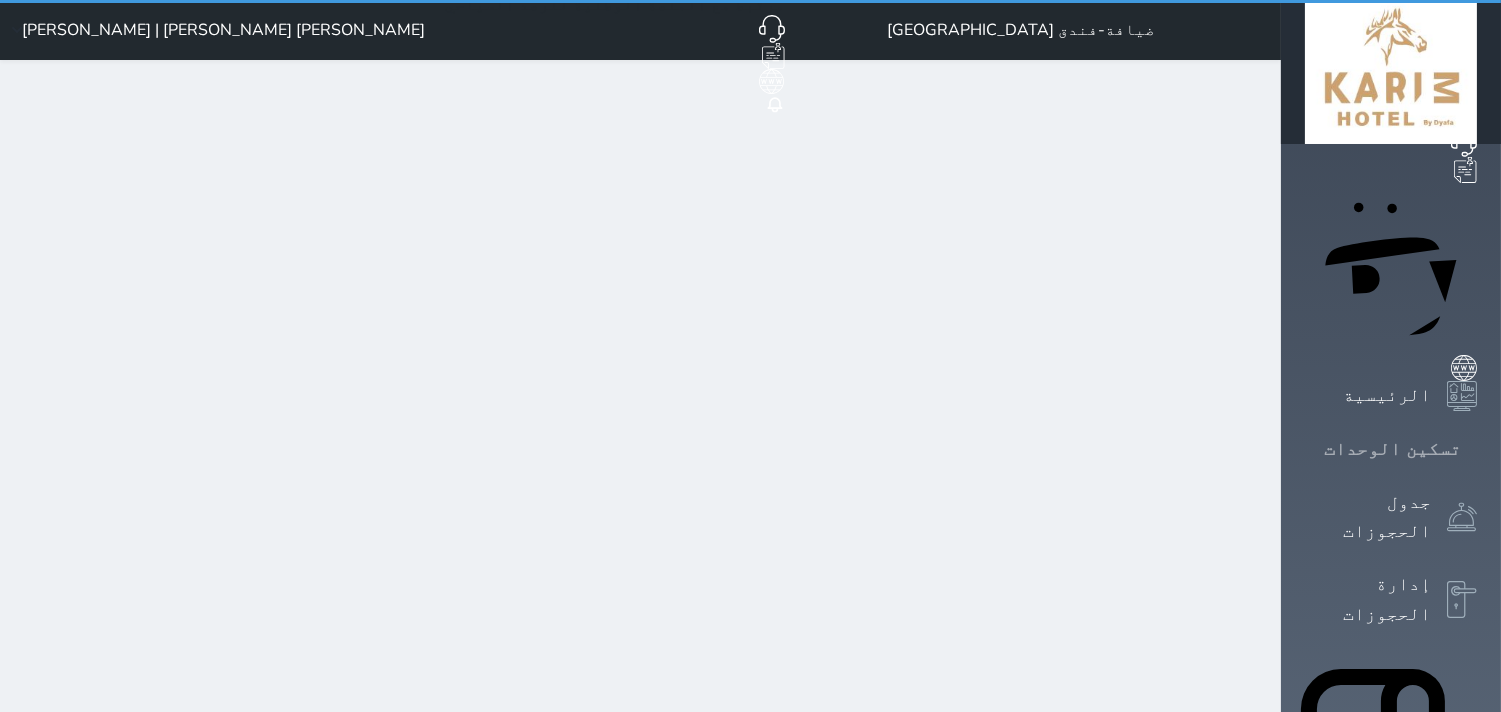 click on "تسكين الوحدات" at bounding box center (1392, 449) 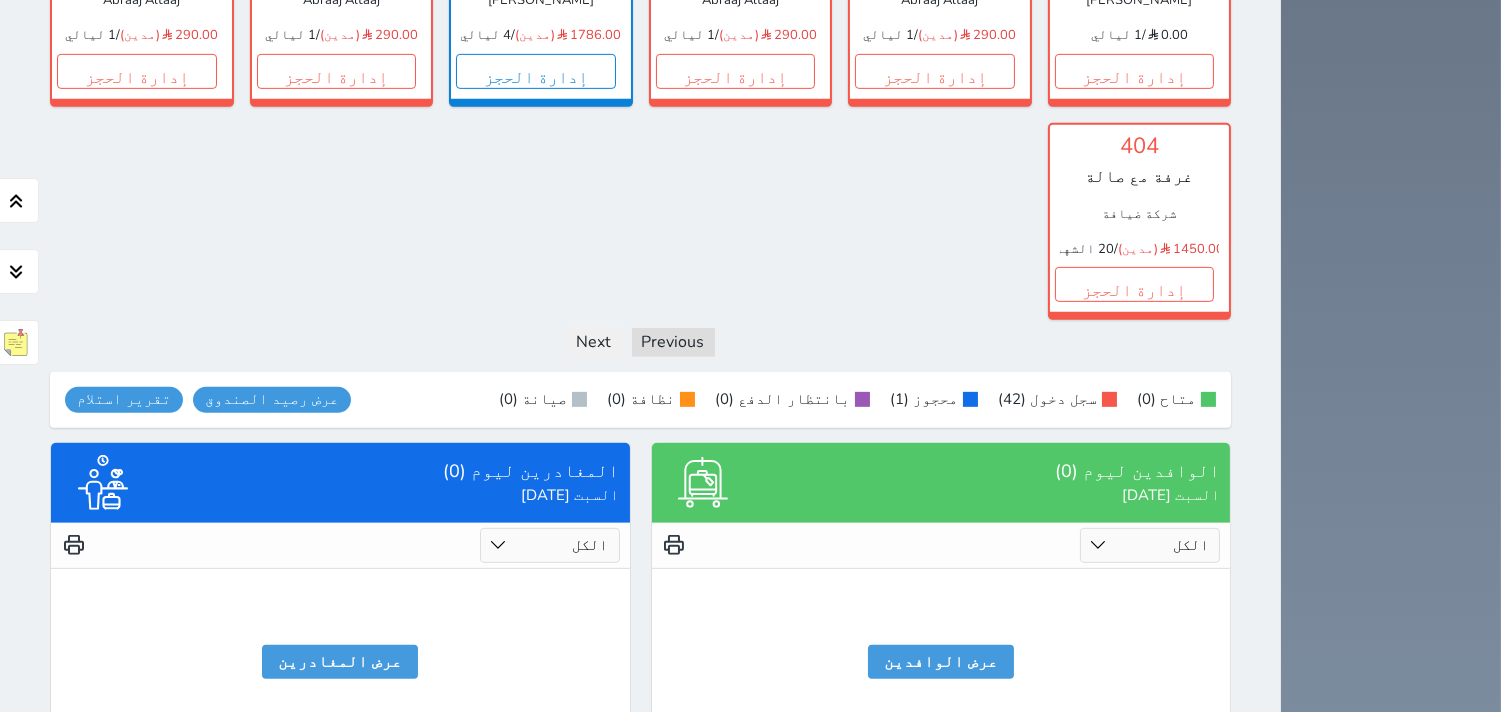 scroll, scrollTop: 1697, scrollLeft: 0, axis: vertical 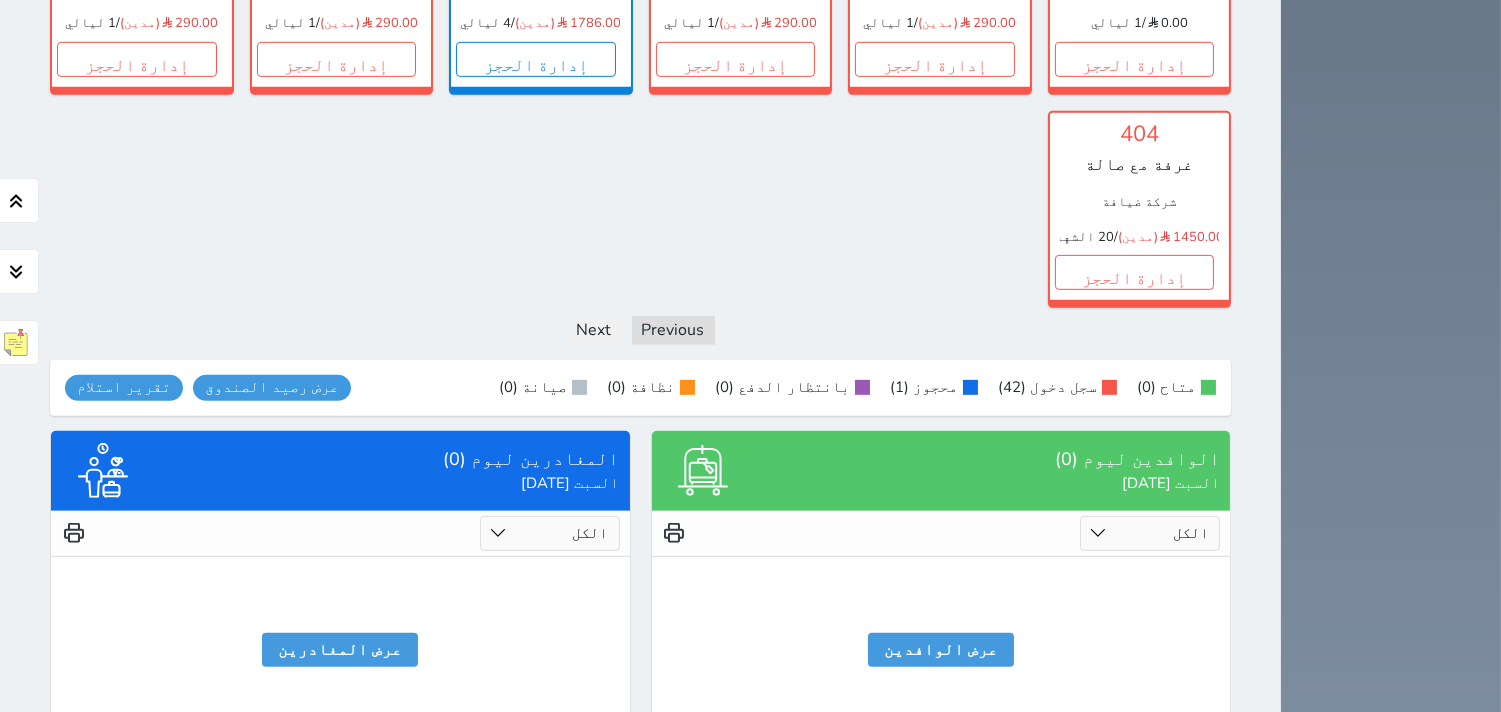 click at bounding box center (73, 533) 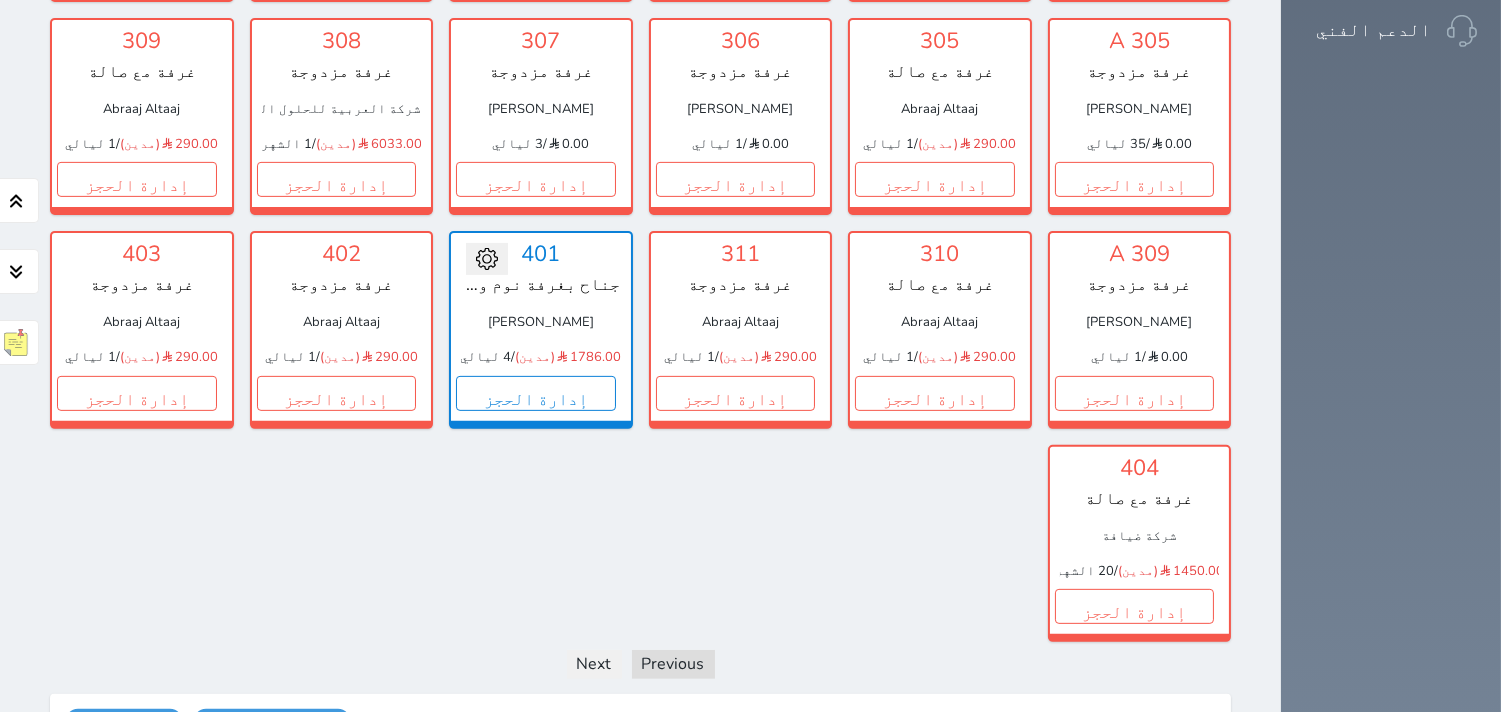 scroll, scrollTop: 1364, scrollLeft: 0, axis: vertical 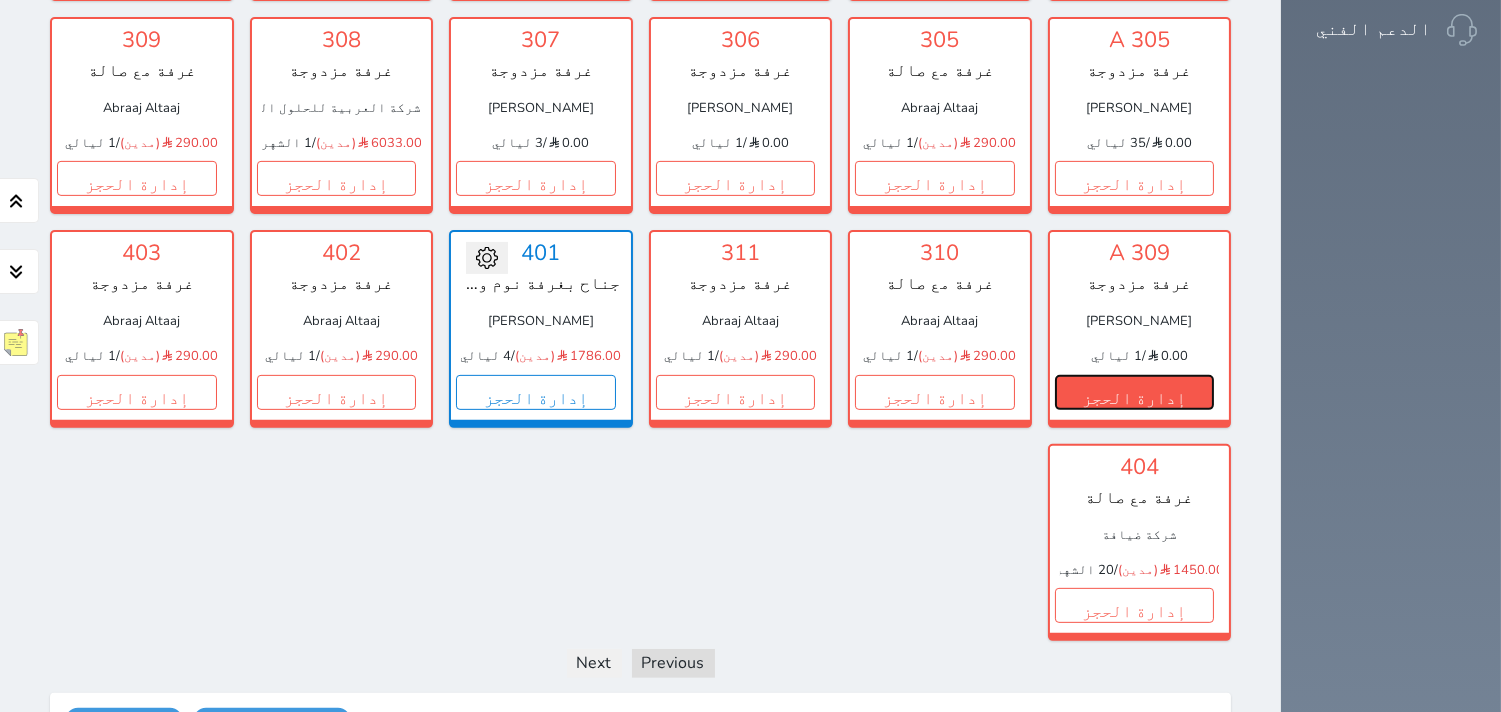 click on "إدارة الحجز" at bounding box center (1135, 392) 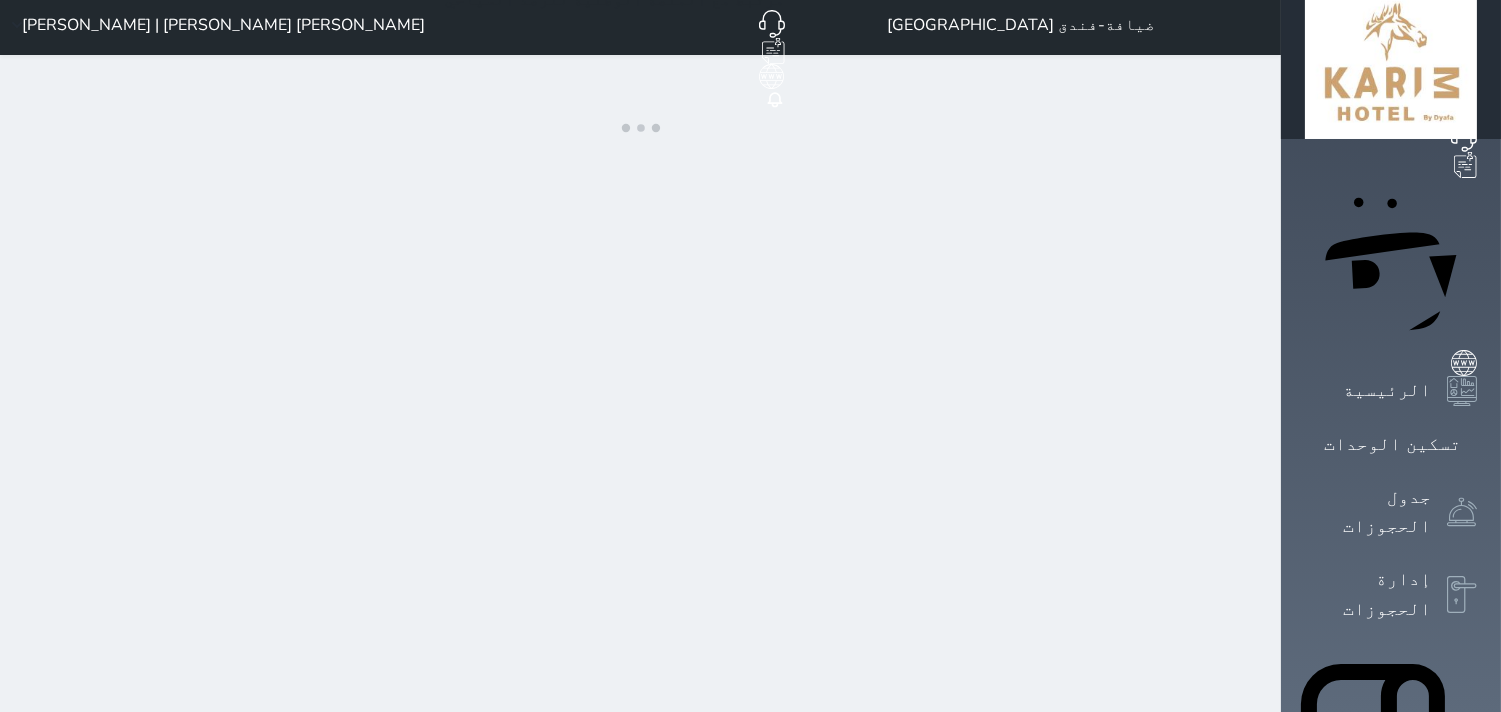 scroll, scrollTop: 0, scrollLeft: 0, axis: both 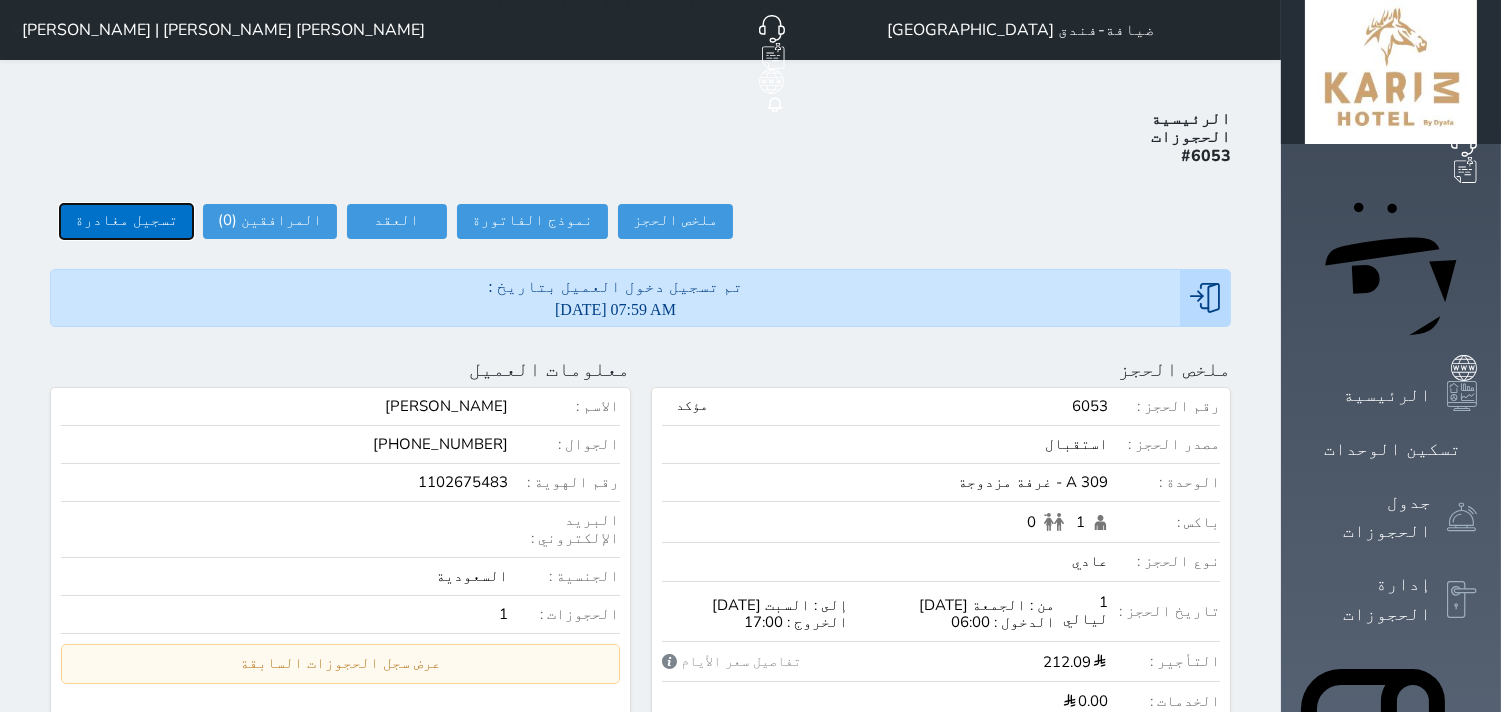 click on "تسجيل مغادرة" at bounding box center [126, 221] 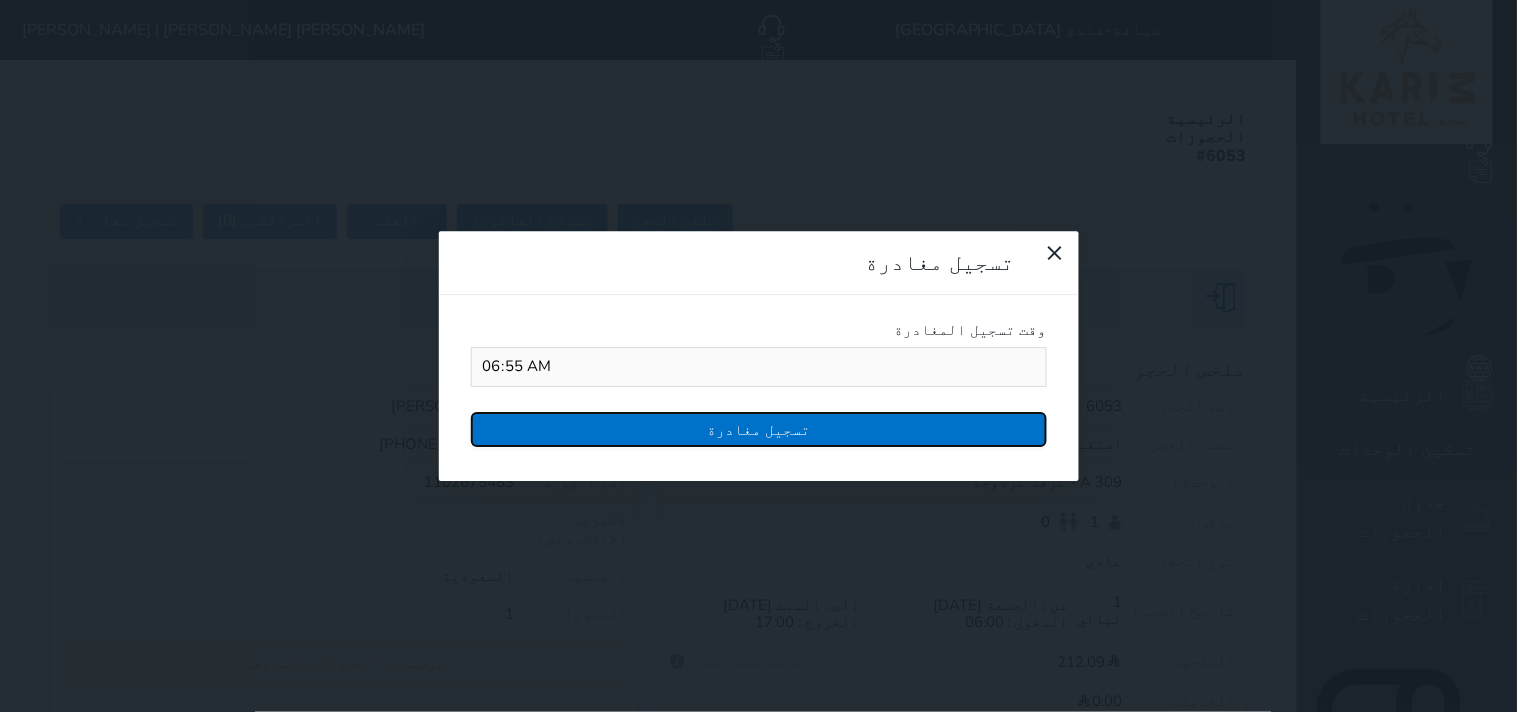 click on "تسجيل مغادرة" at bounding box center [759, 429] 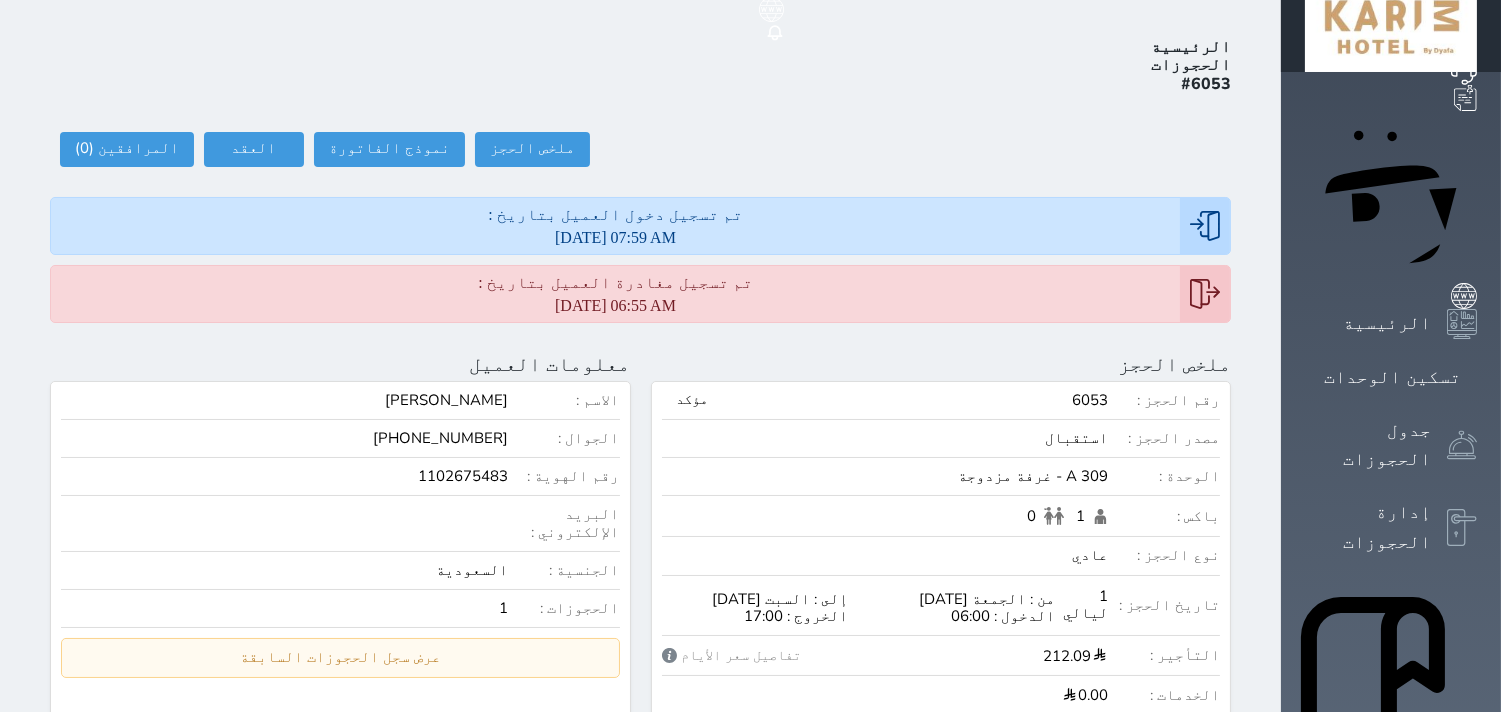 scroll, scrollTop: 111, scrollLeft: 0, axis: vertical 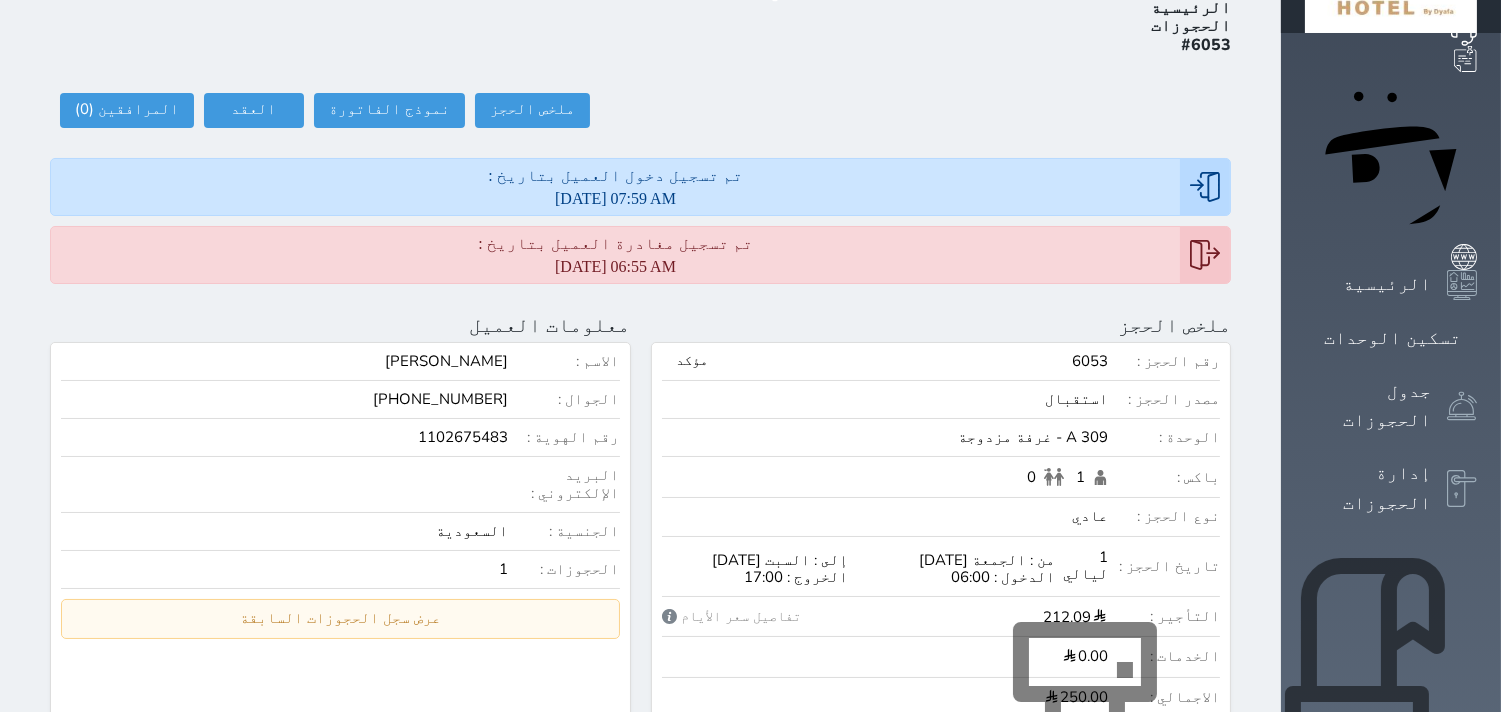 click 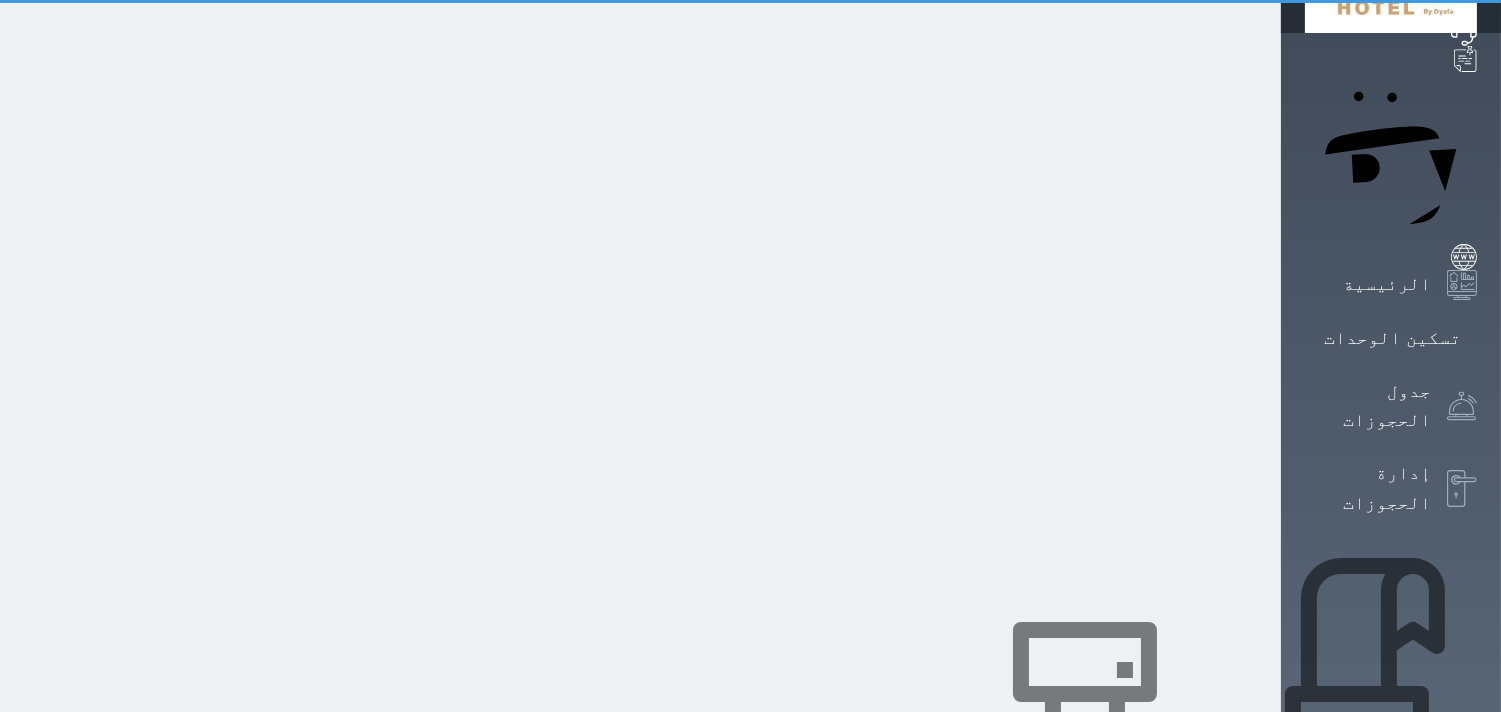 scroll, scrollTop: 0, scrollLeft: 0, axis: both 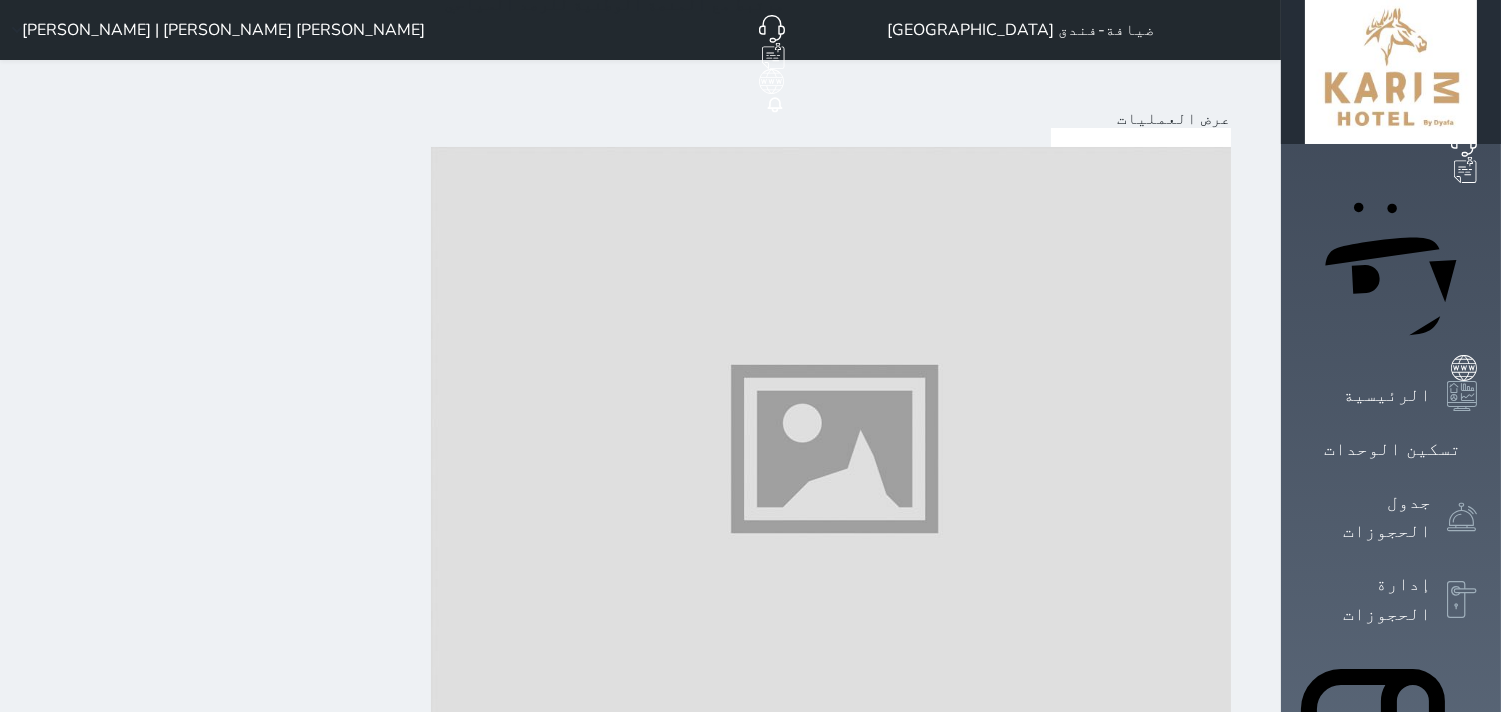 click on "المشروبات البارده" at bounding box center (805, 1397) 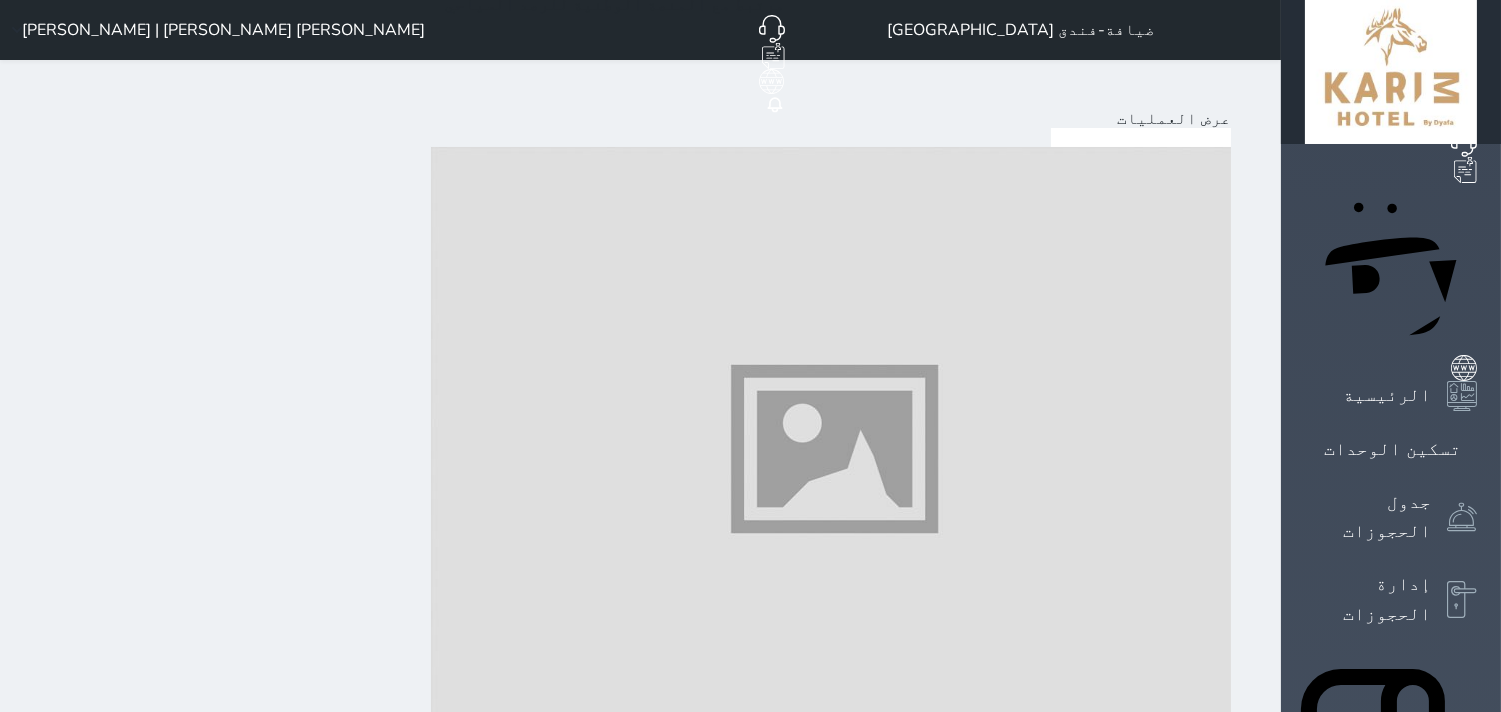 scroll, scrollTop: 148, scrollLeft: 0, axis: vertical 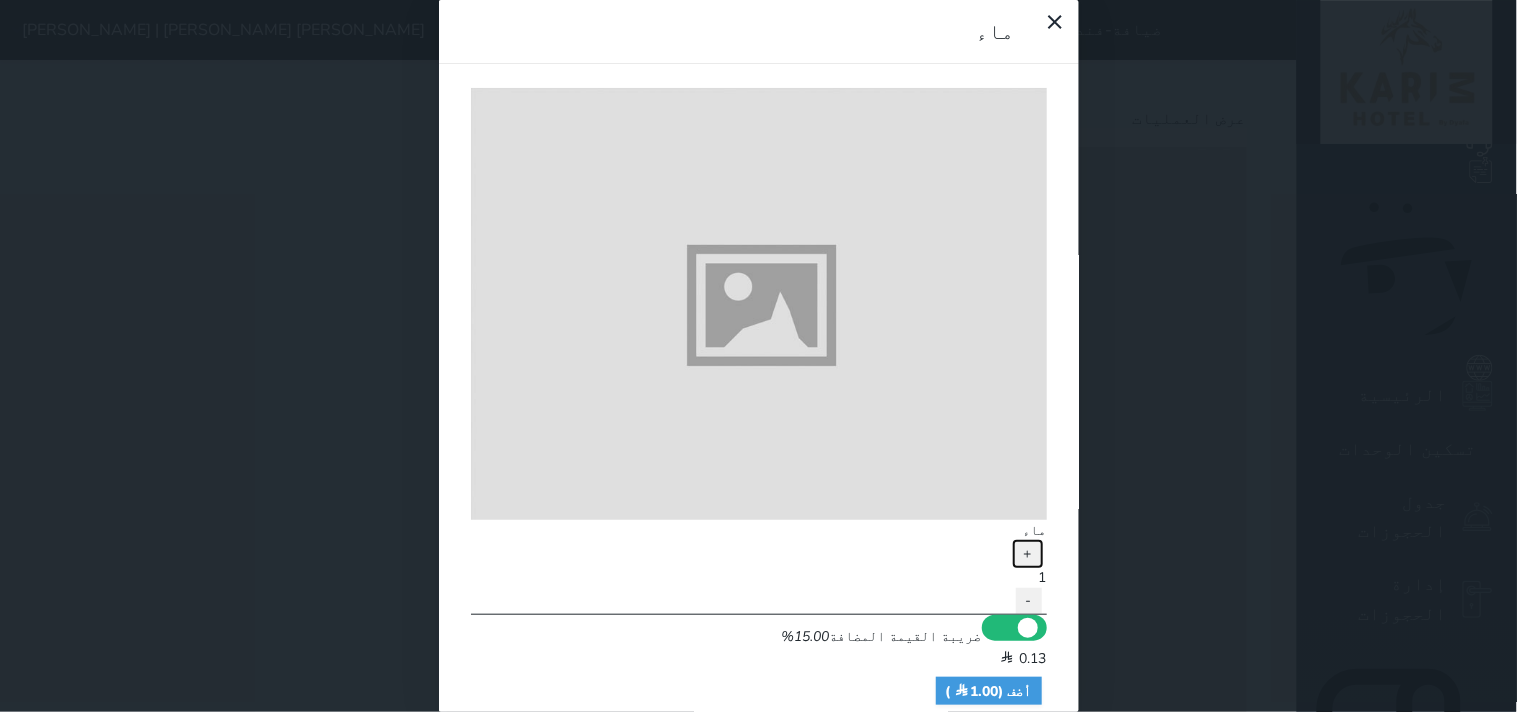 click on "+" at bounding box center (1028, 554) 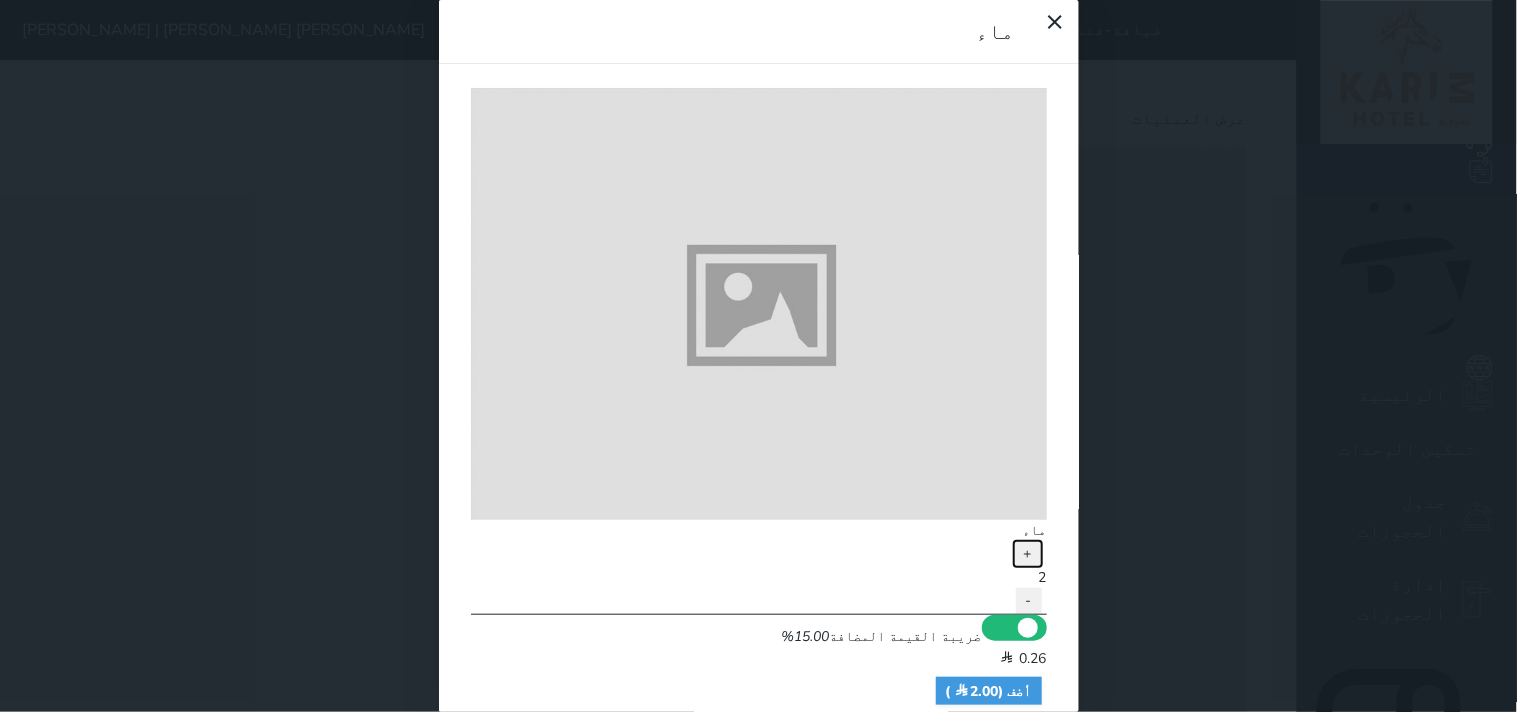 click on "+" at bounding box center (1028, 554) 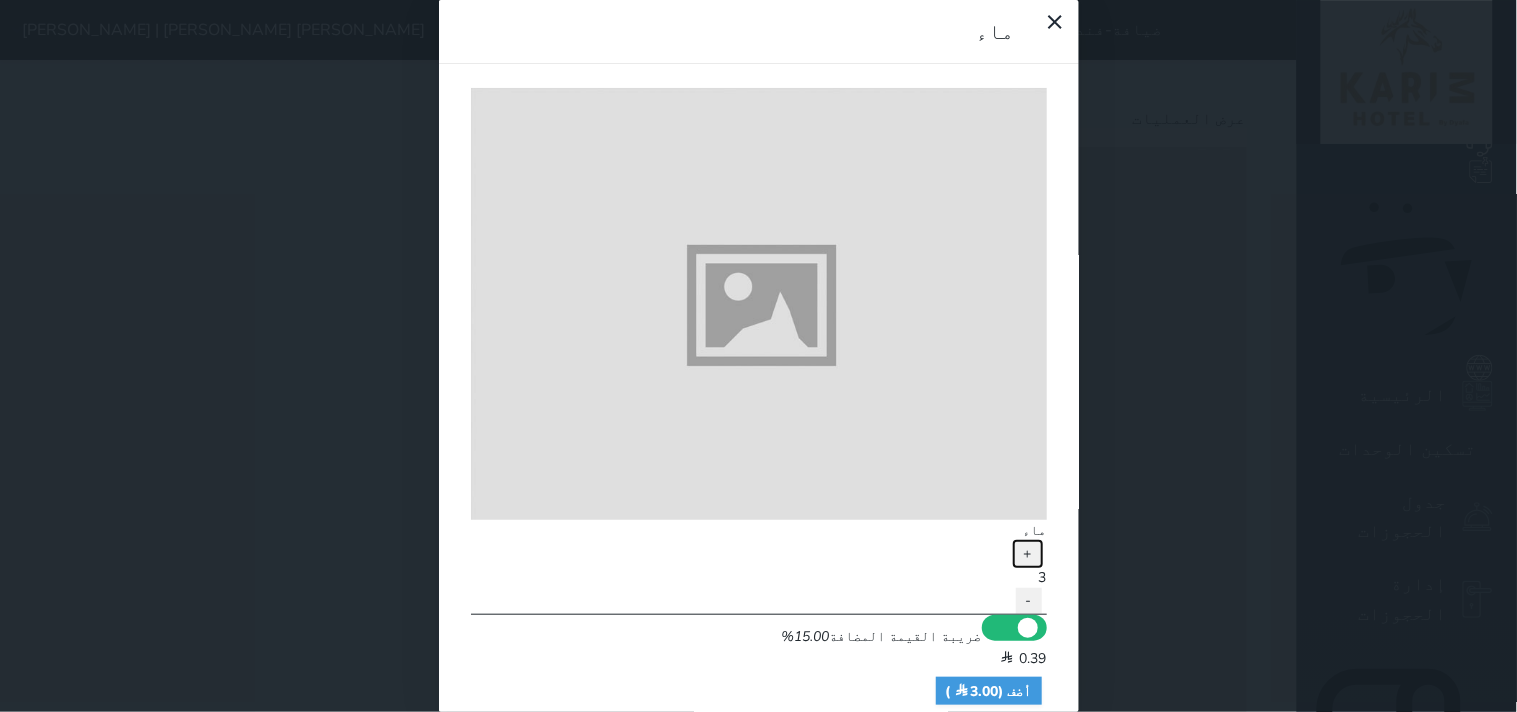 click on "+" at bounding box center (1028, 554) 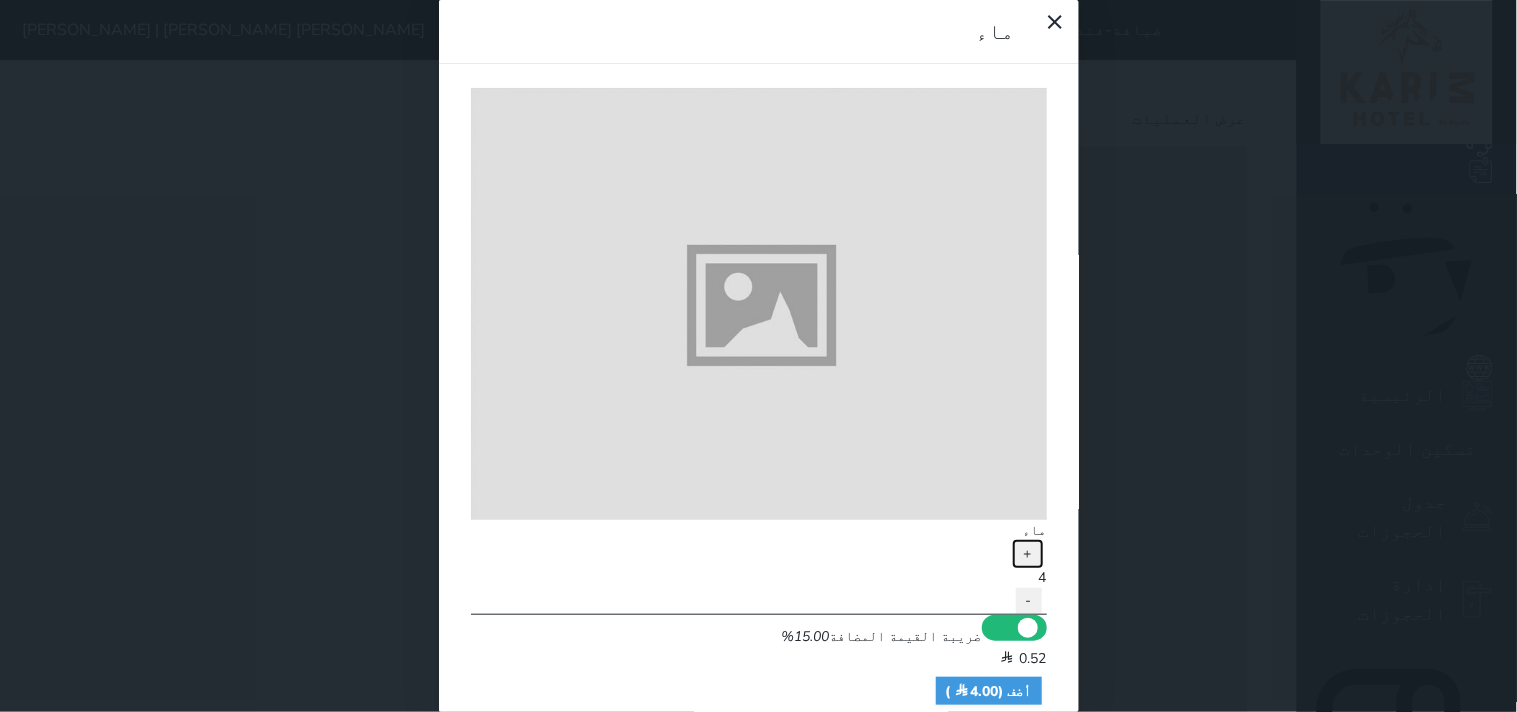click on "+" at bounding box center [1028, 554] 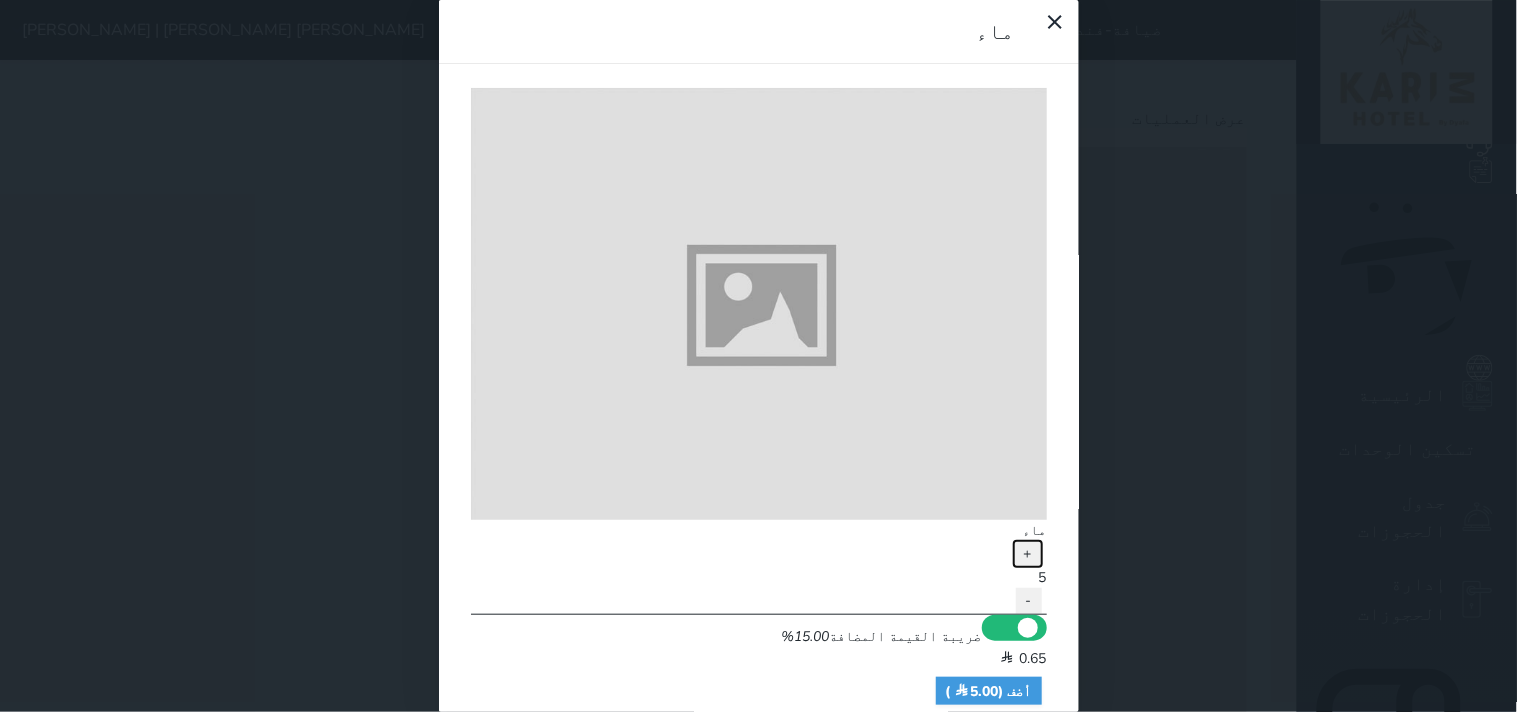 click on "+" at bounding box center (1028, 554) 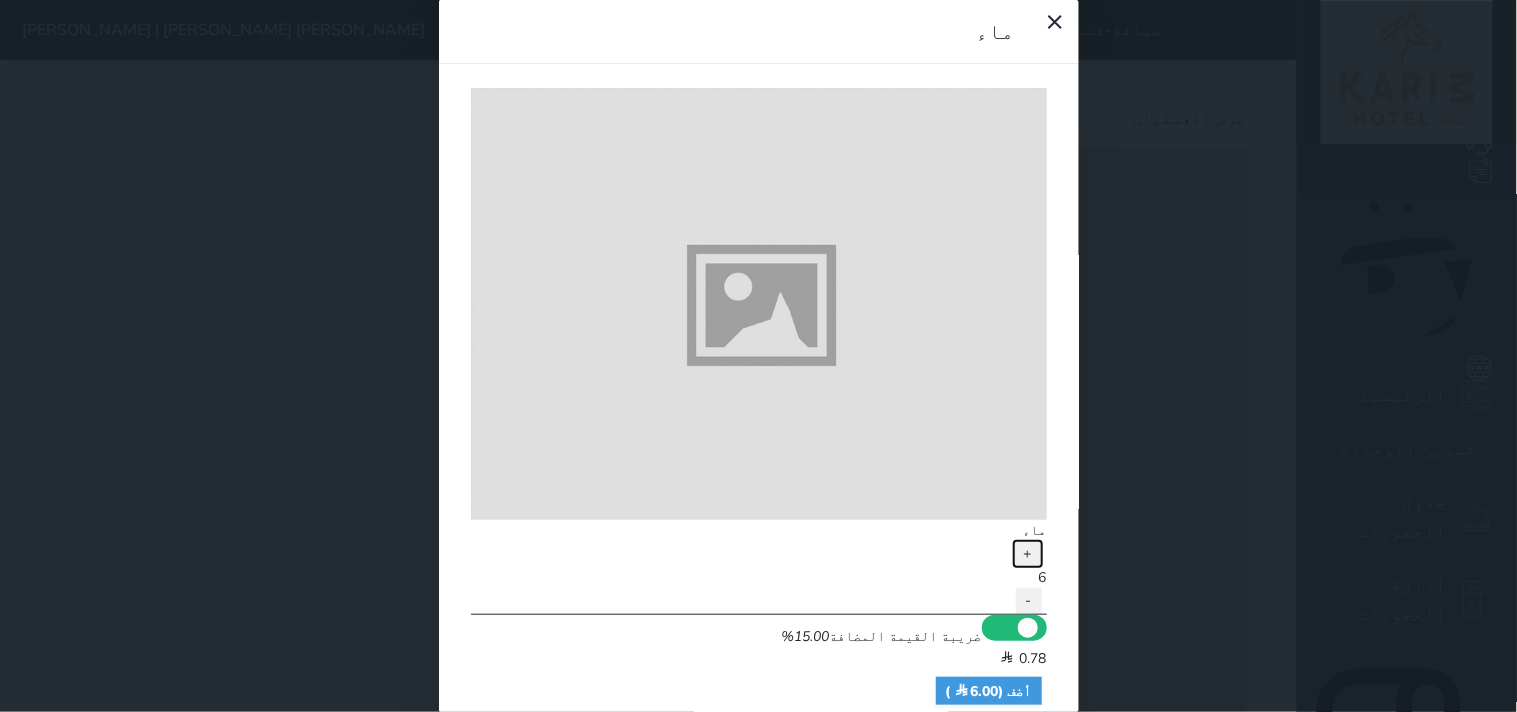 click on "+" at bounding box center (1028, 554) 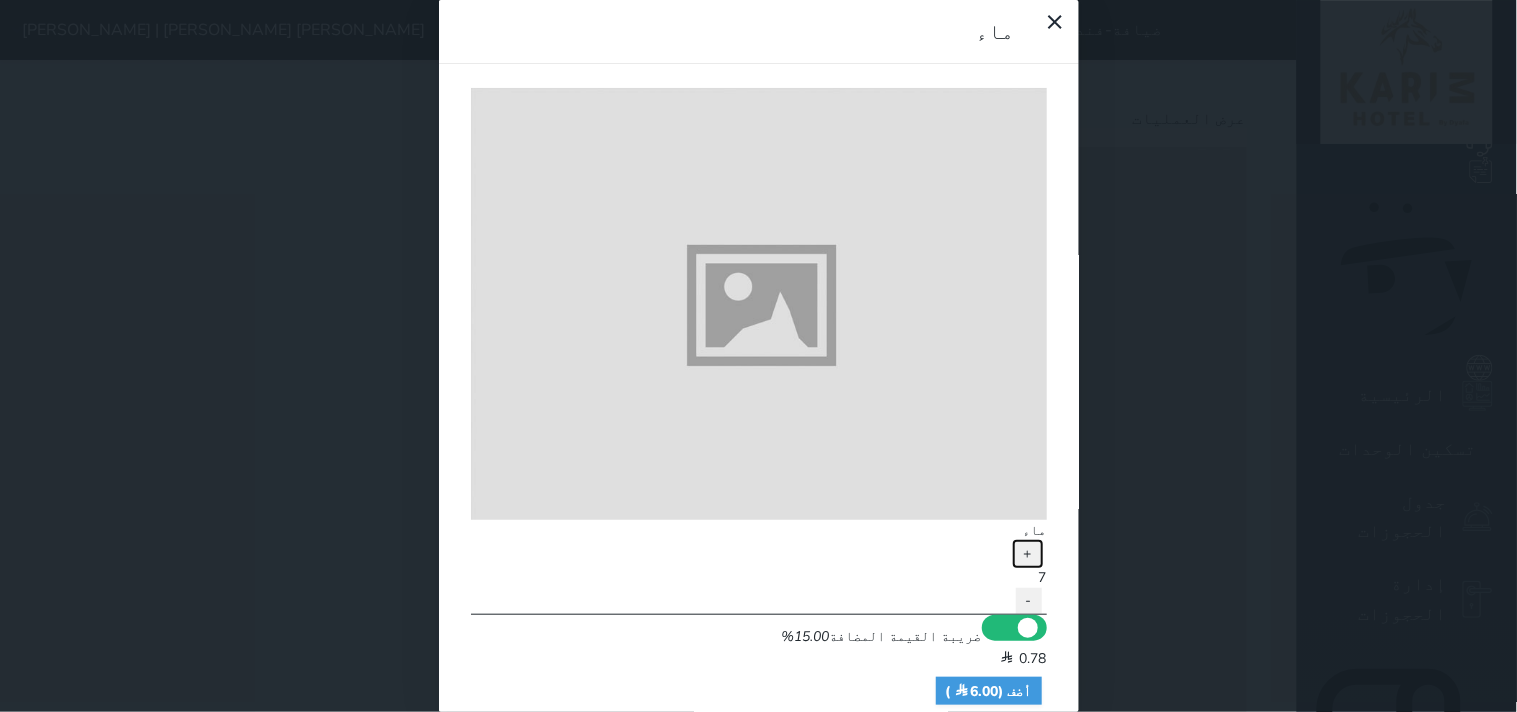 click on "+" at bounding box center (1028, 554) 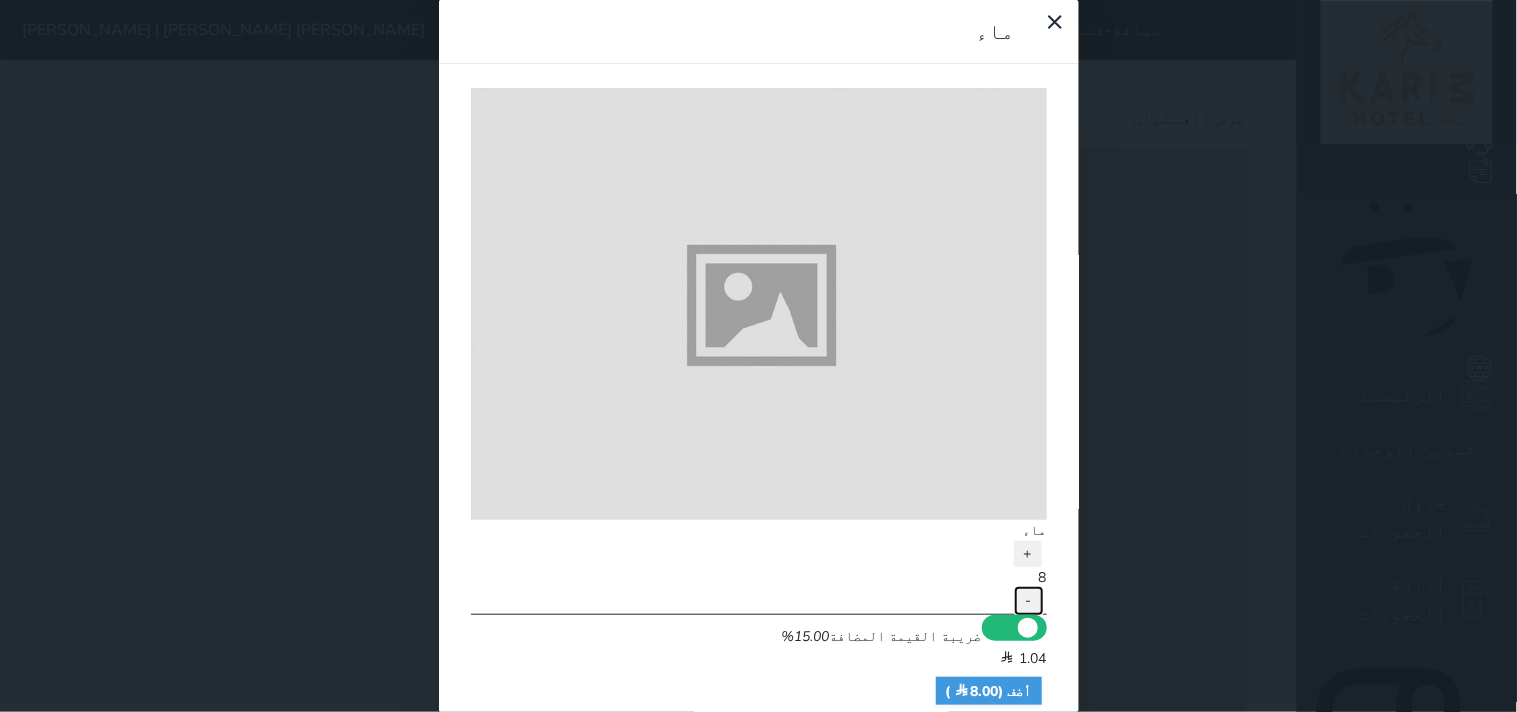 click on "-" at bounding box center (1029, 601) 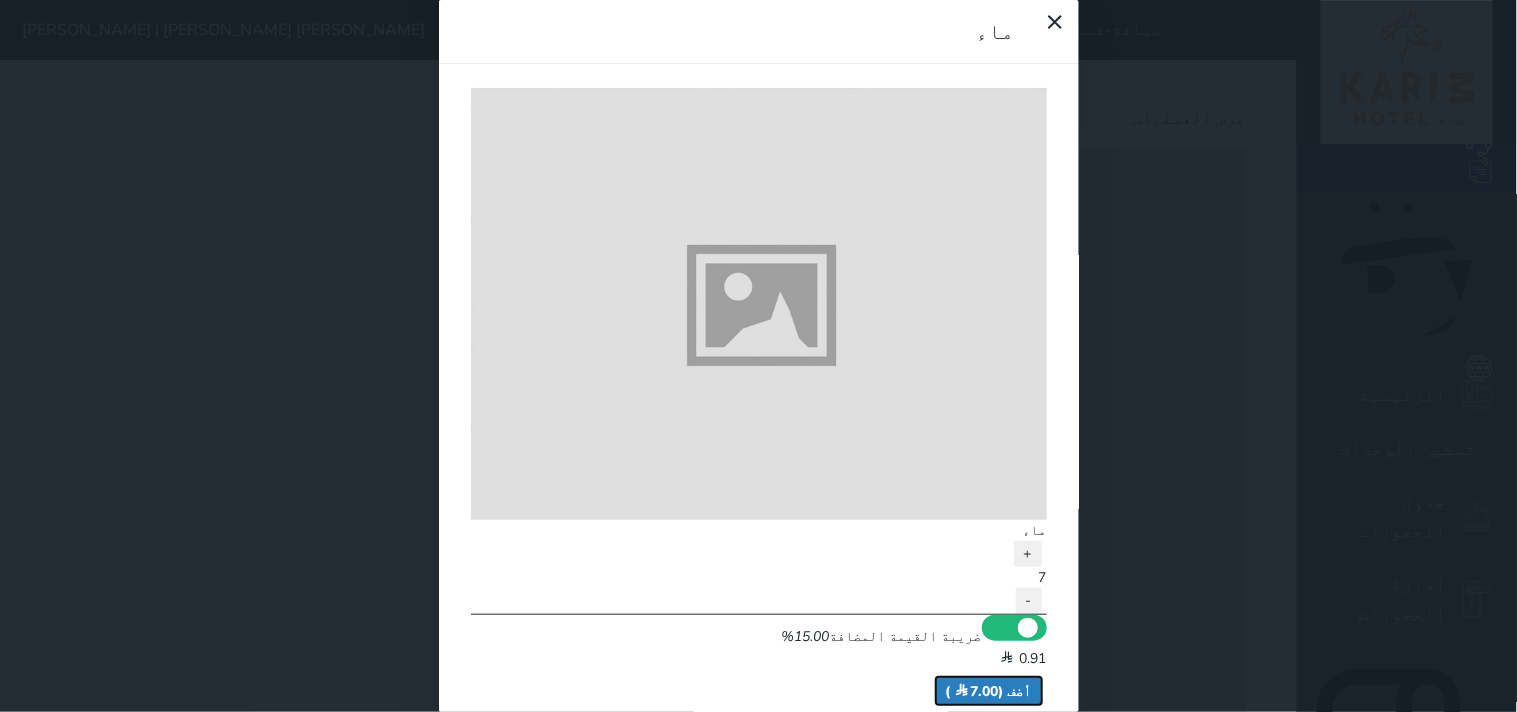 click on "أضف  (    7.00 )" at bounding box center [989, 691] 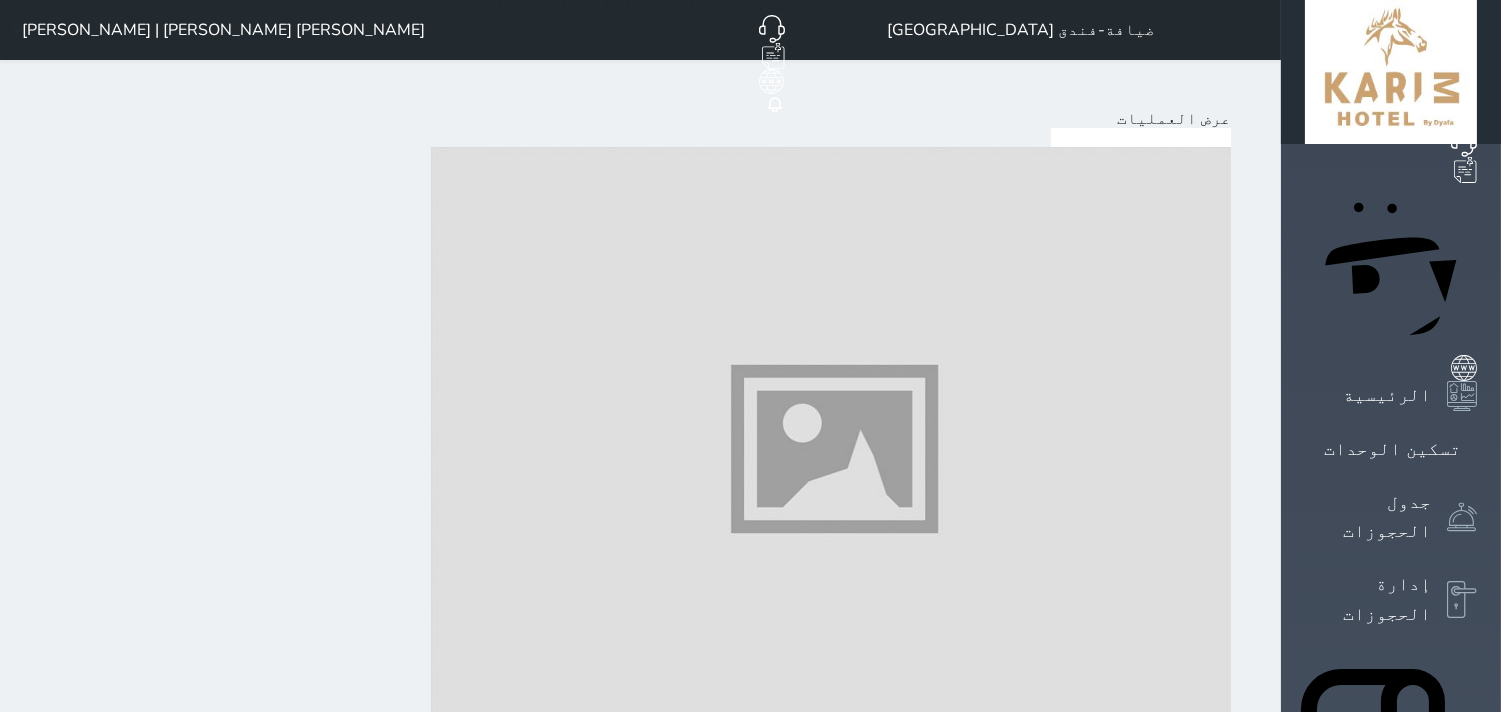 click at bounding box center [1215, 7188] 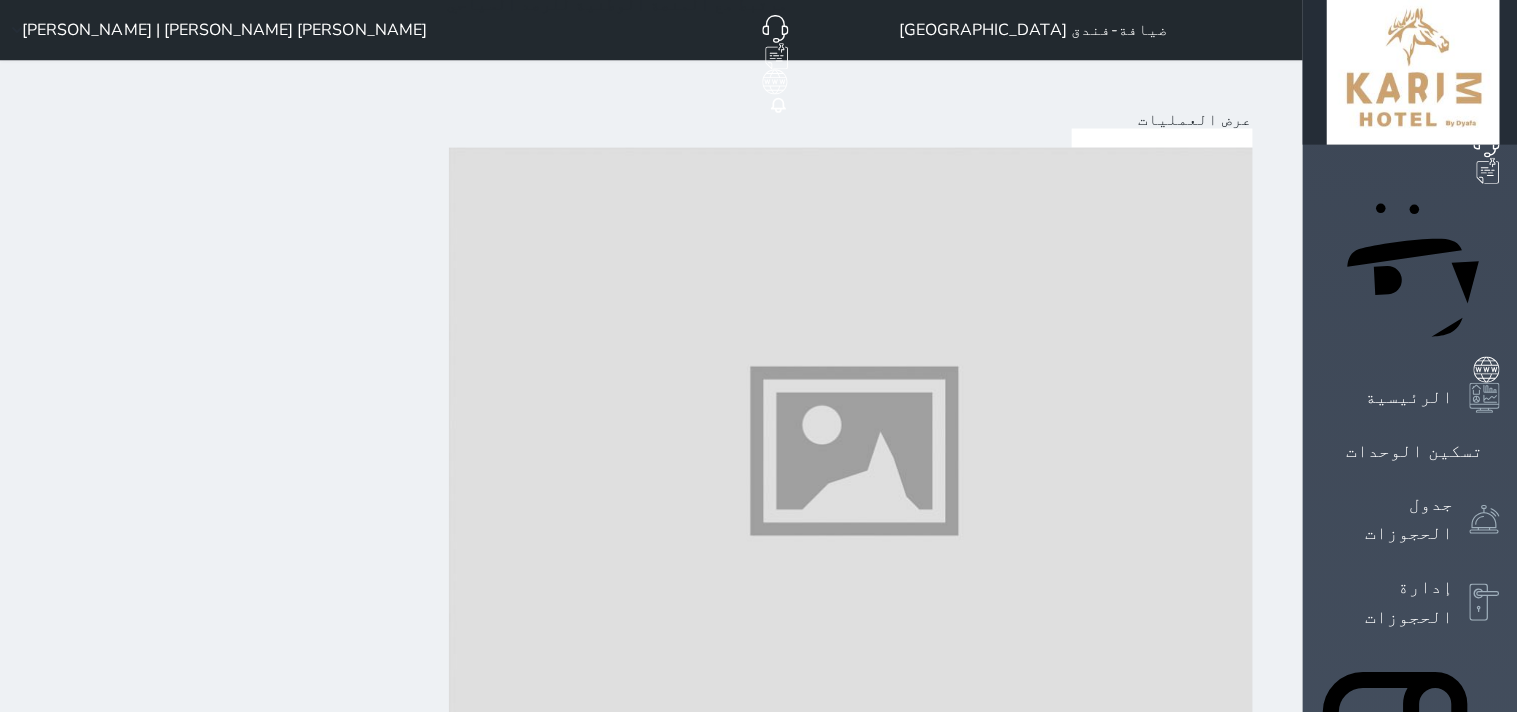 click on "هل انت متأكد ؟   لا يمكن التراجع عن الحذف, هل ترغب بالإستمرار ؟   نعم احذف !    لا تراجع !" at bounding box center [758, 356] 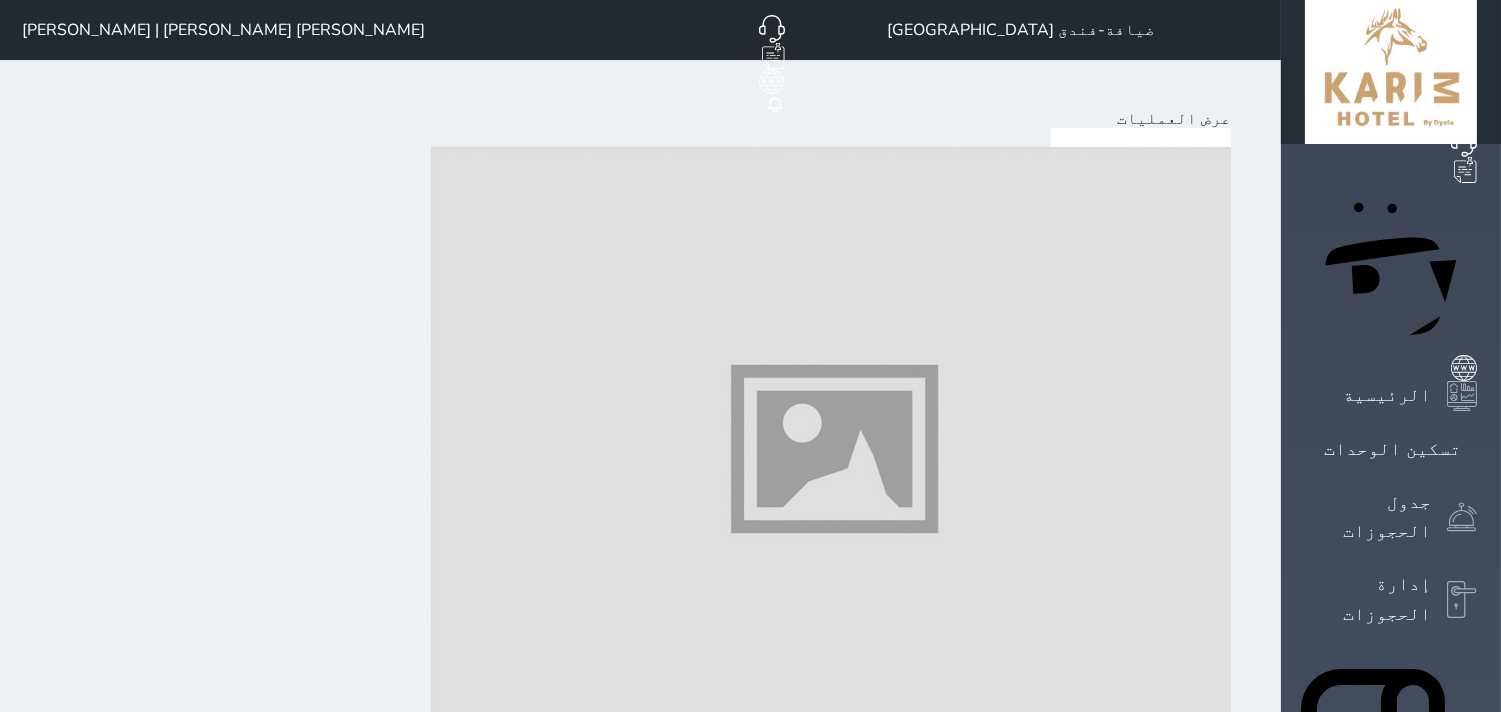 click at bounding box center (1215, 7188) 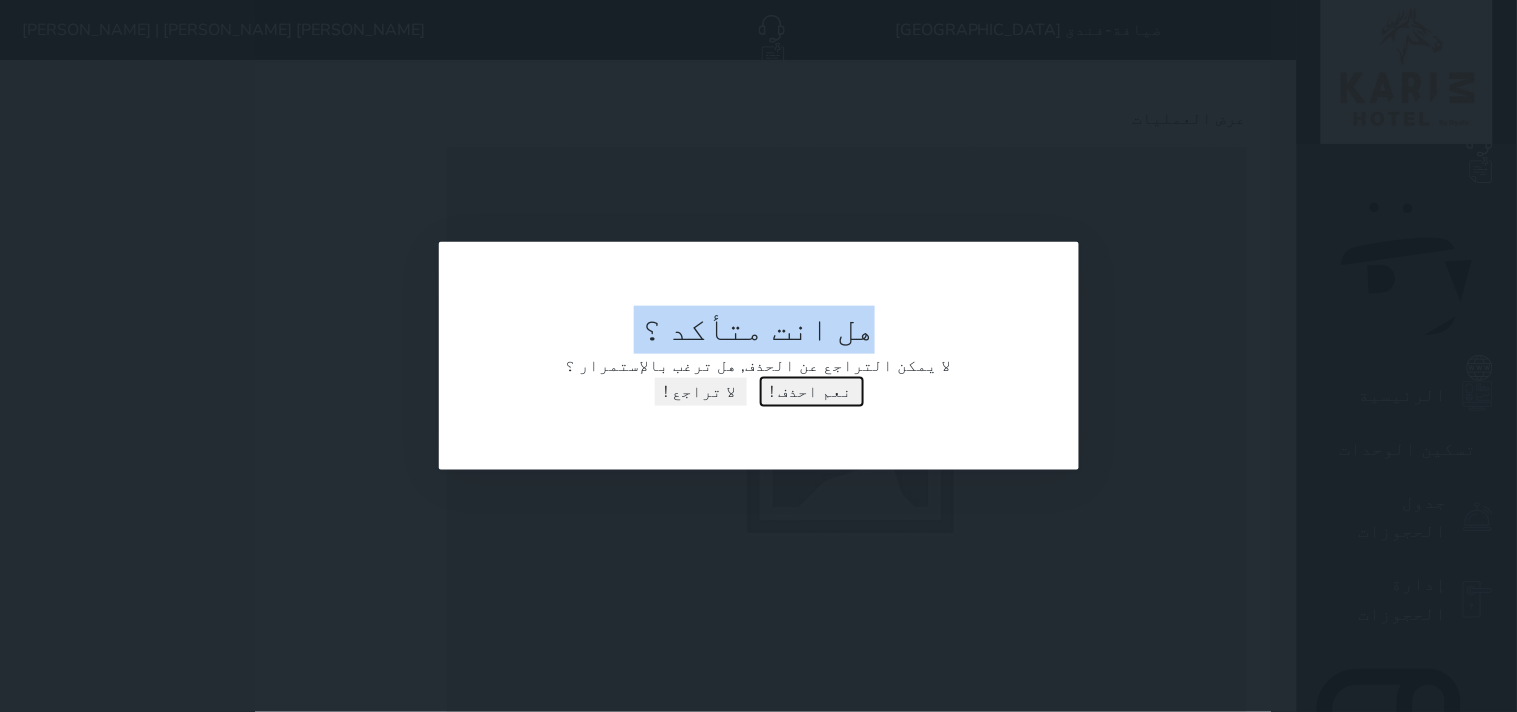 click on "نعم احذف !" at bounding box center [812, 392] 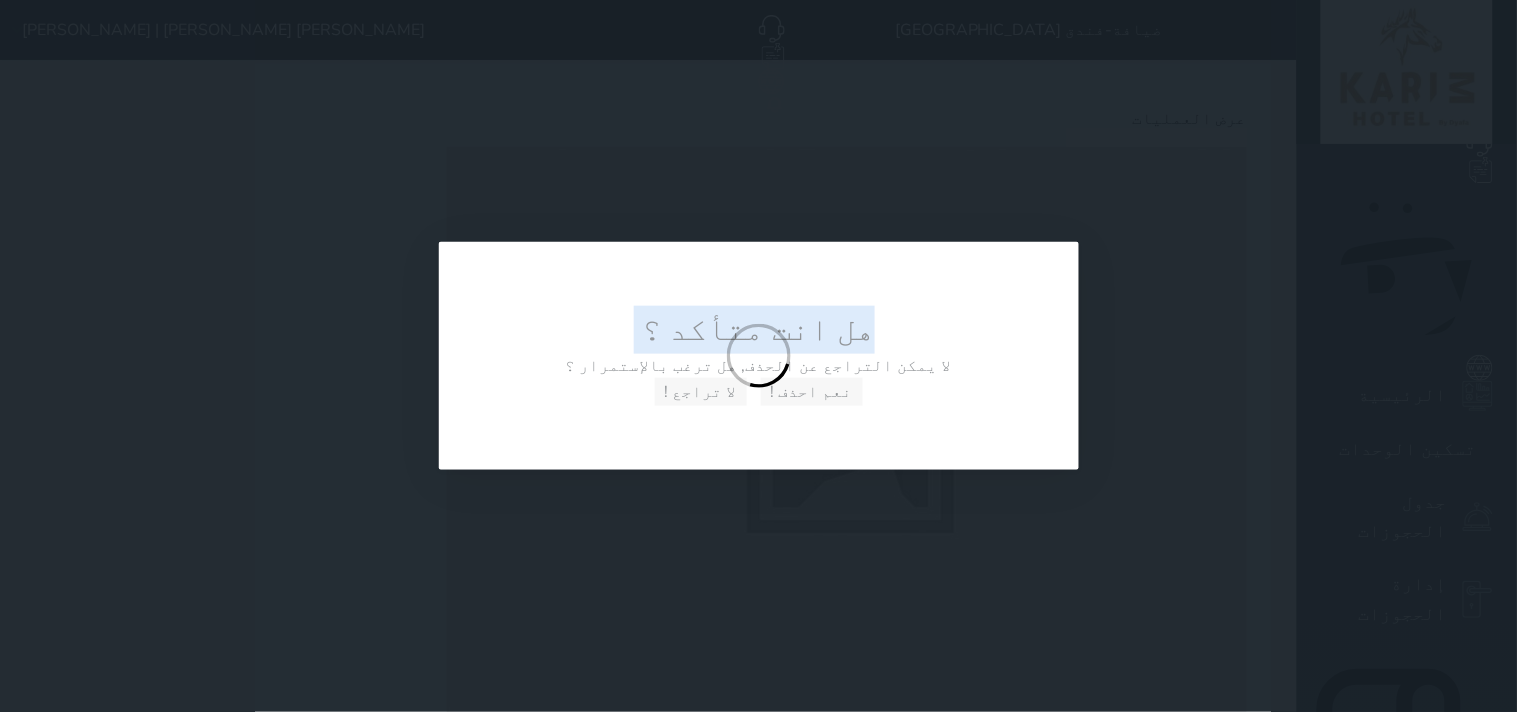 click at bounding box center (759, 356) 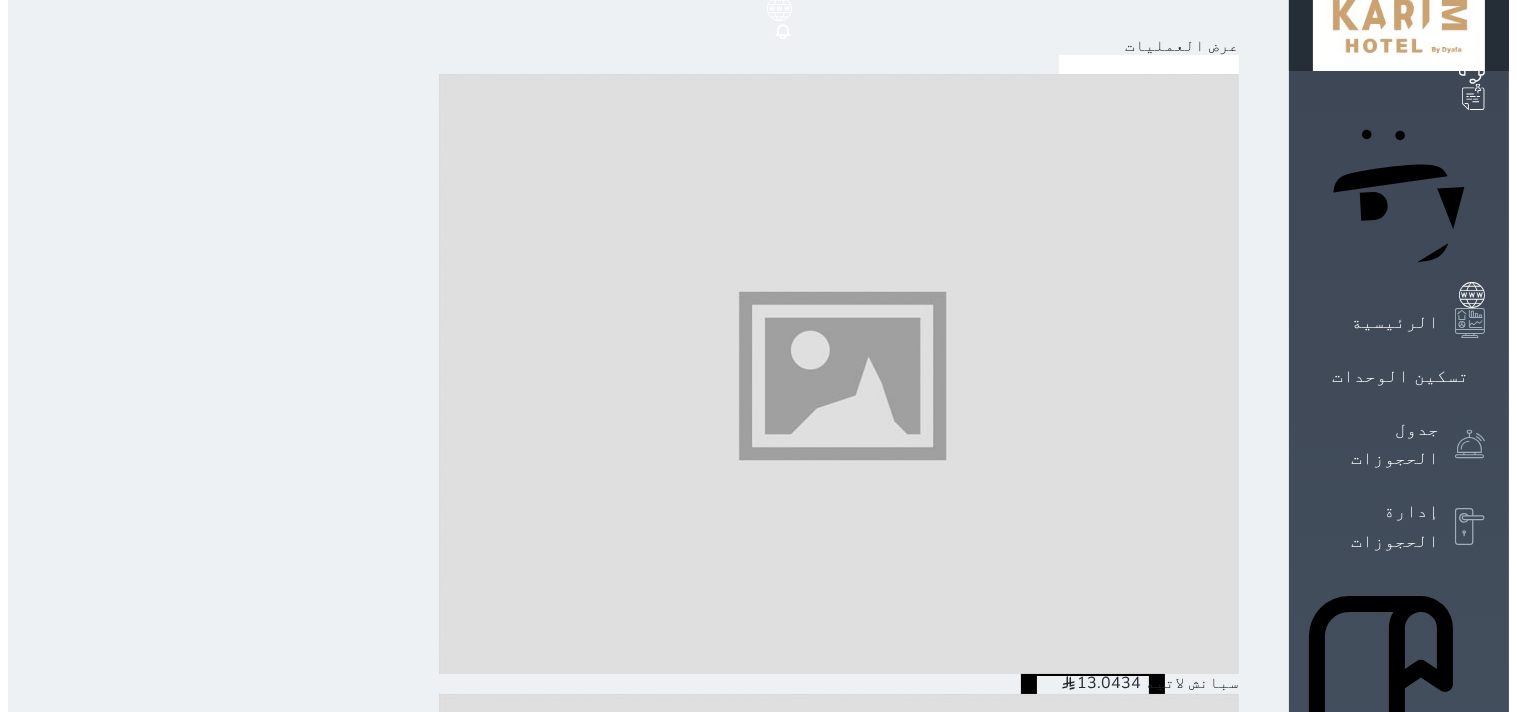 scroll, scrollTop: 141, scrollLeft: 0, axis: vertical 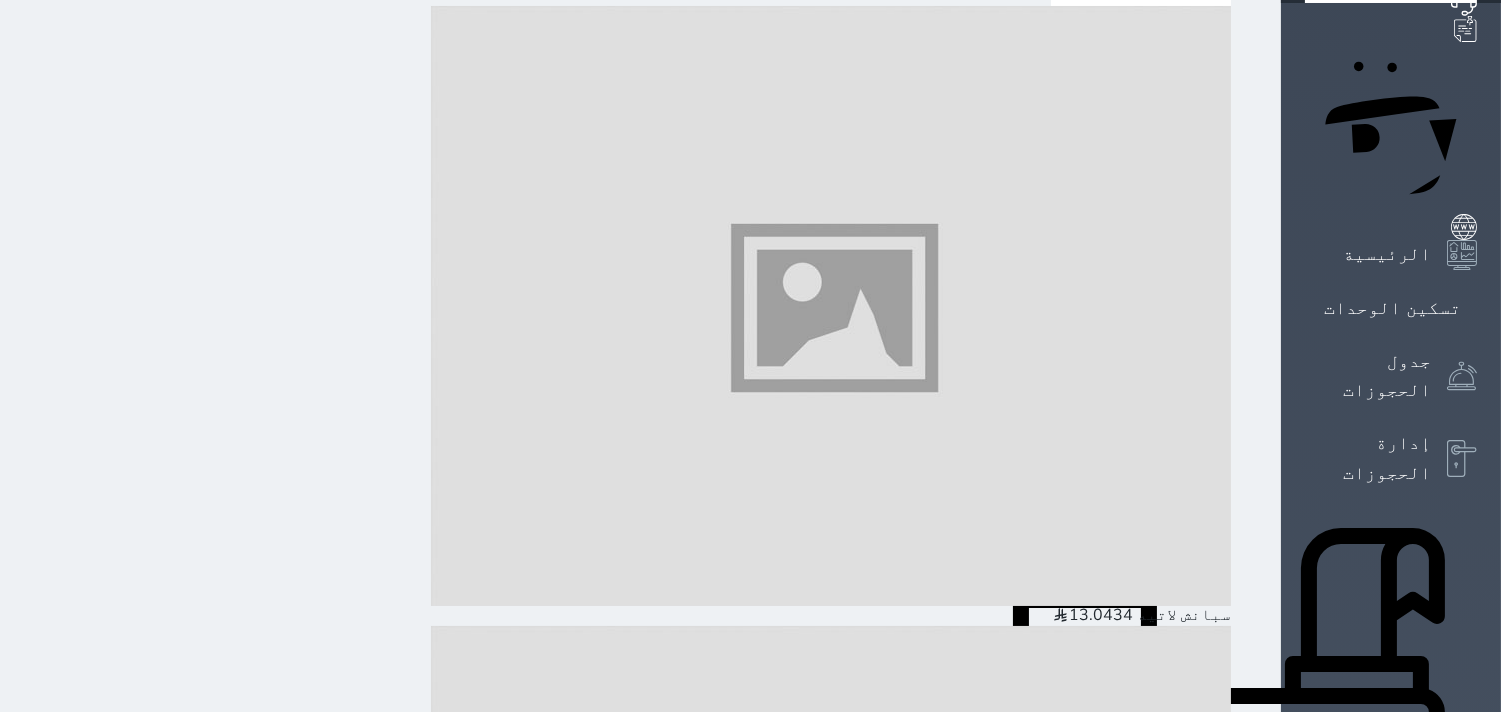 click on "الدفع (7.00  )" at bounding box center (1157, 7182) 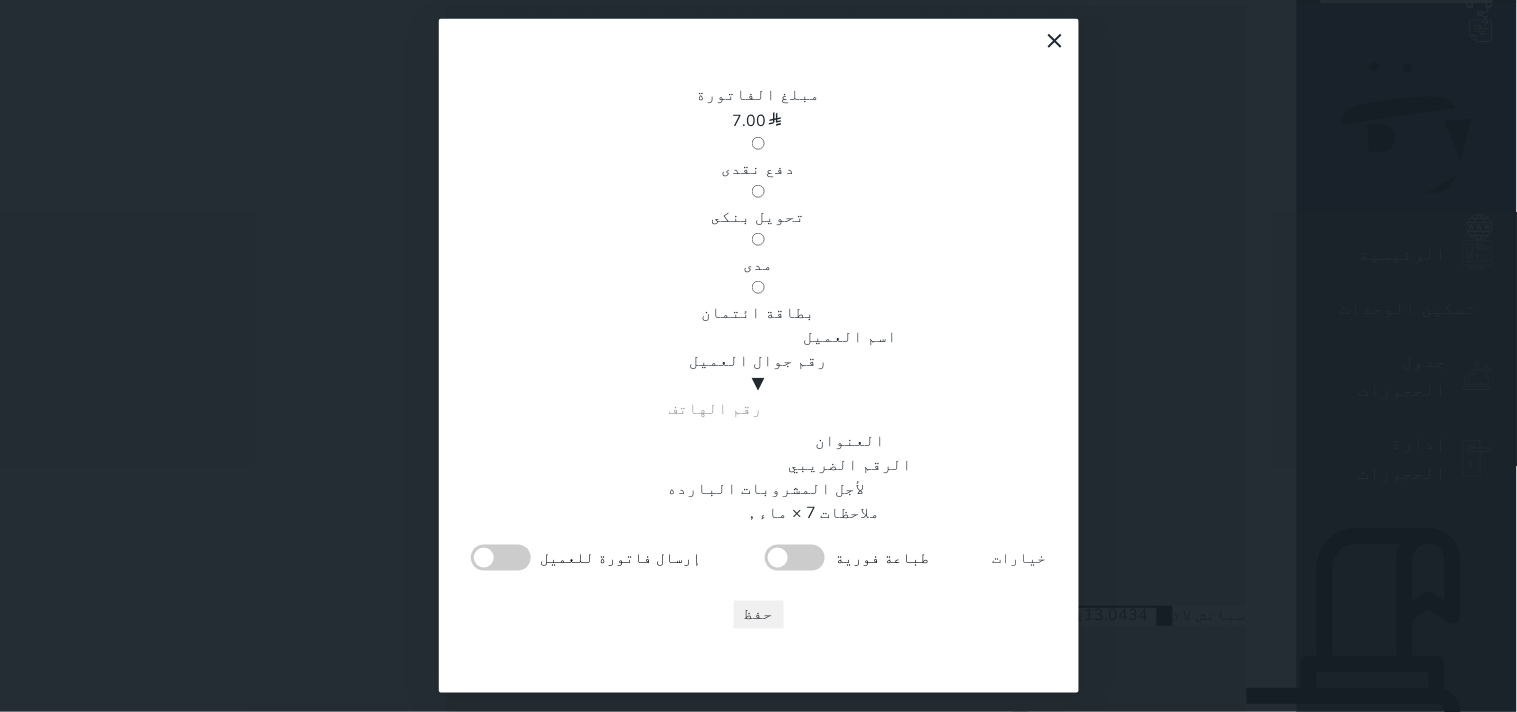 click on "دفع نقدى" at bounding box center (759, 169) 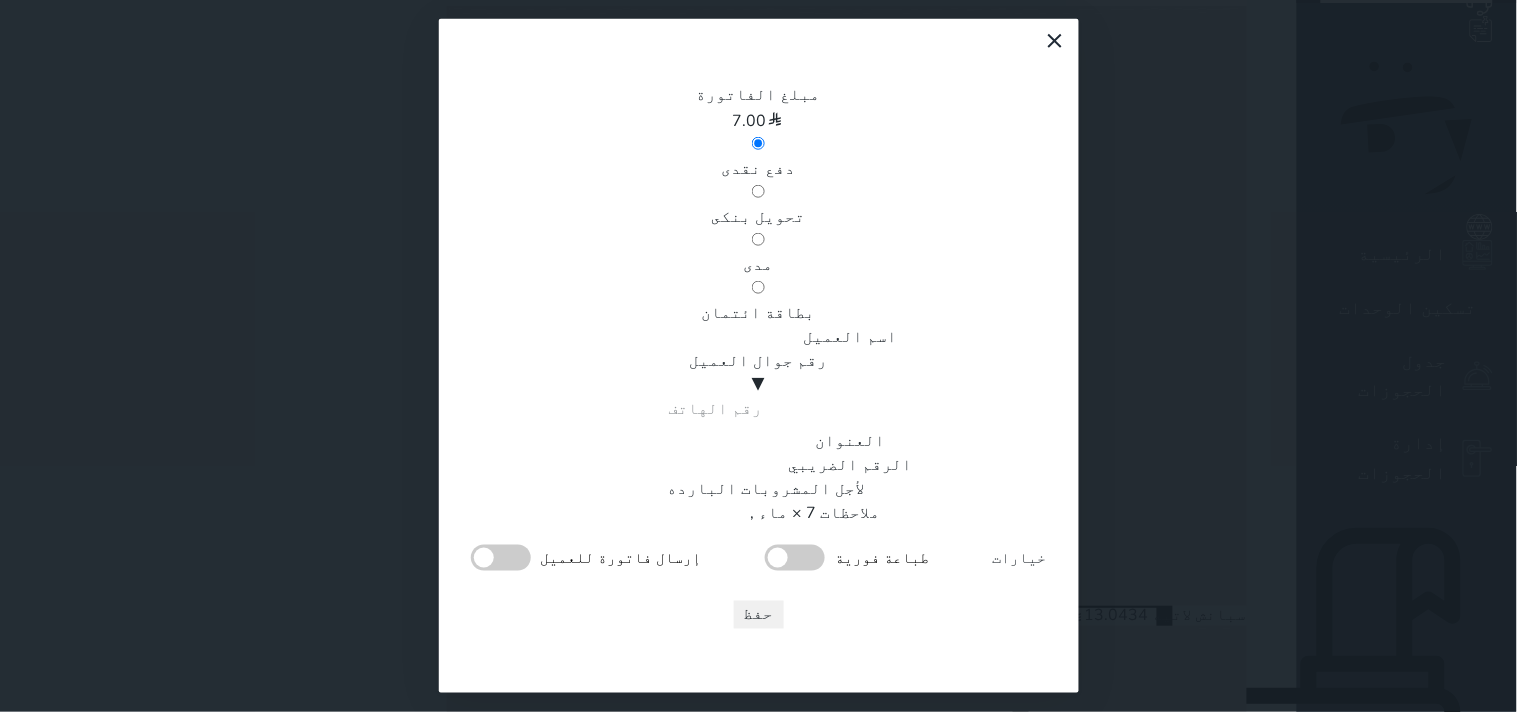 click on "دفع نقدى" at bounding box center (759, 169) 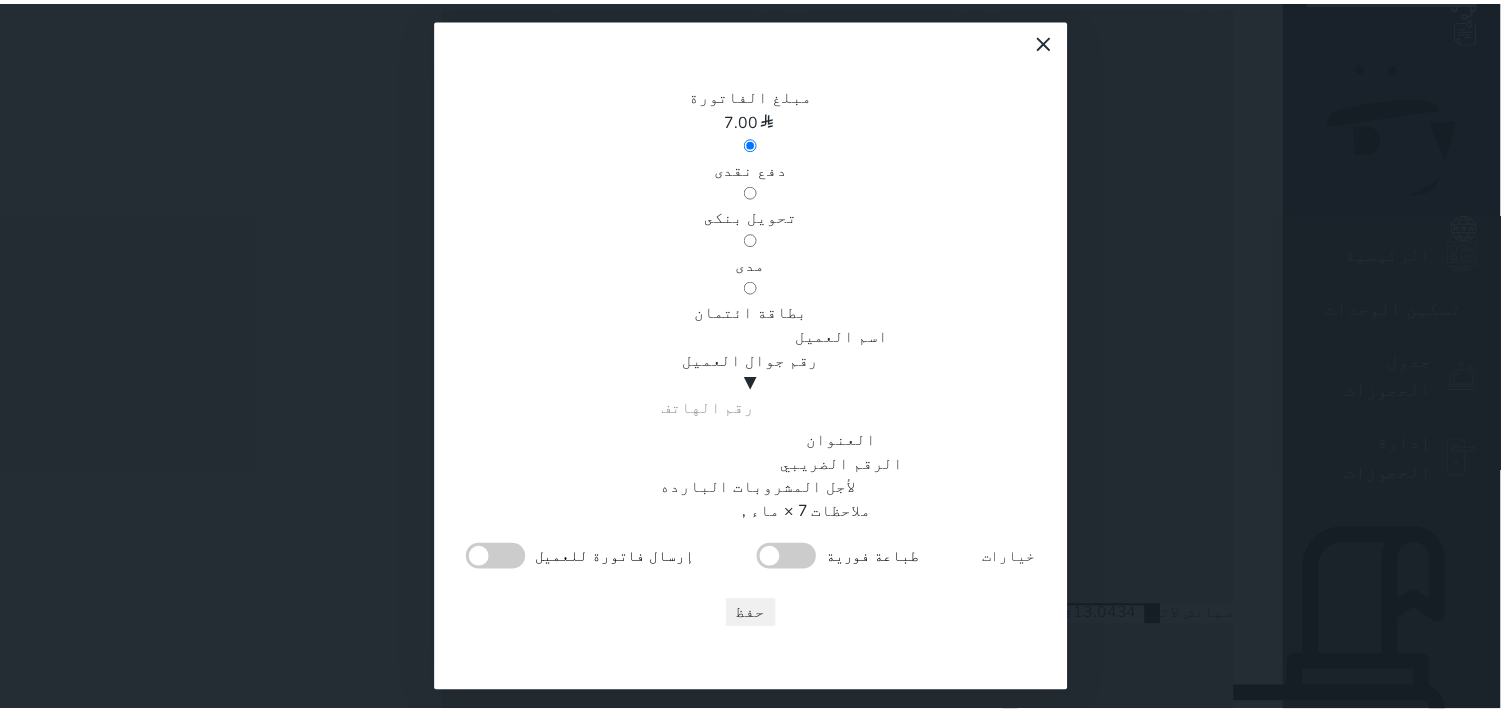 scroll, scrollTop: 342, scrollLeft: 0, axis: vertical 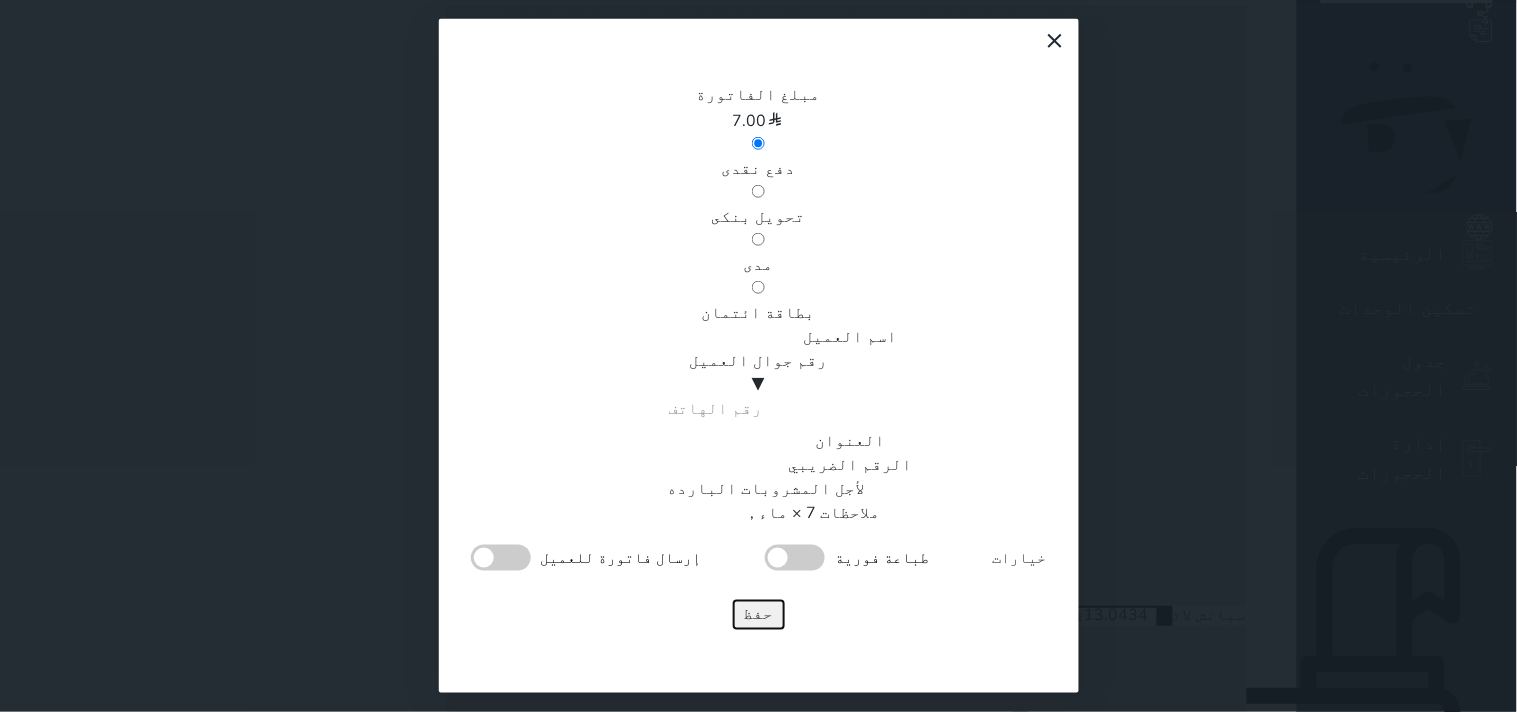 click on "حفظ" at bounding box center [759, 615] 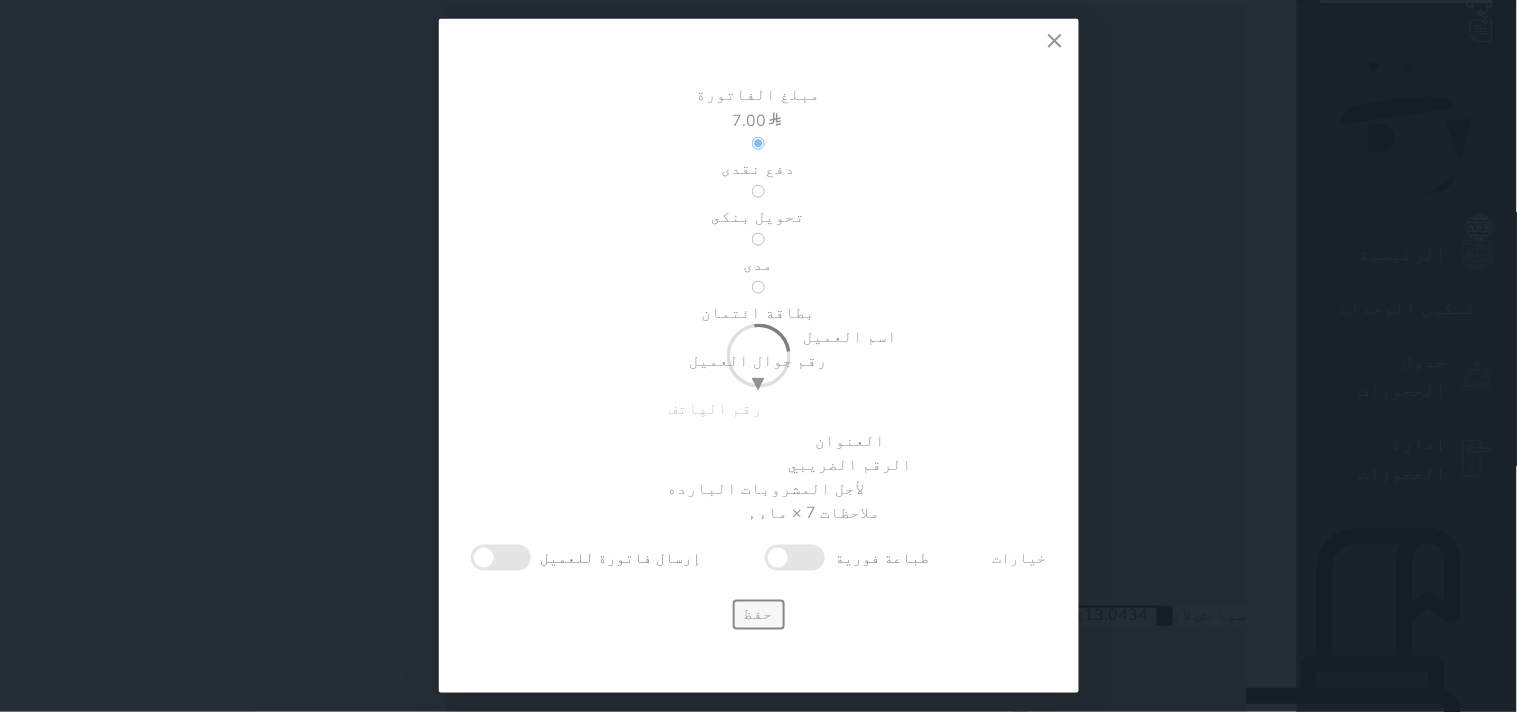 type 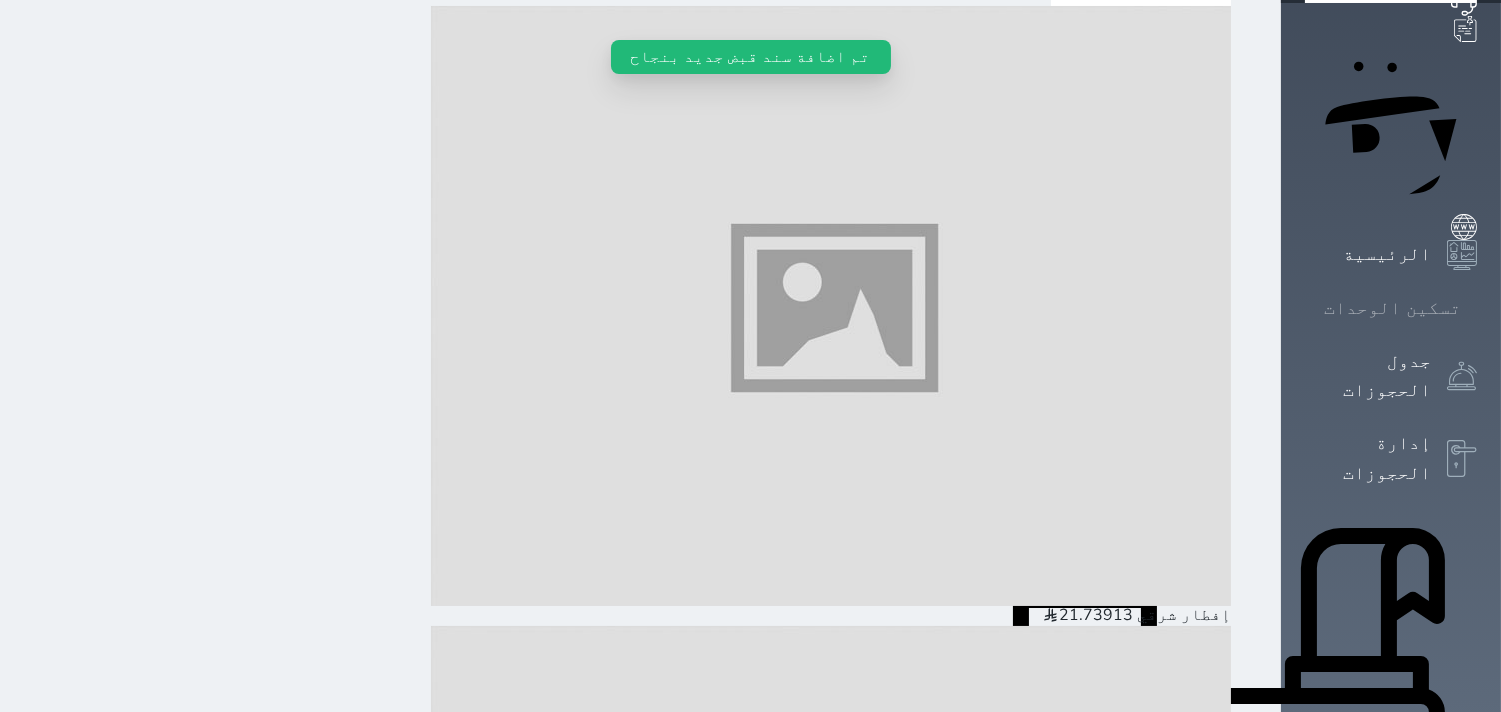 click at bounding box center [1477, 308] 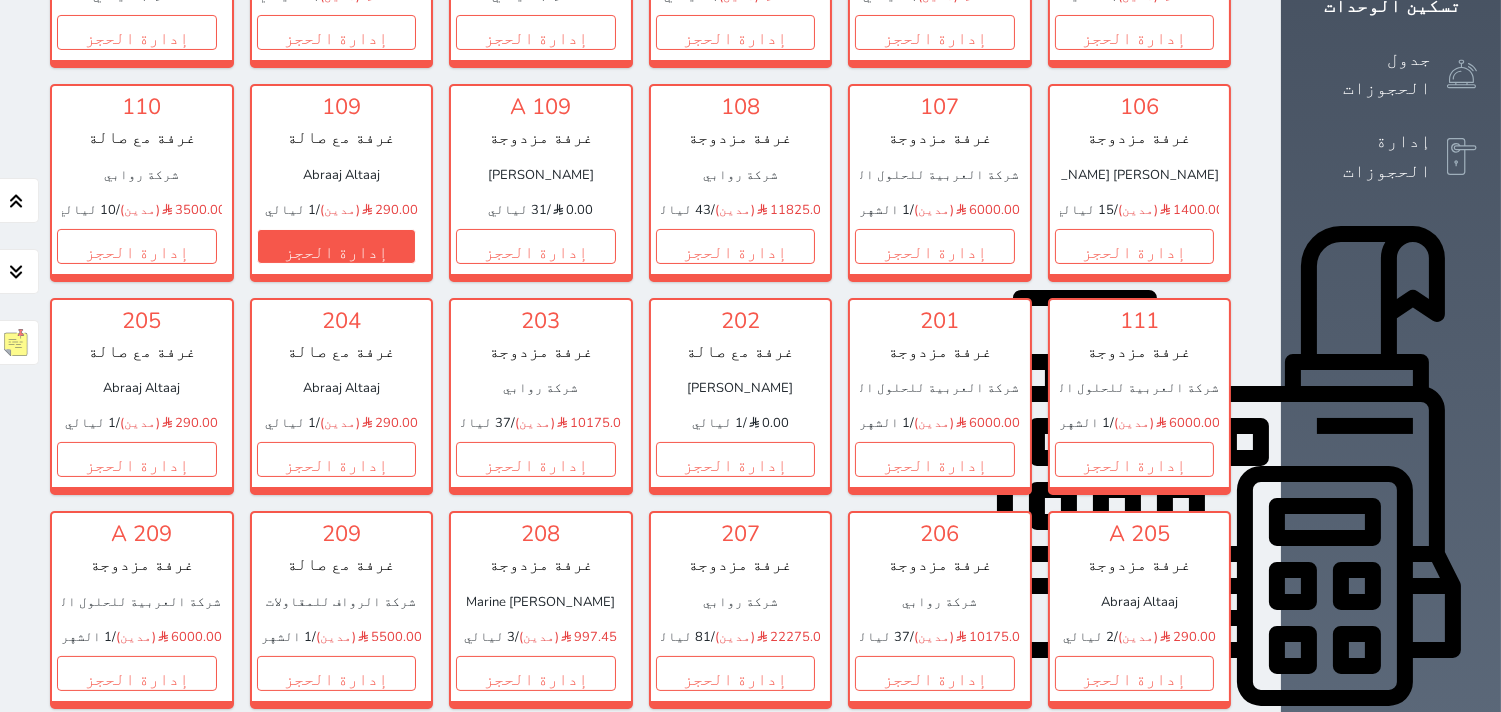 scroll, scrollTop: 0, scrollLeft: 0, axis: both 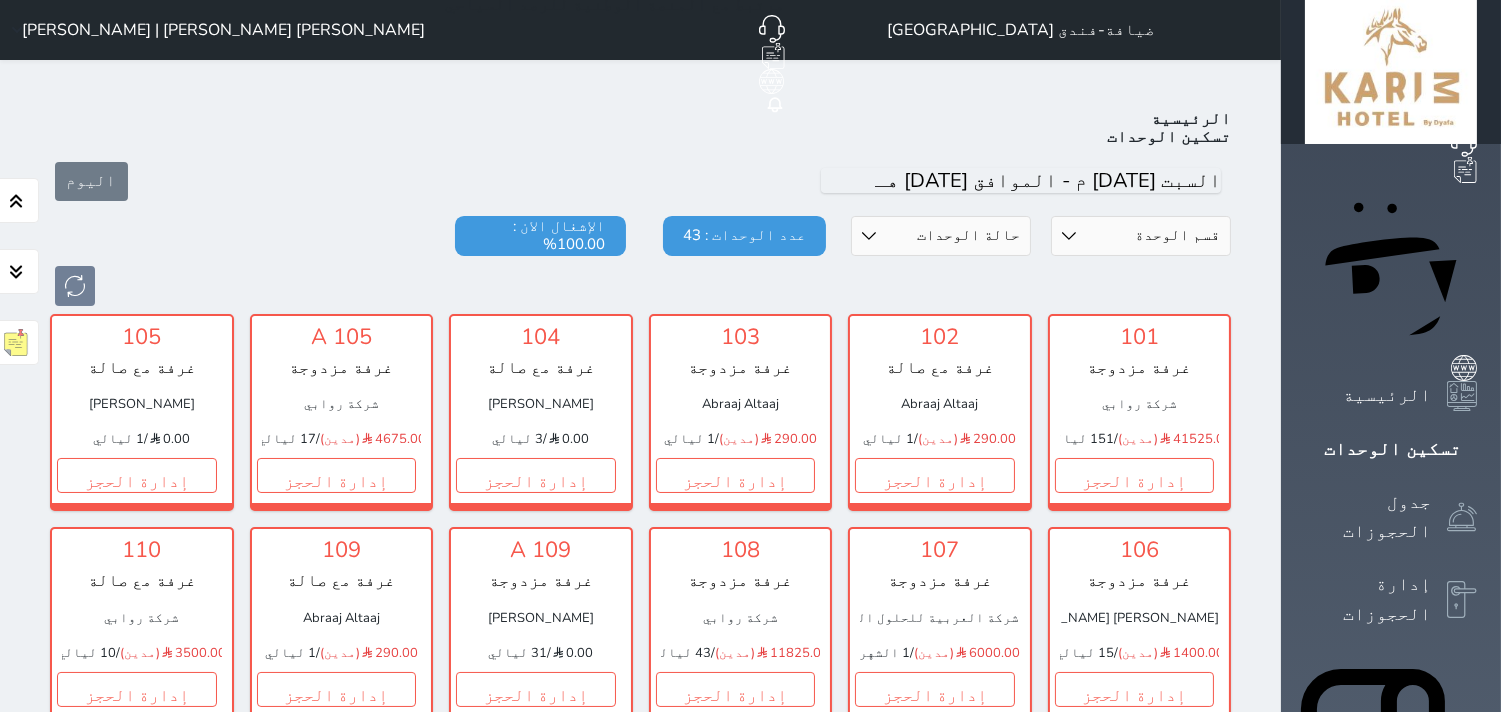 click 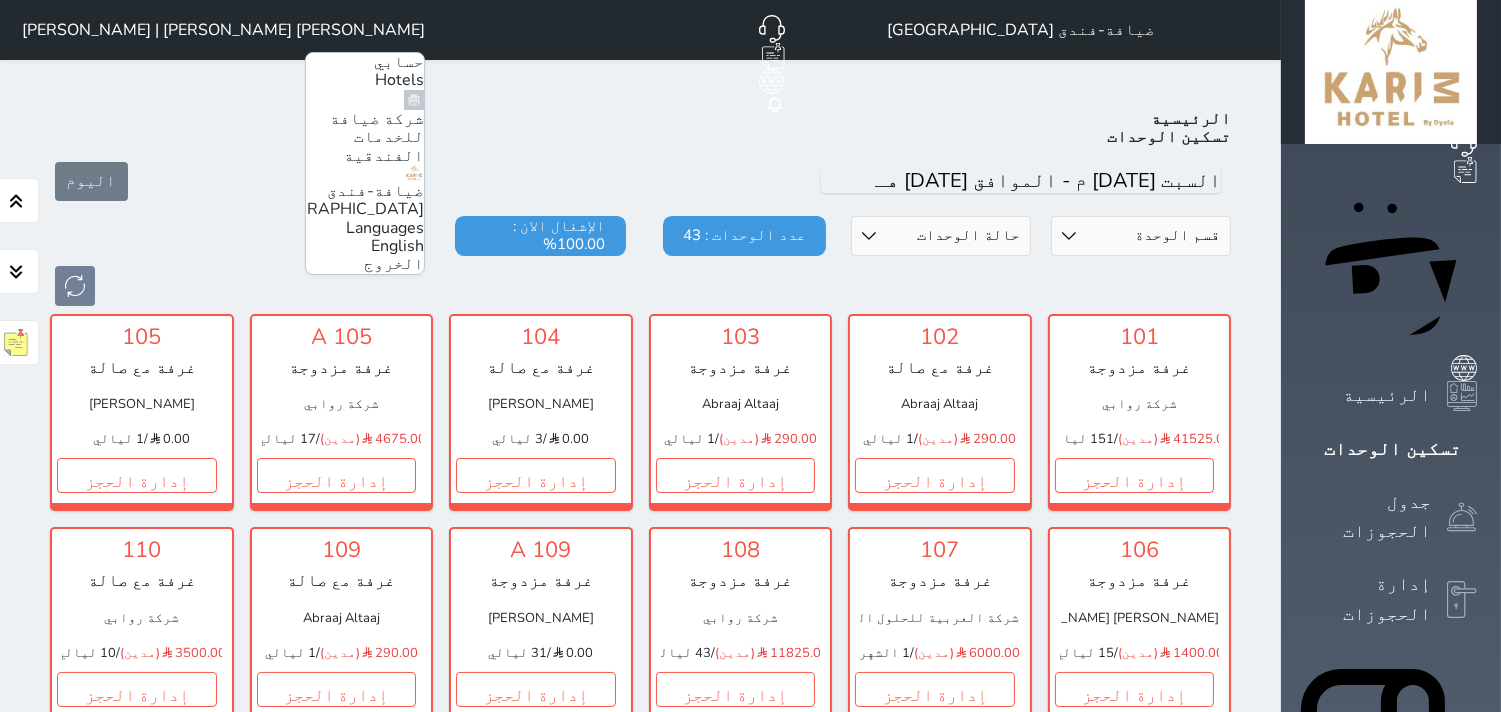 click on "الخروج" at bounding box center (394, 264) 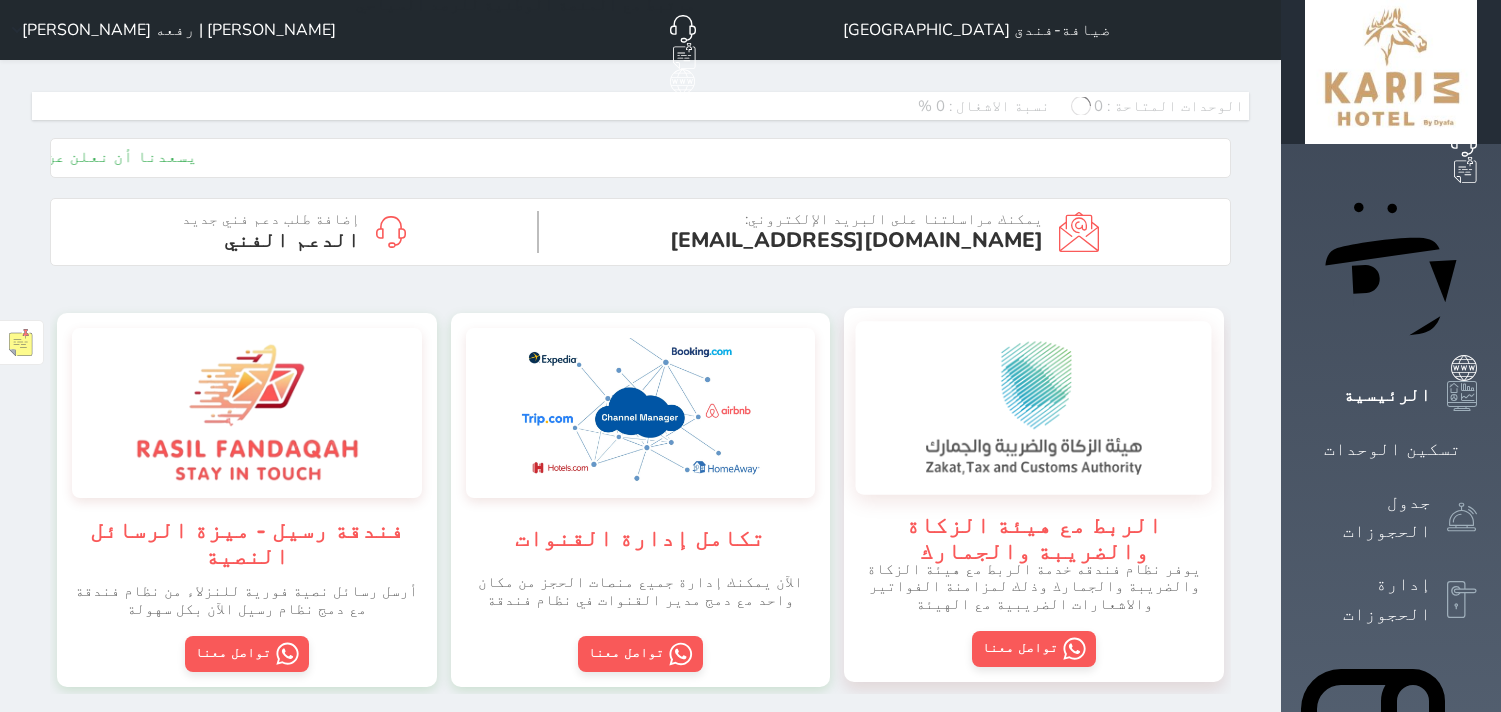 scroll, scrollTop: 0, scrollLeft: 0, axis: both 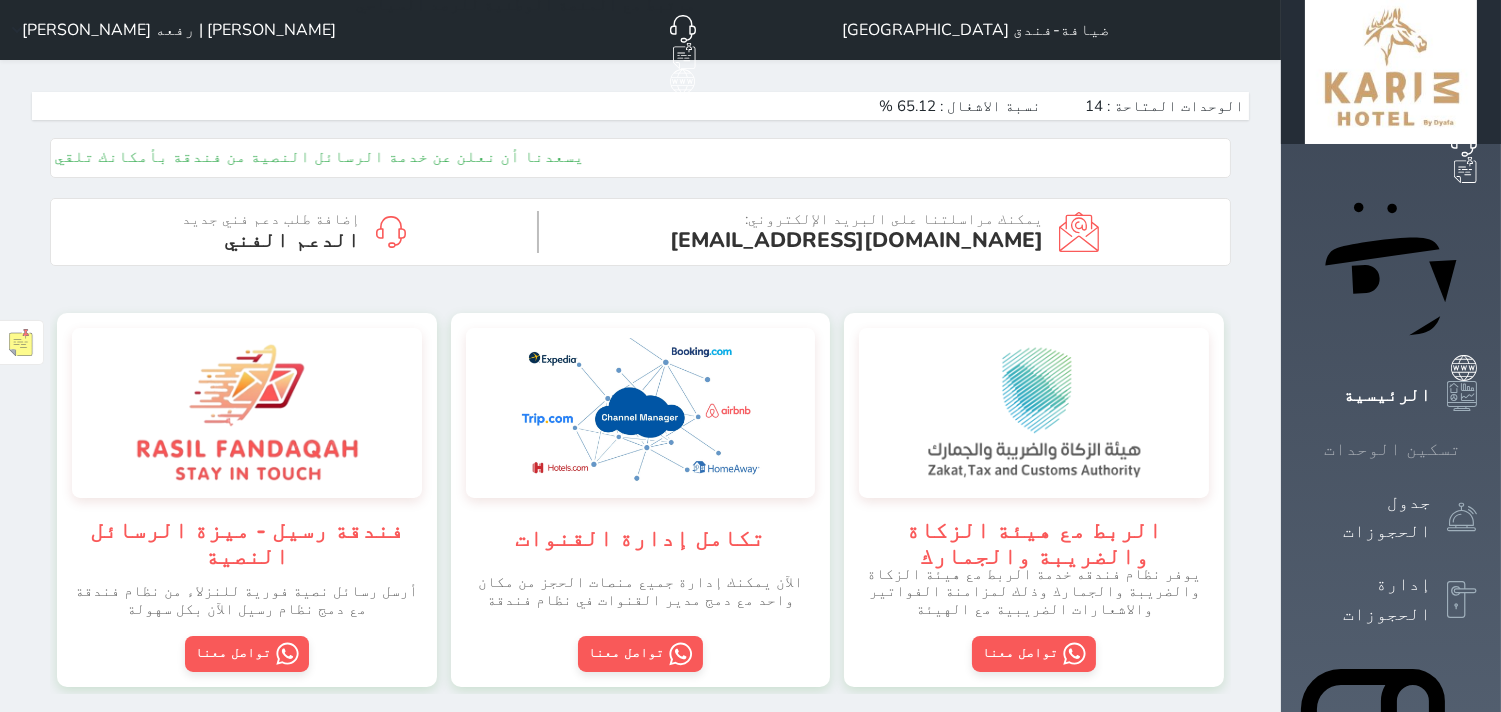 click on "تسكين الوحدات" at bounding box center [1392, 449] 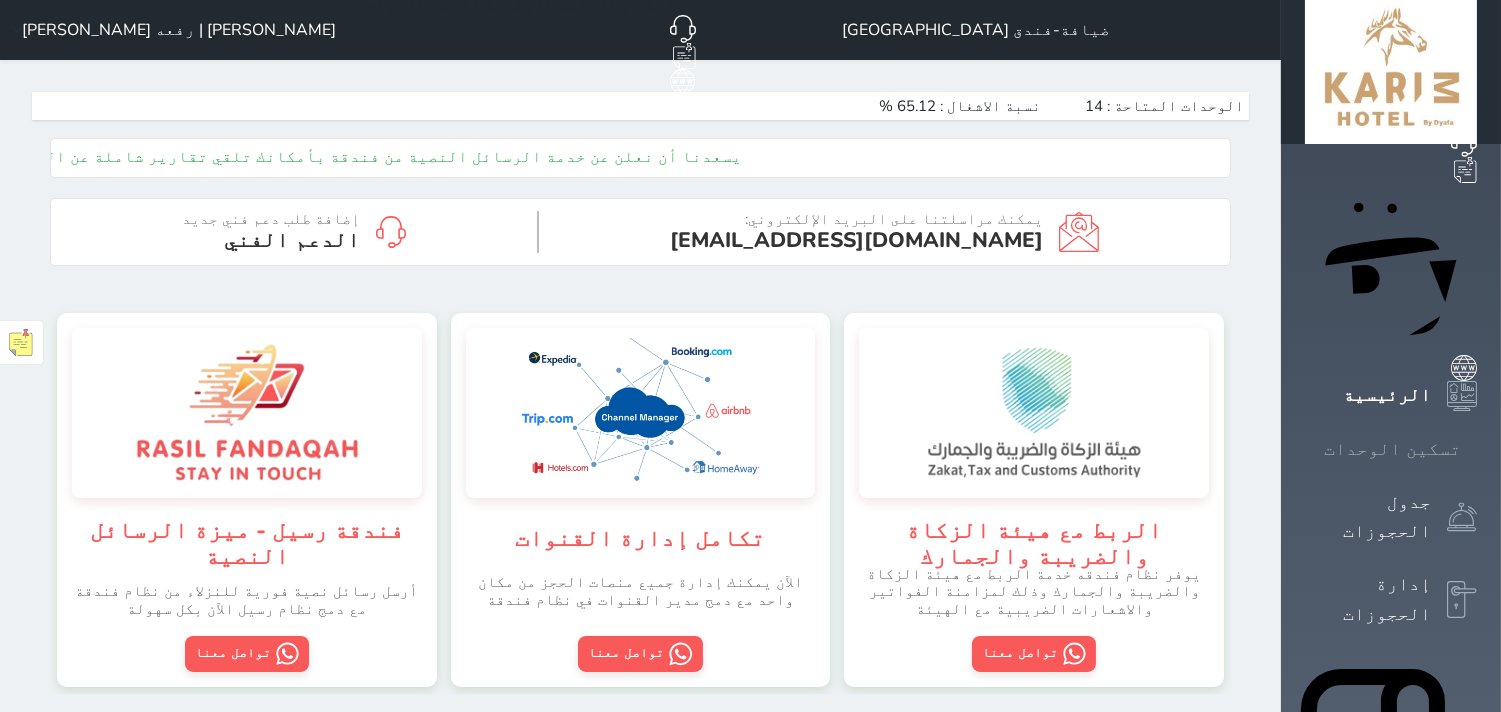 click on "تسكين الوحدات" at bounding box center (1392, 449) 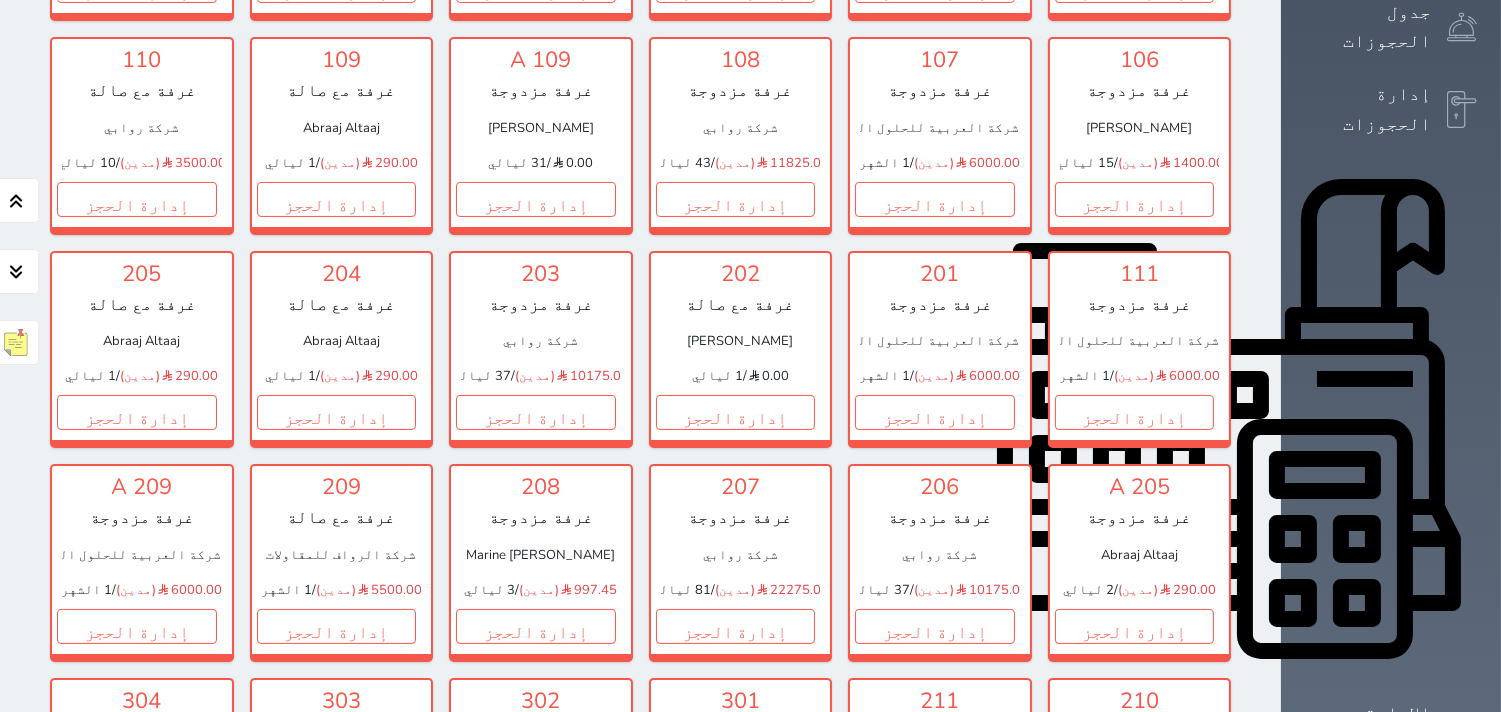 scroll, scrollTop: 522, scrollLeft: 0, axis: vertical 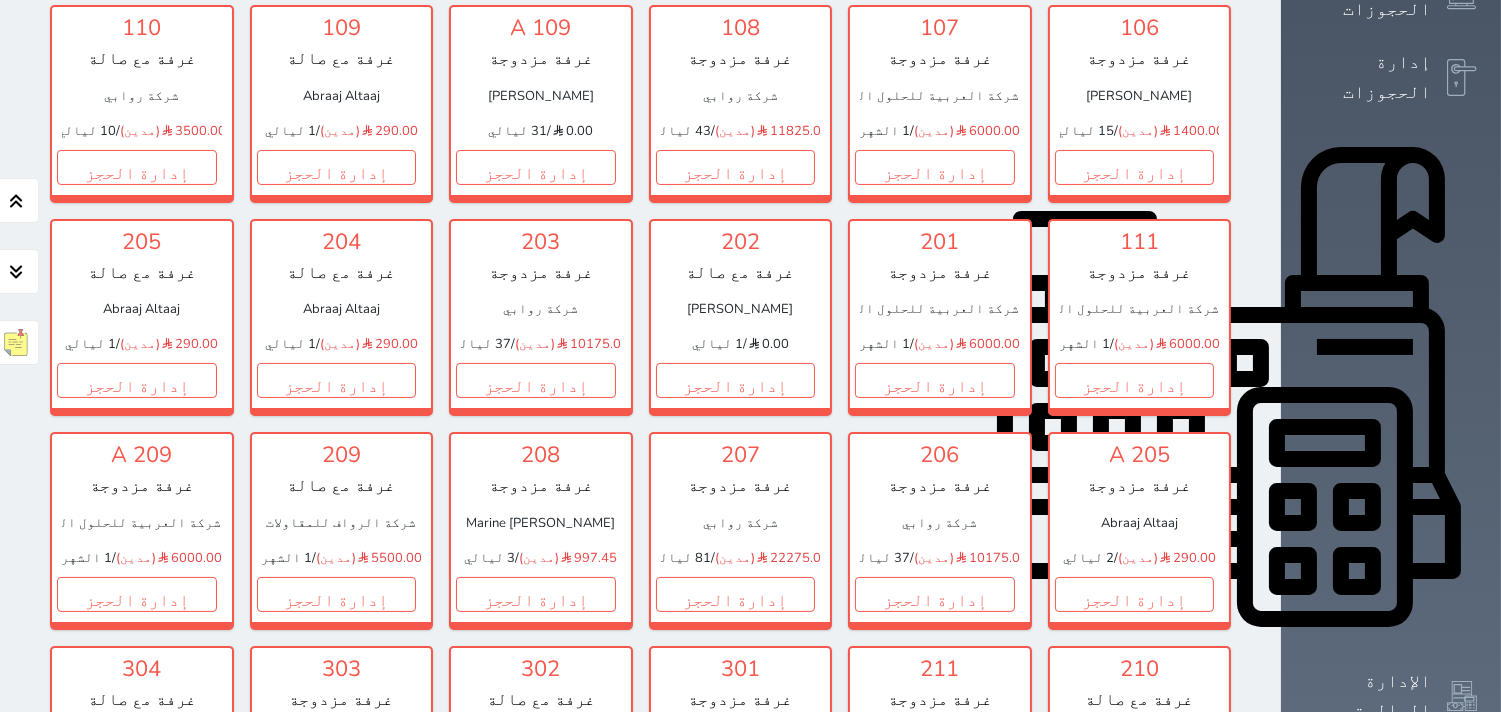 click on "205 A   غرفة مزدوجة
Abraaj Altaaj
290.00
(مدين)
/   2 ليالي           إدارة الحجز" at bounding box center (1140, 530) 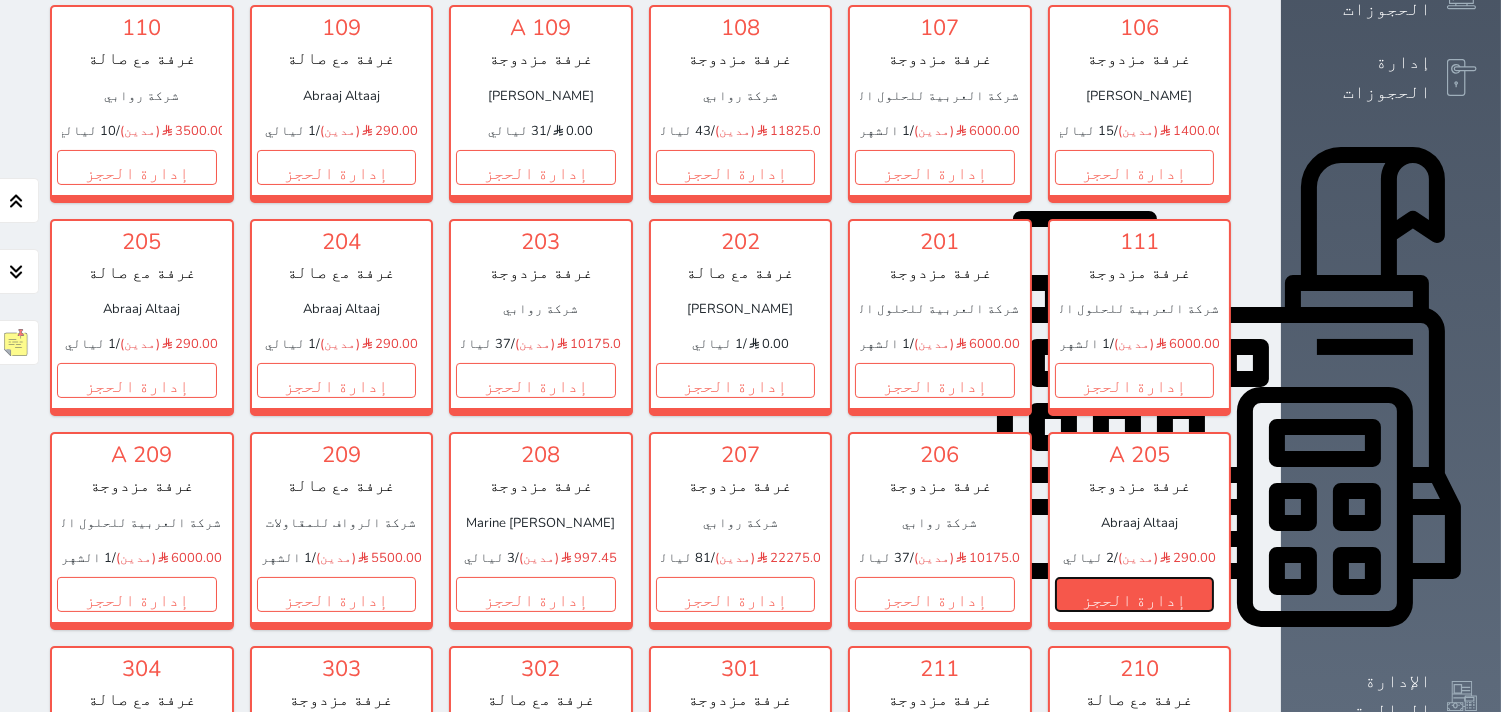 click on "إدارة الحجز" at bounding box center [1135, 594] 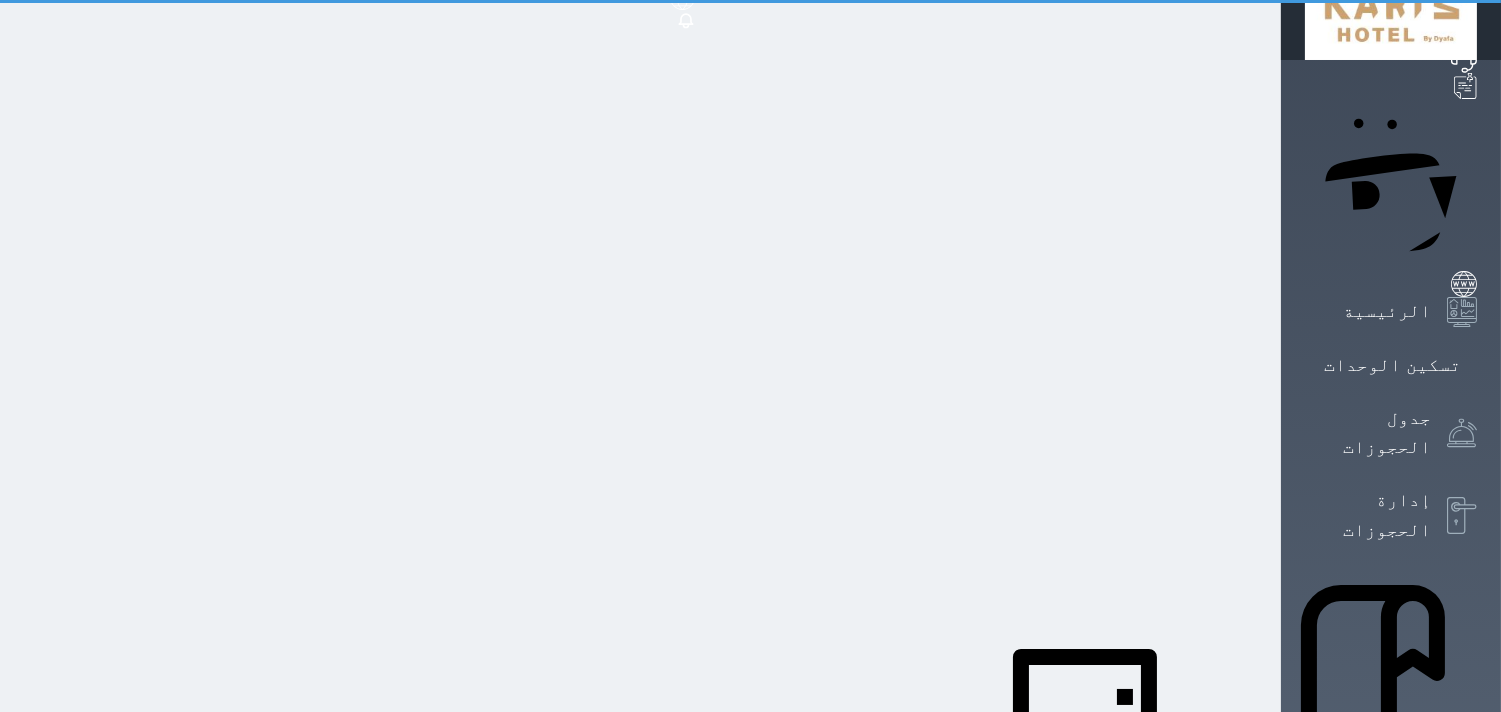 scroll, scrollTop: 0, scrollLeft: 0, axis: both 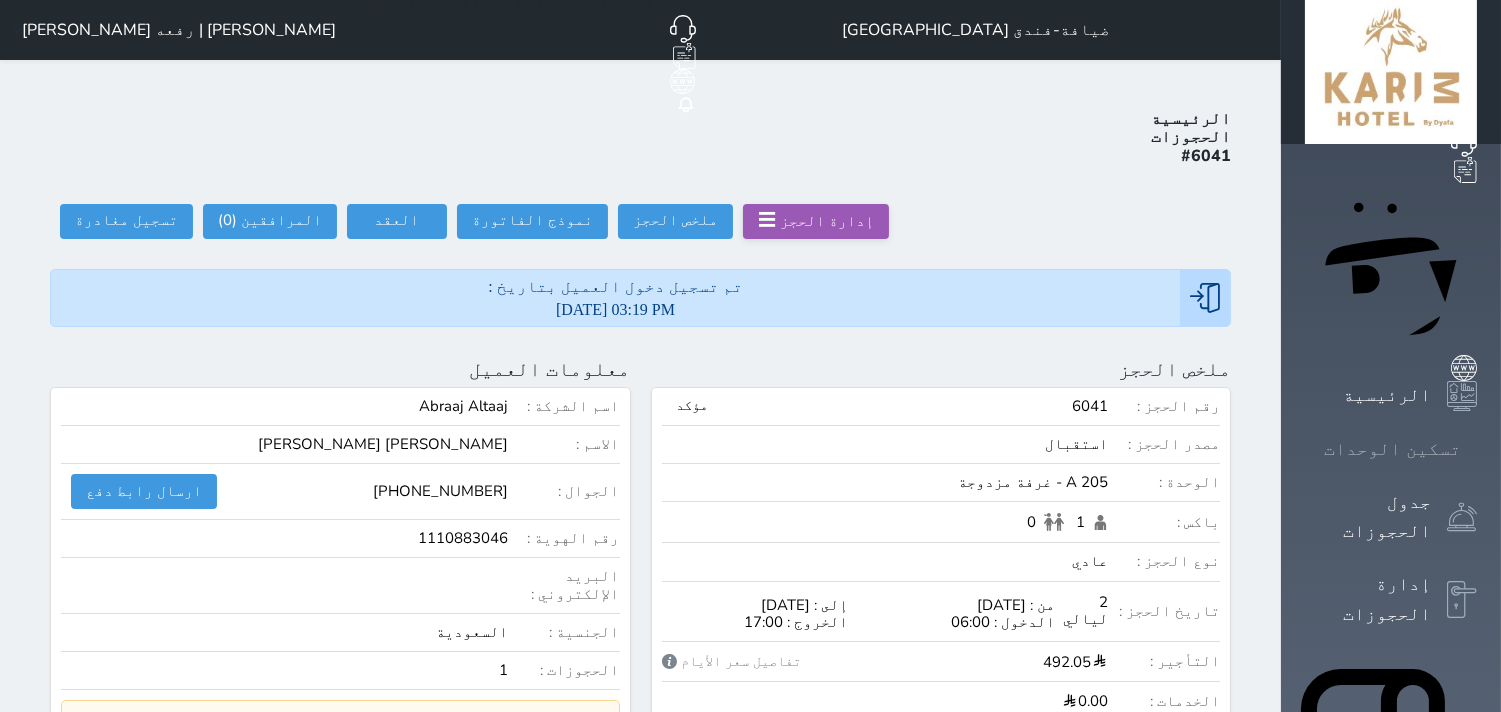click on "تسكين الوحدات" at bounding box center [1392, 449] 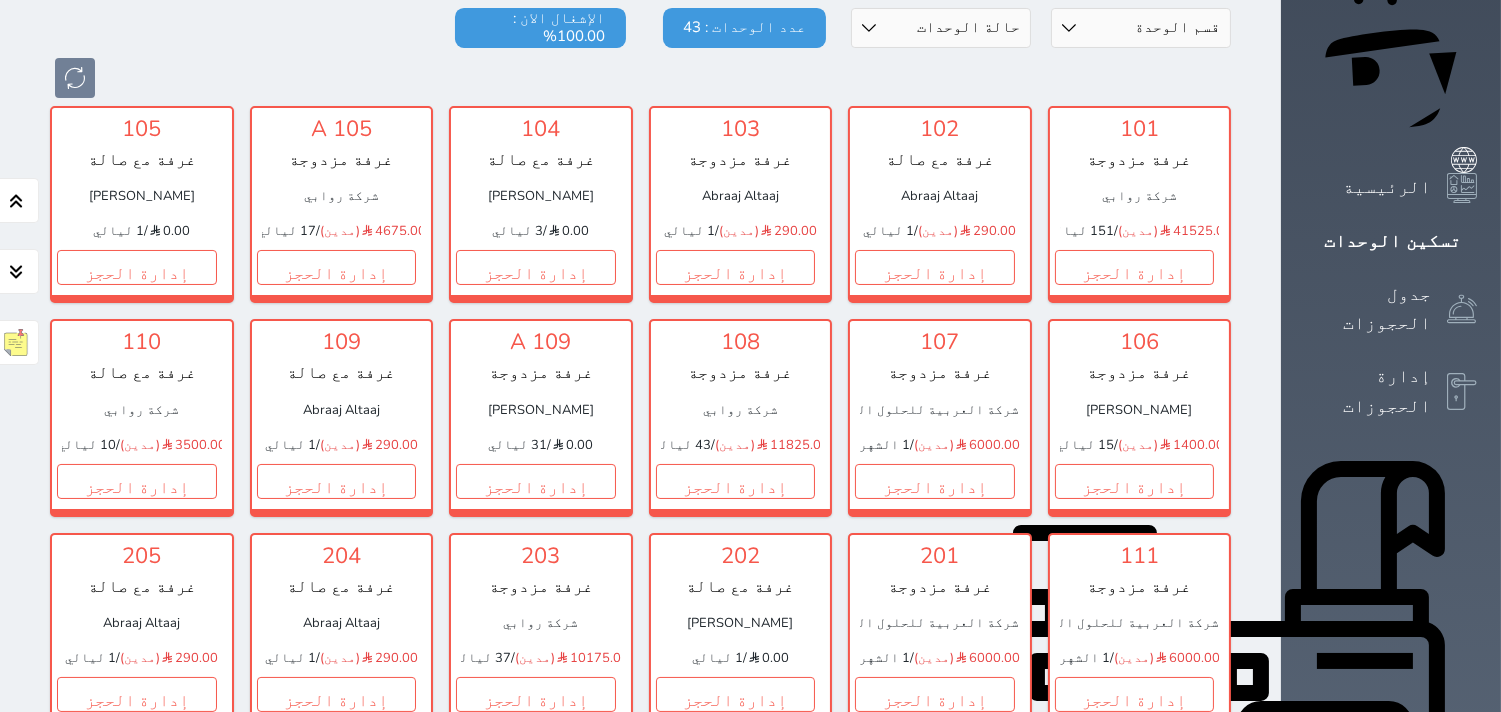 scroll, scrollTop: 300, scrollLeft: 0, axis: vertical 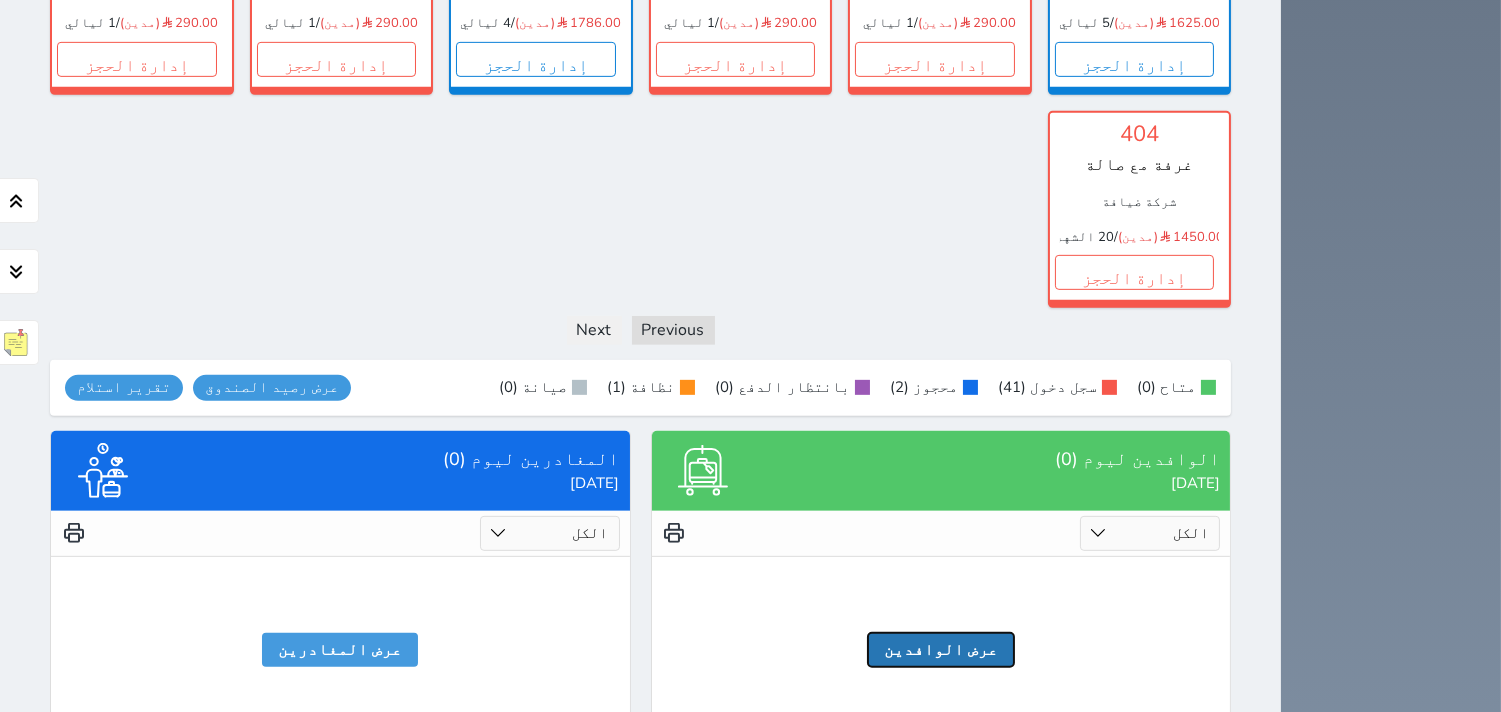 click on "عرض الوافدين" at bounding box center (941, 650) 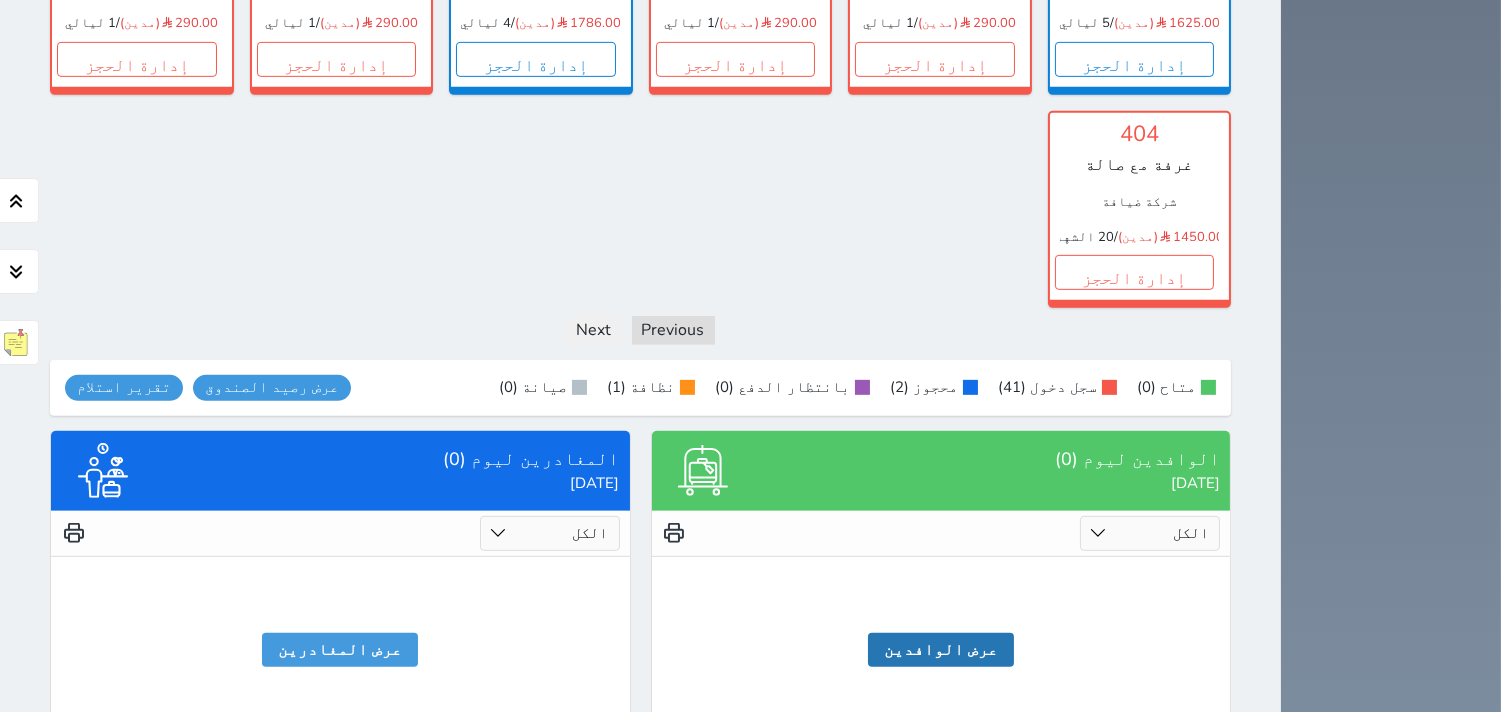 click 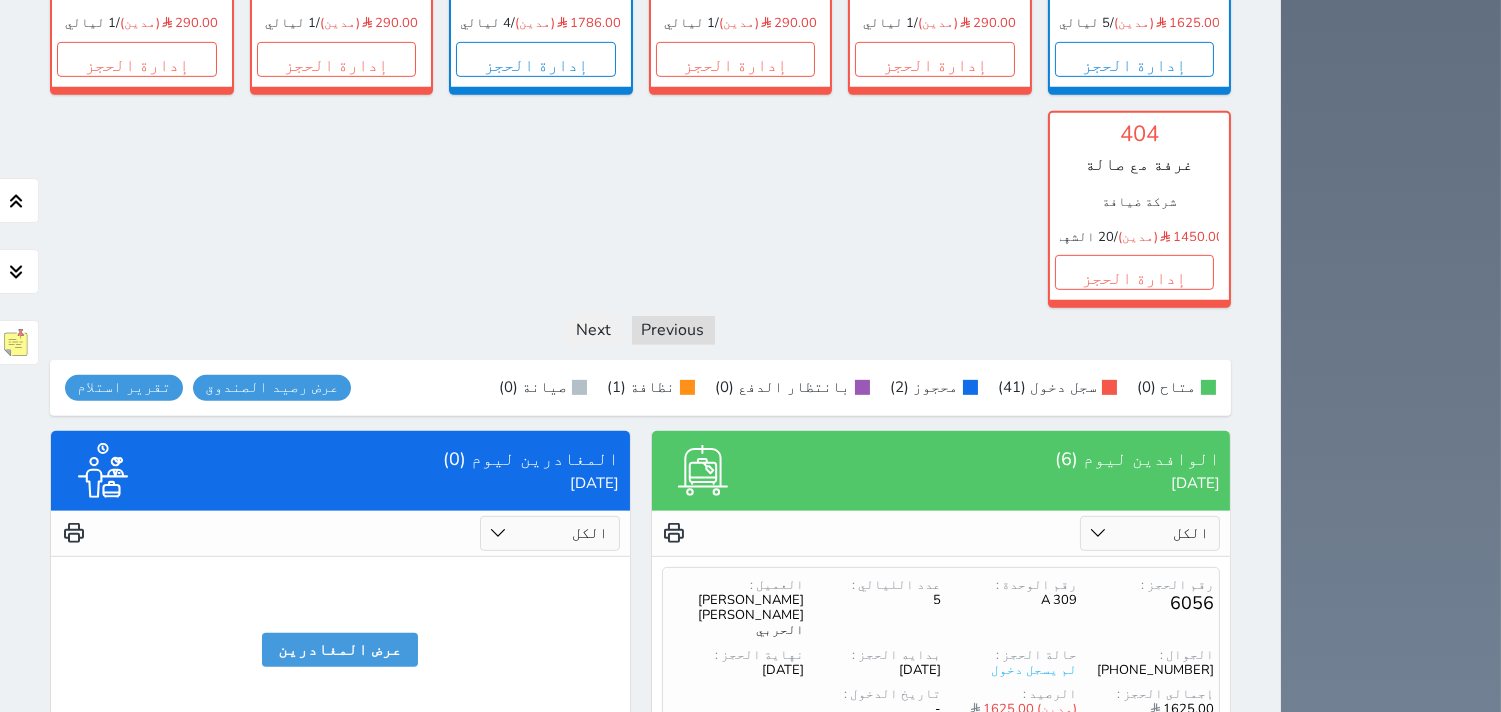 click on "الكل   لم يسجل دخول   تم الدخول" at bounding box center [941, 534] 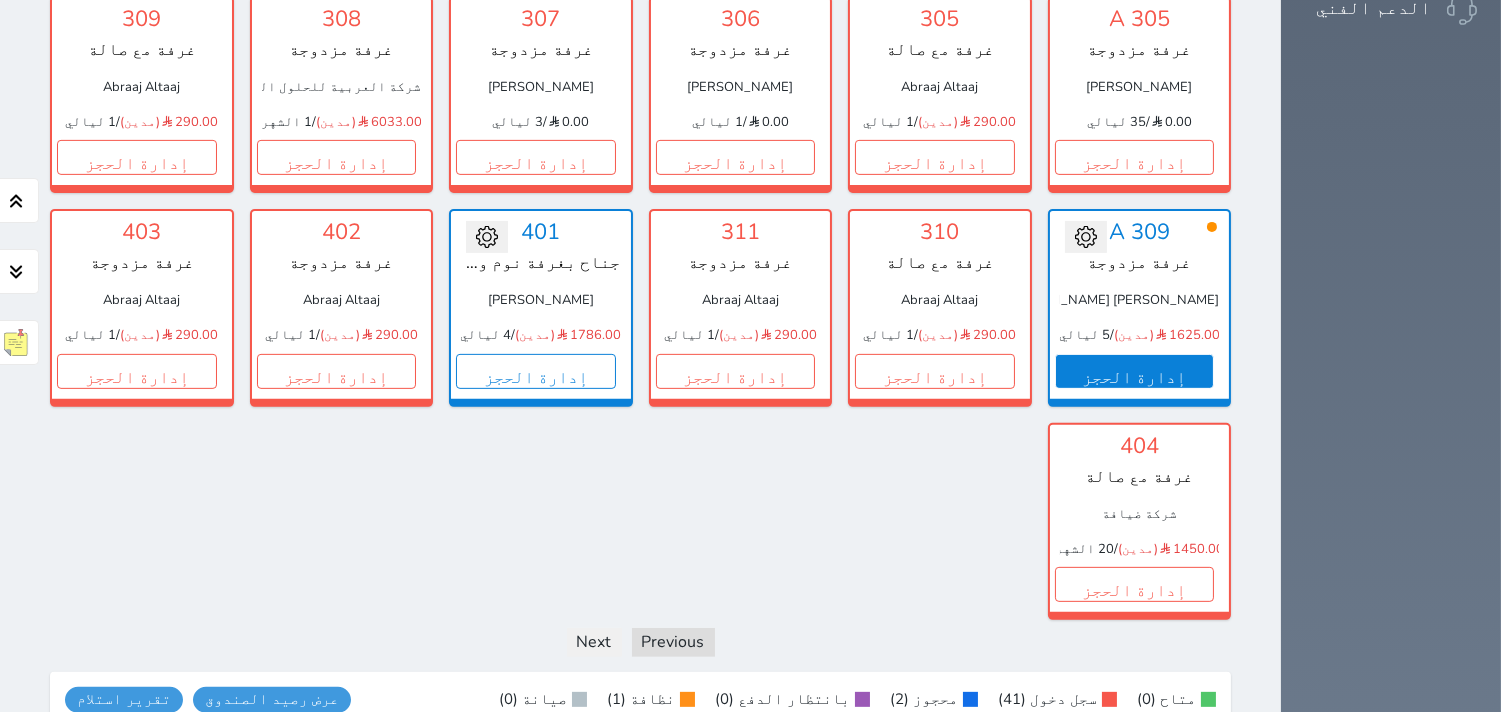 scroll, scrollTop: 1364, scrollLeft: 0, axis: vertical 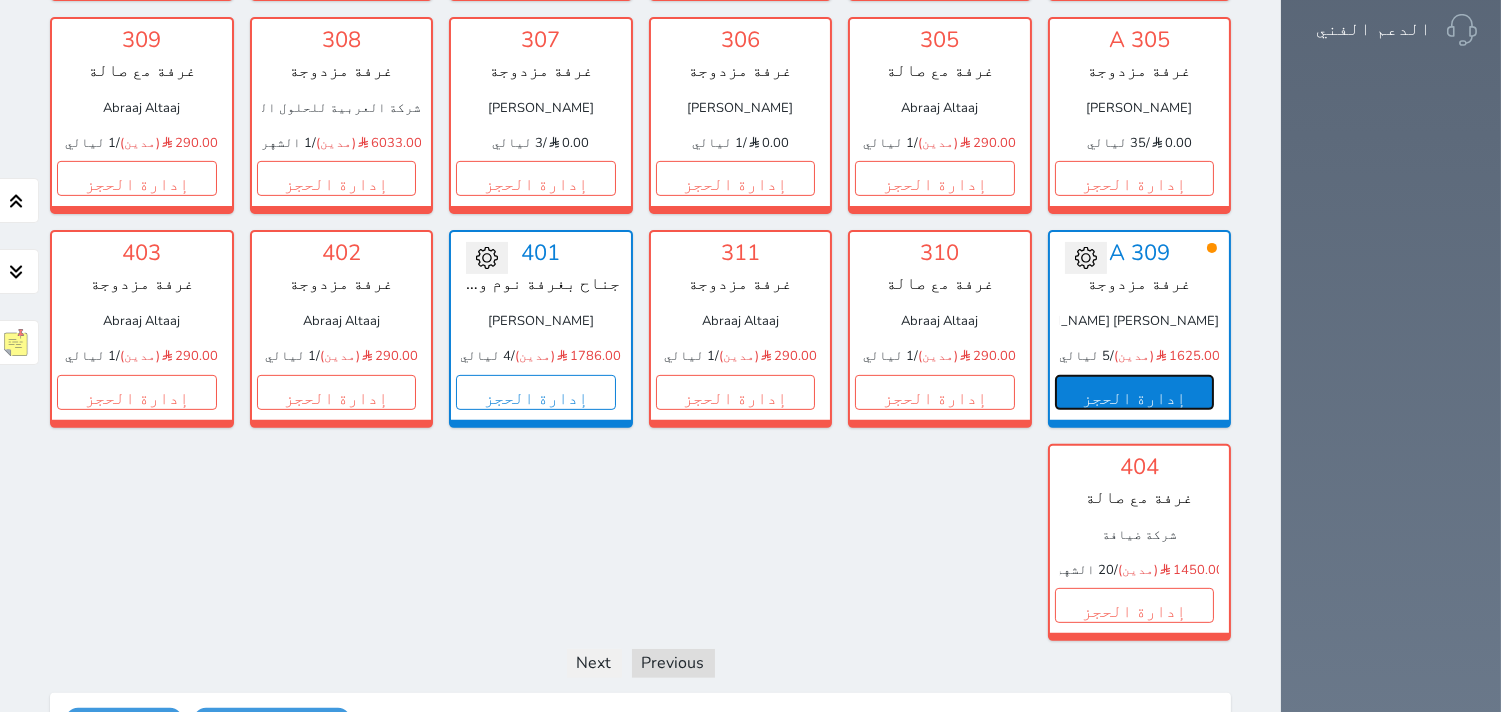 click on "إدارة الحجز" at bounding box center [1135, 392] 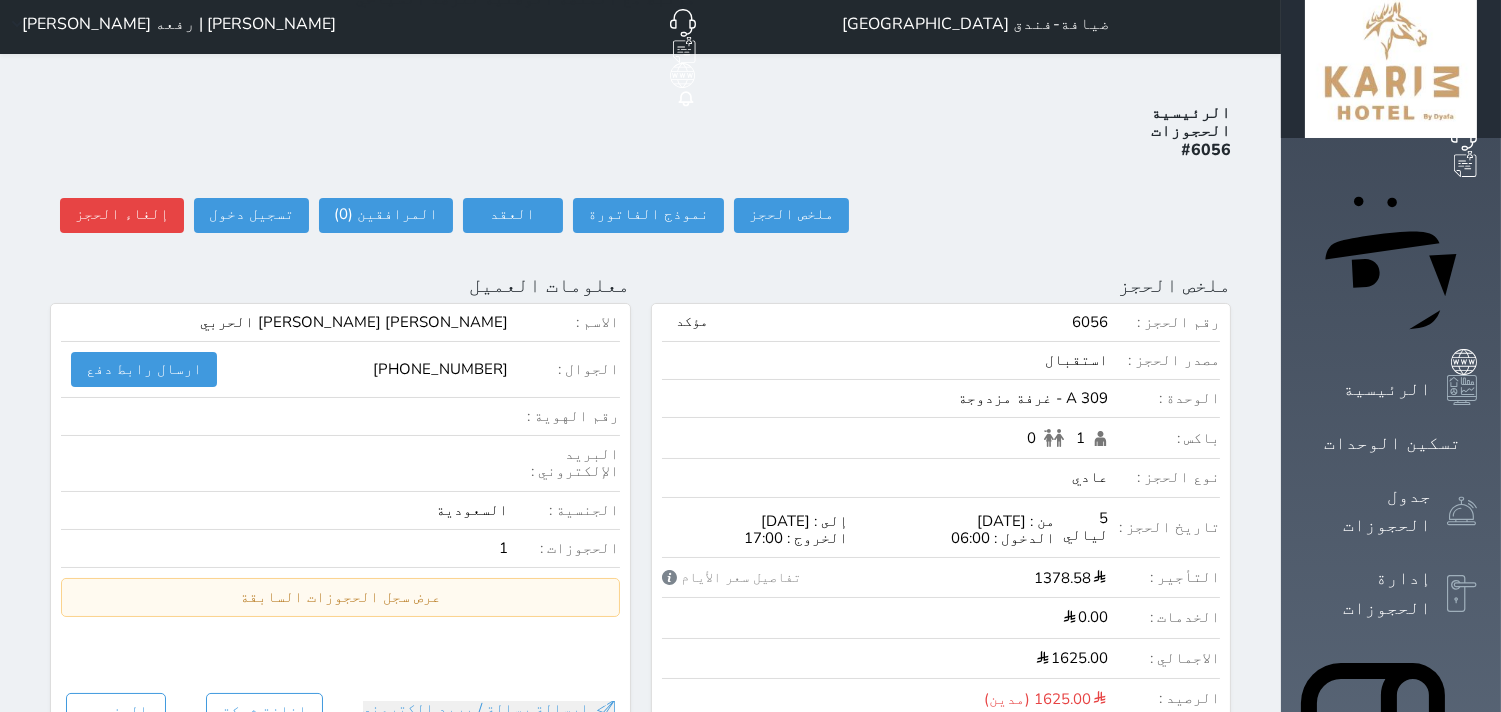 scroll, scrollTop: 0, scrollLeft: 0, axis: both 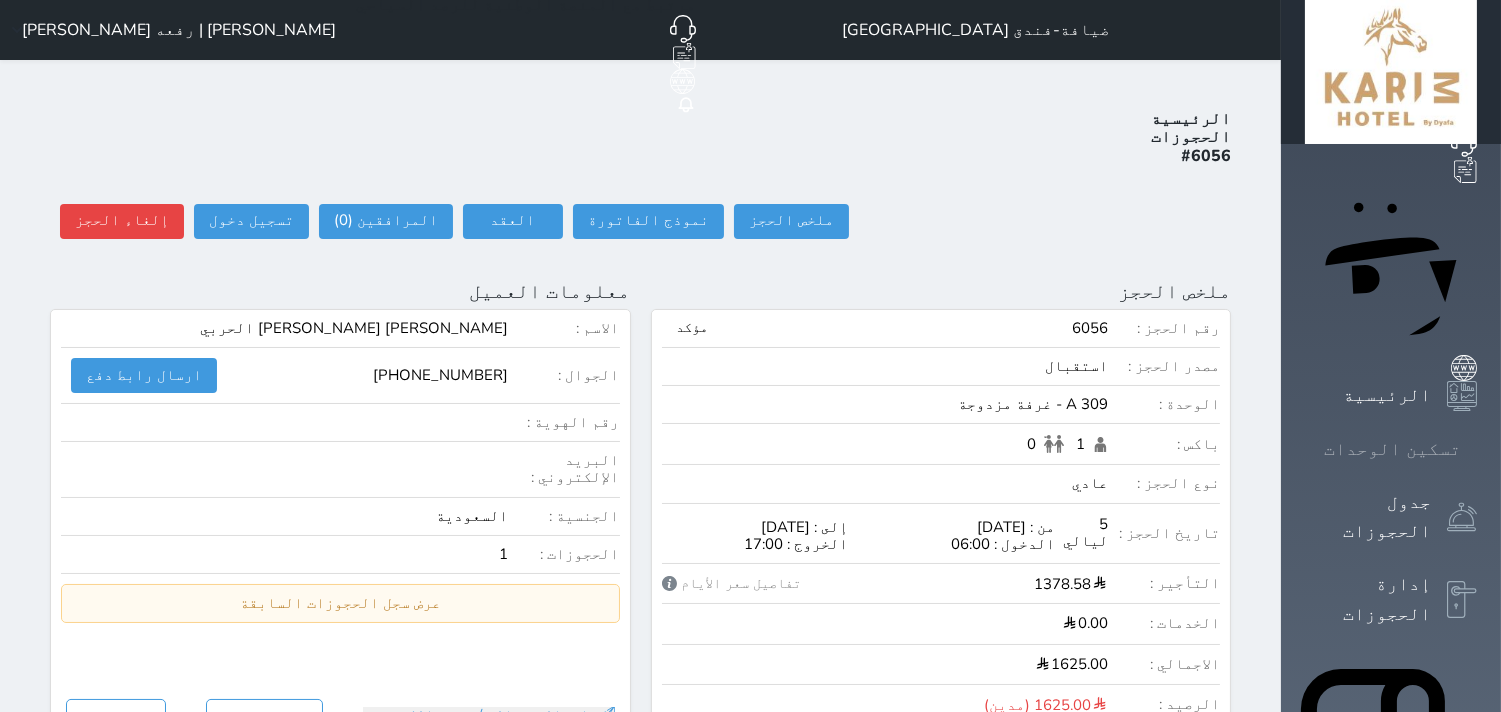 click at bounding box center (1477, 449) 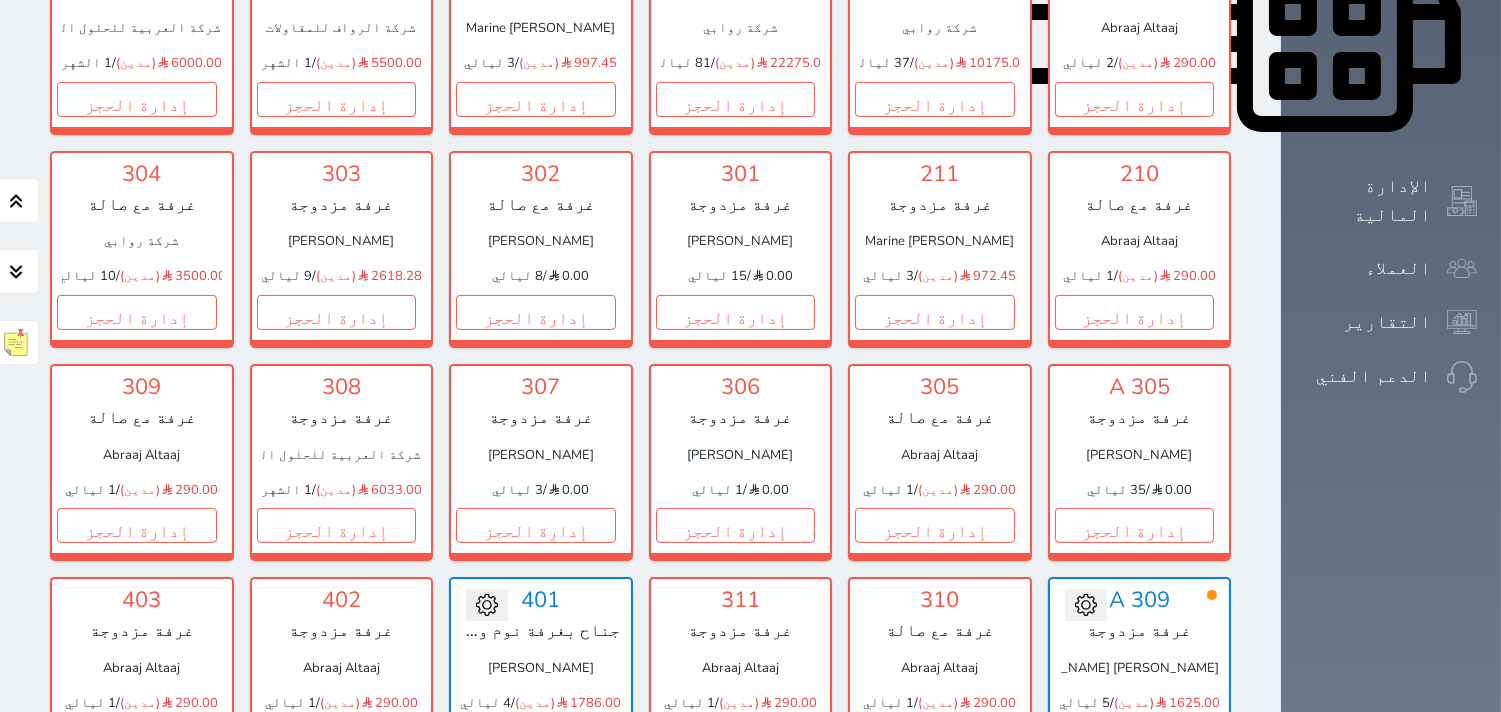scroll, scrollTop: 1522, scrollLeft: 0, axis: vertical 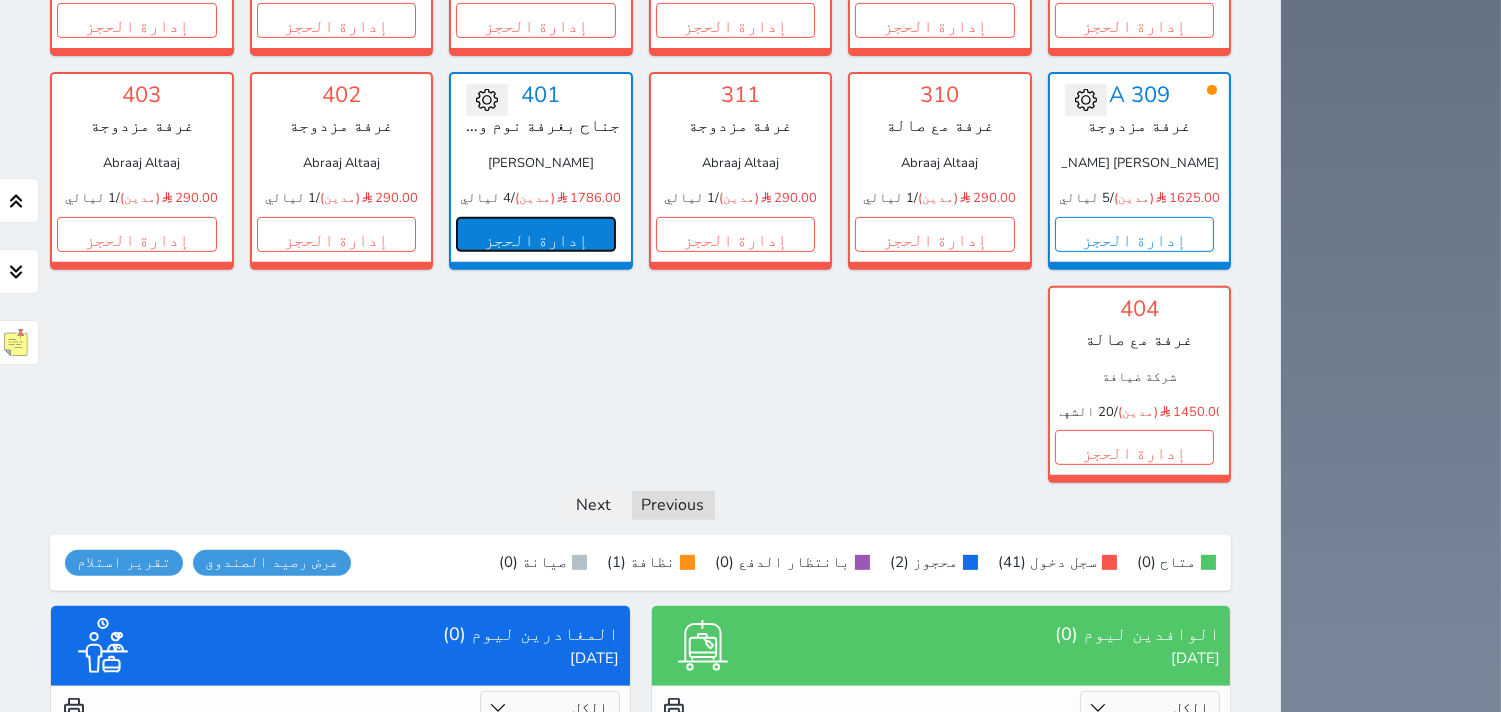 click on "إدارة الحجز" at bounding box center [536, 234] 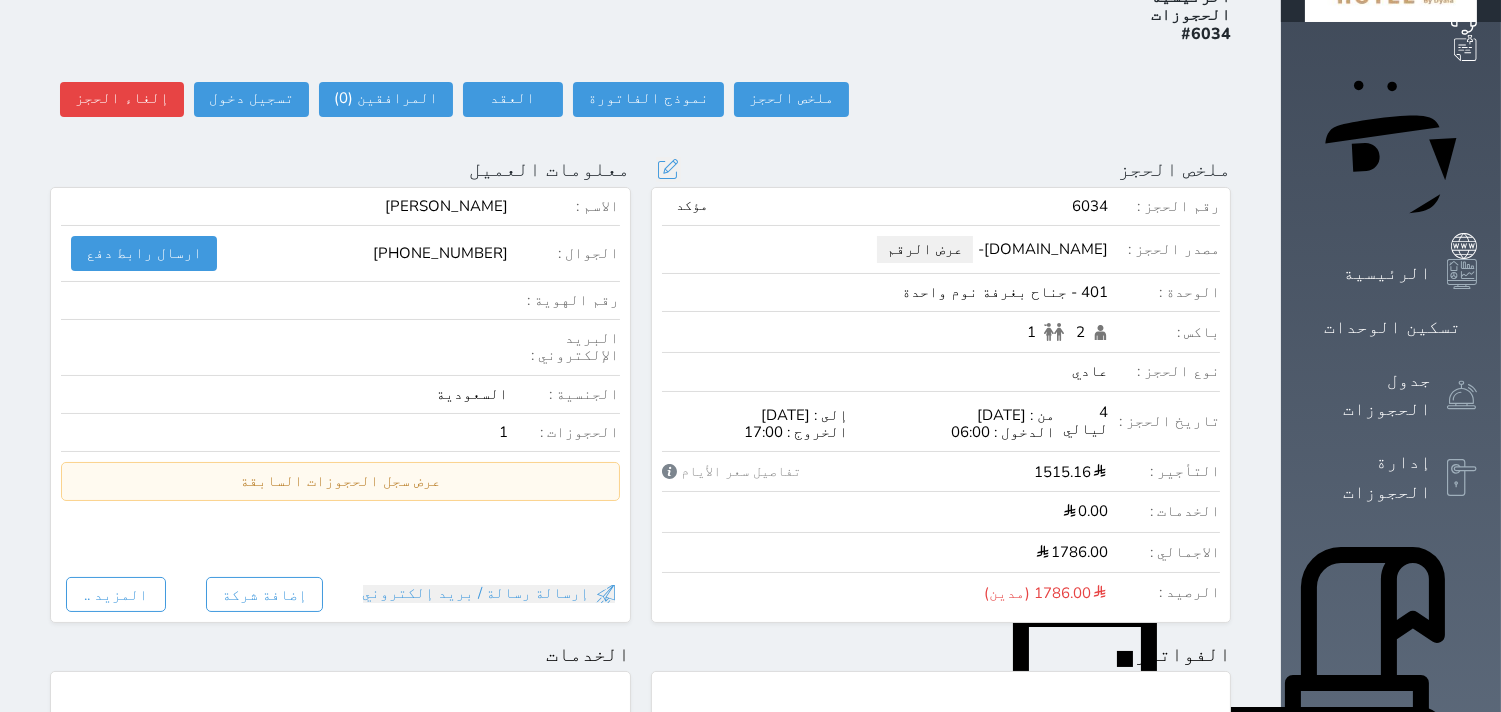 scroll, scrollTop: 0, scrollLeft: 0, axis: both 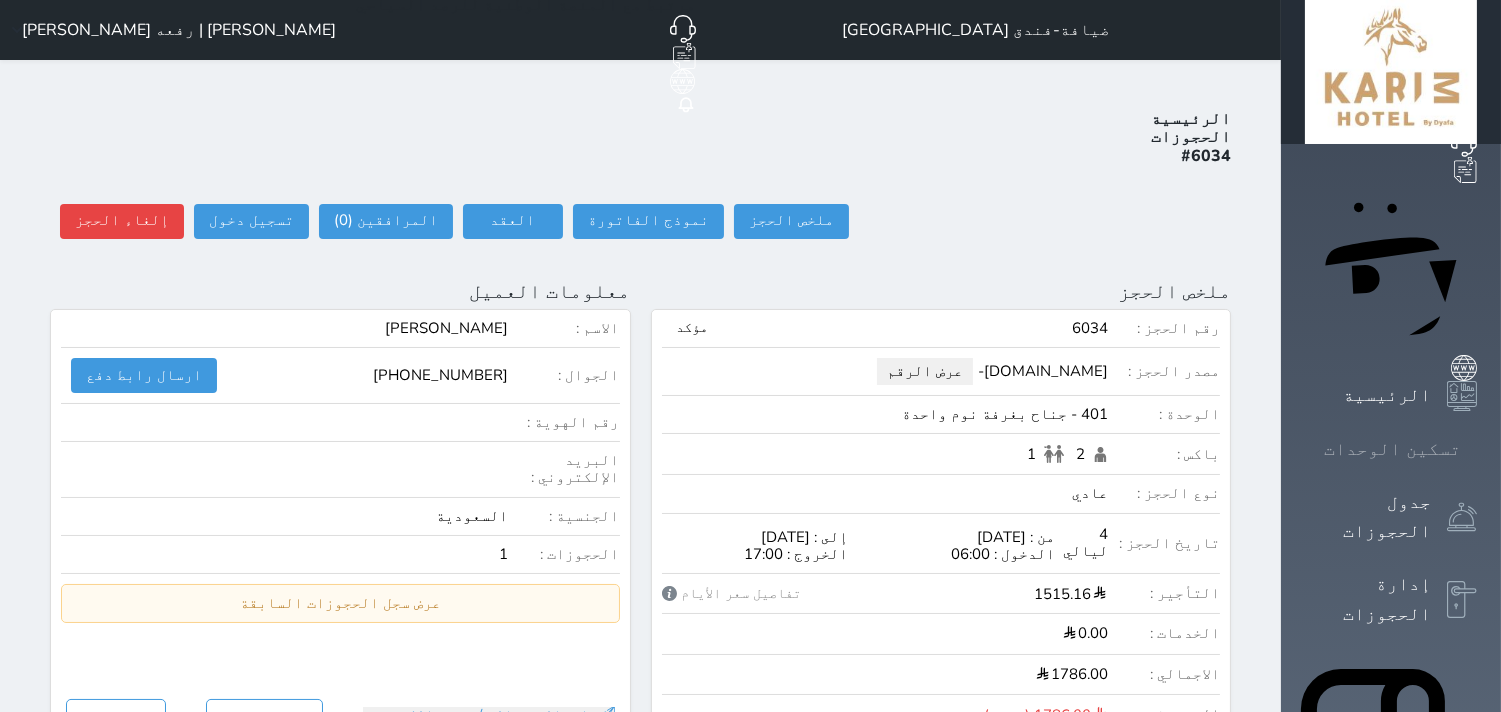 click 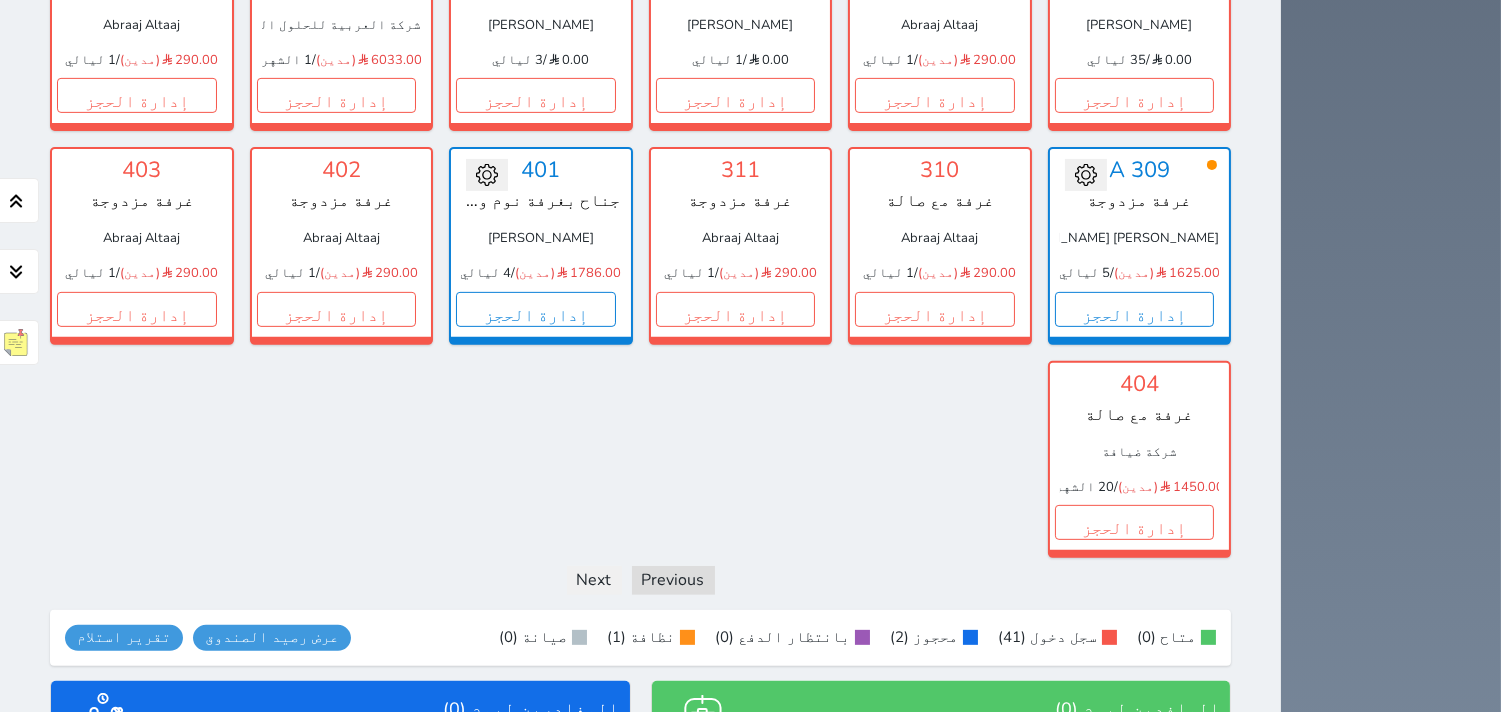 scroll, scrollTop: 1697, scrollLeft: 0, axis: vertical 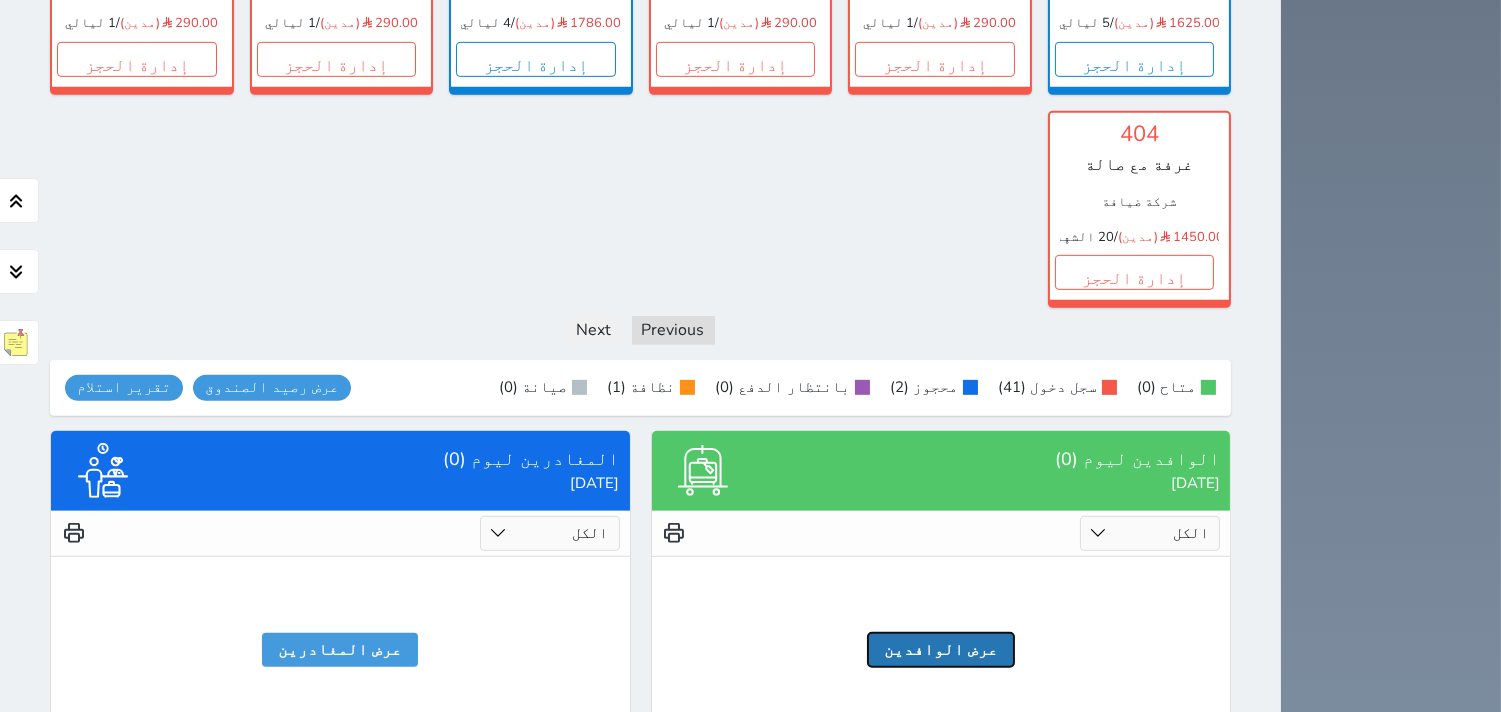 click on "عرض الوافدين" at bounding box center (941, 650) 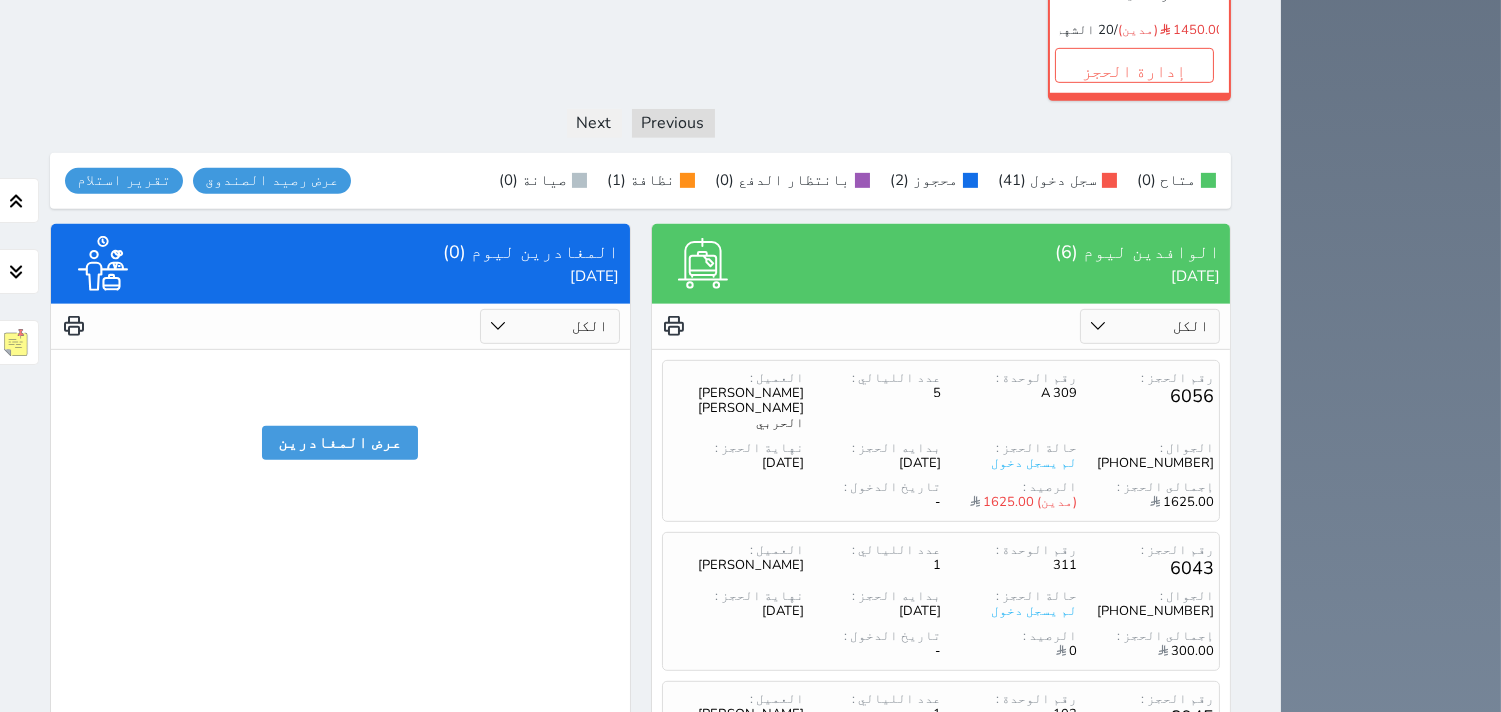 scroll, scrollTop: 1920, scrollLeft: 0, axis: vertical 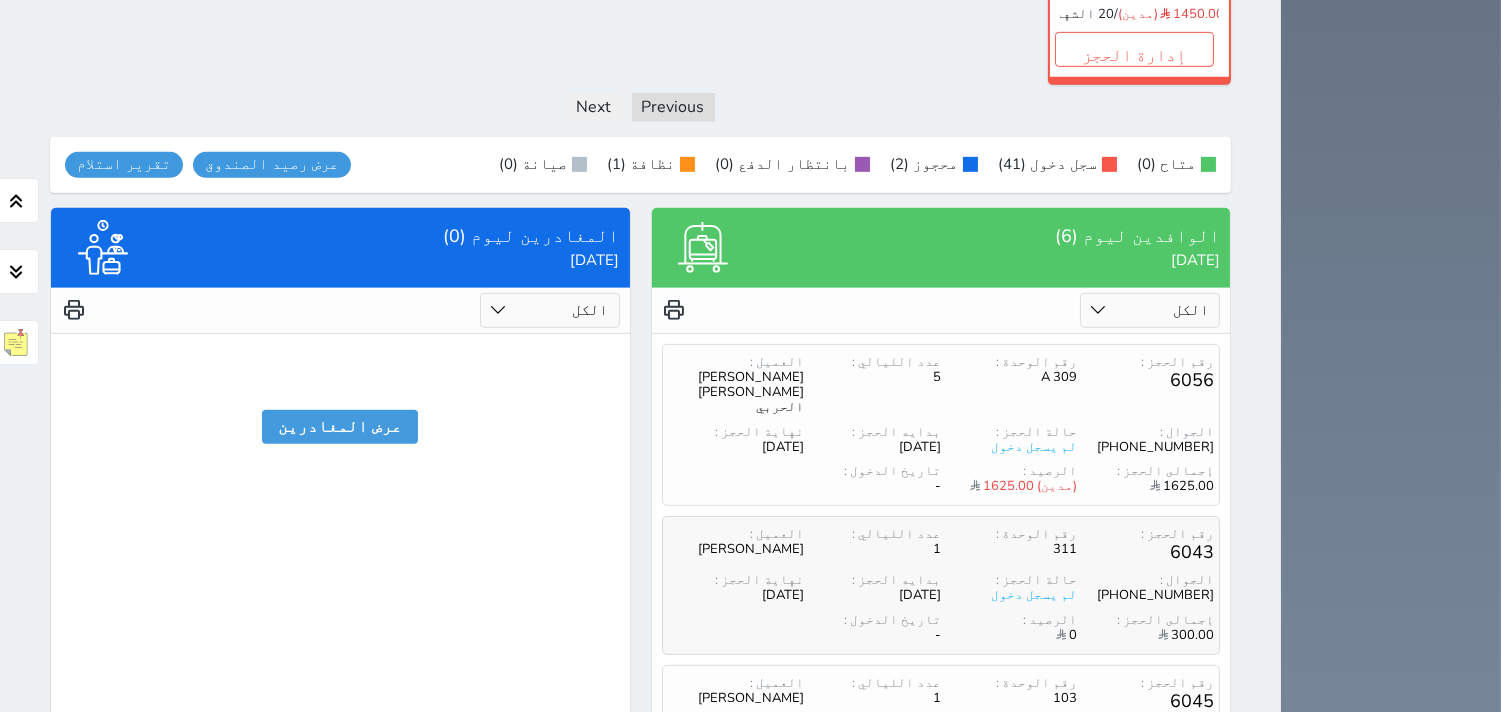 click on "حالة الحجز :" at bounding box center [1009, 580] 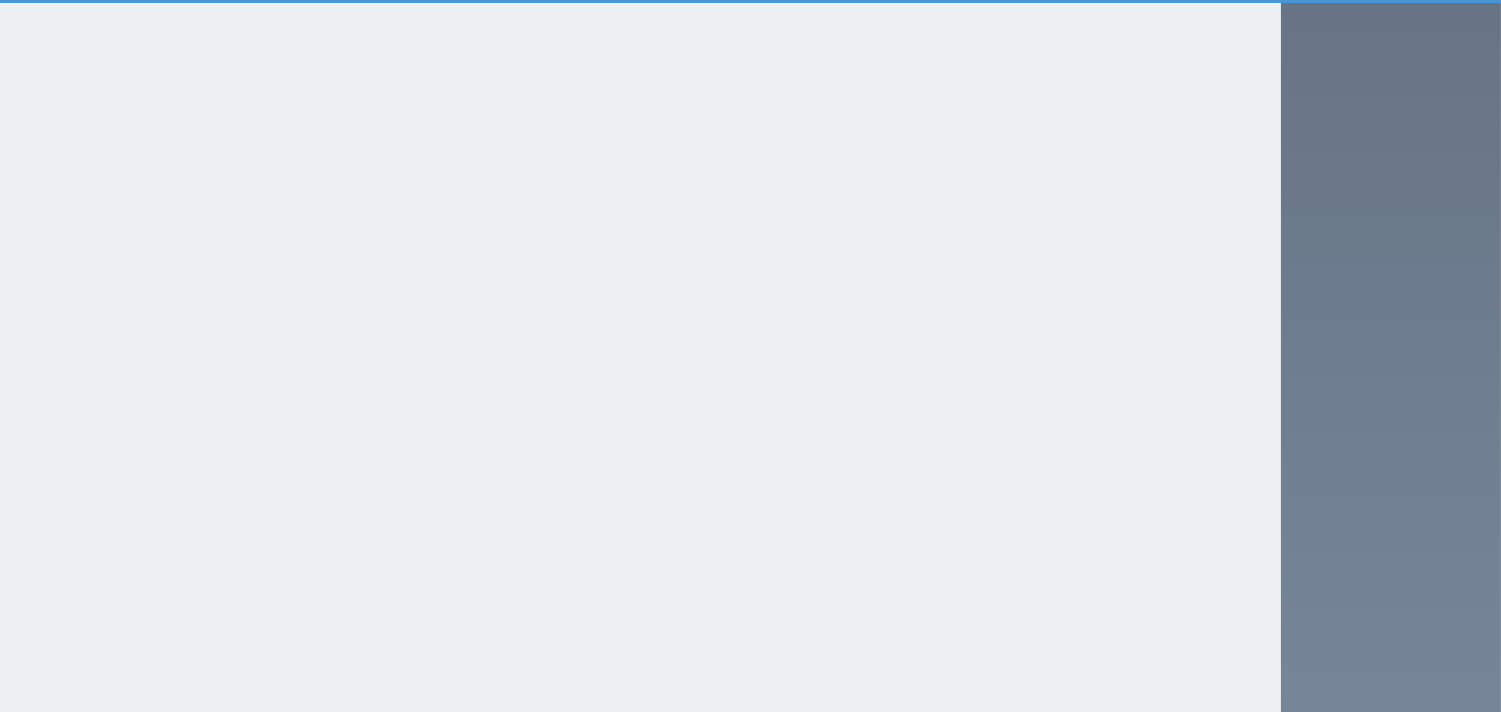 click on "حالة الحجز :" at bounding box center [1009, 580] 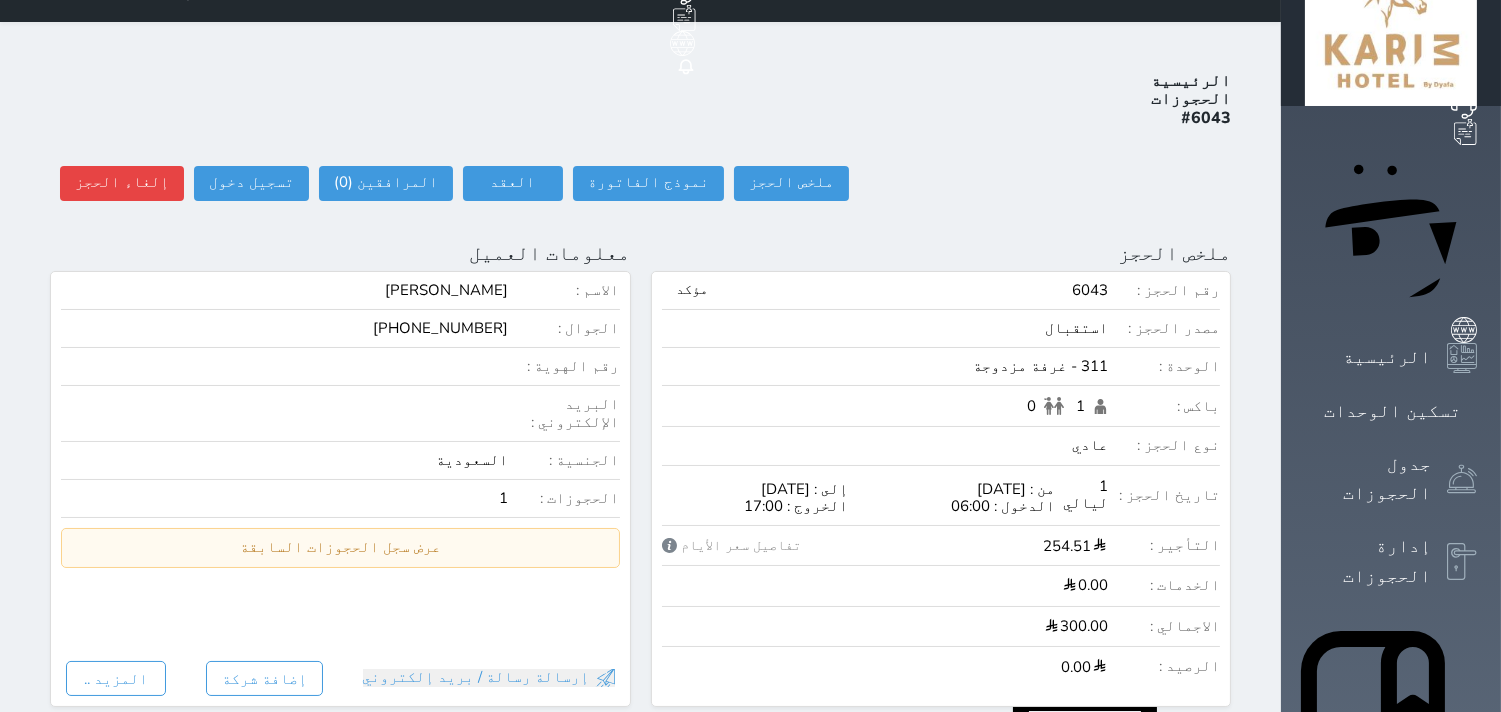 scroll, scrollTop: 0, scrollLeft: 0, axis: both 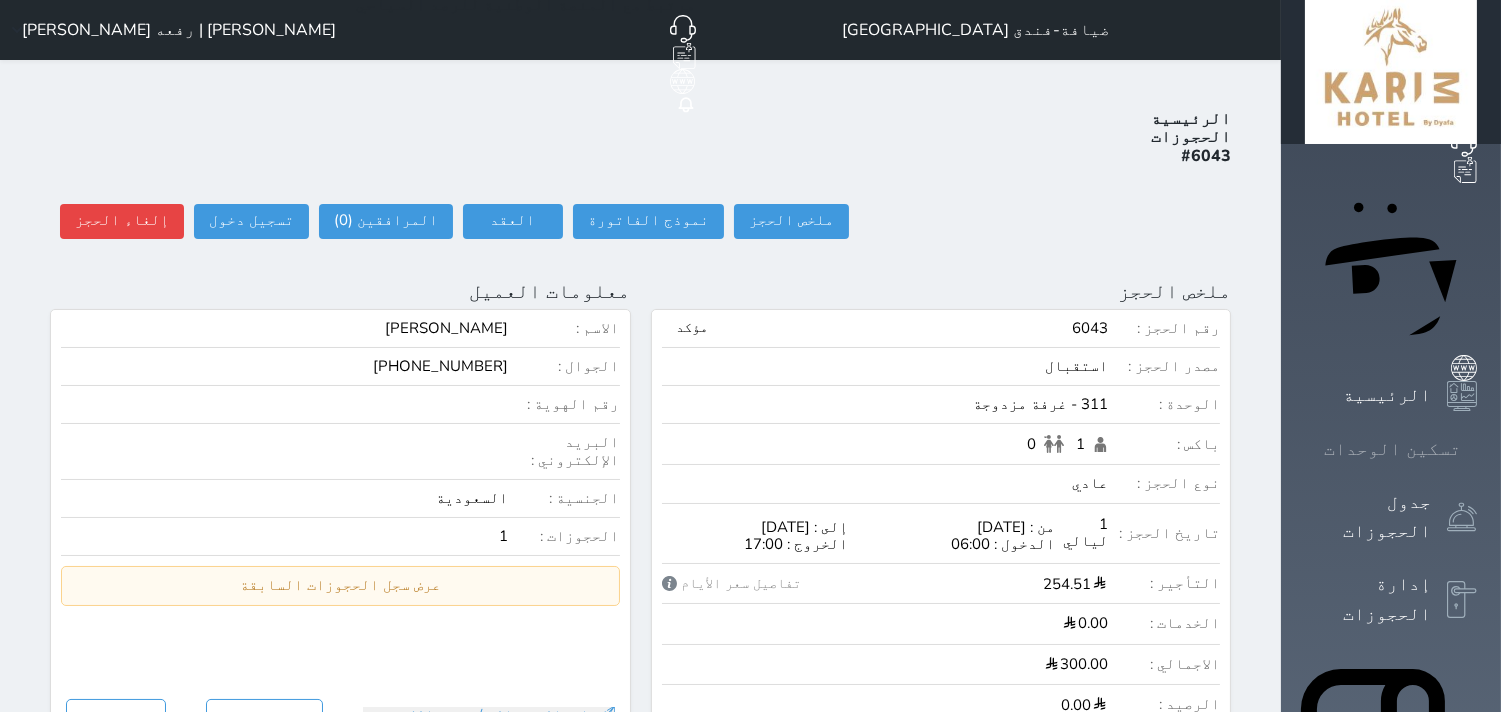 click on "تسكين الوحدات" at bounding box center [1392, 449] 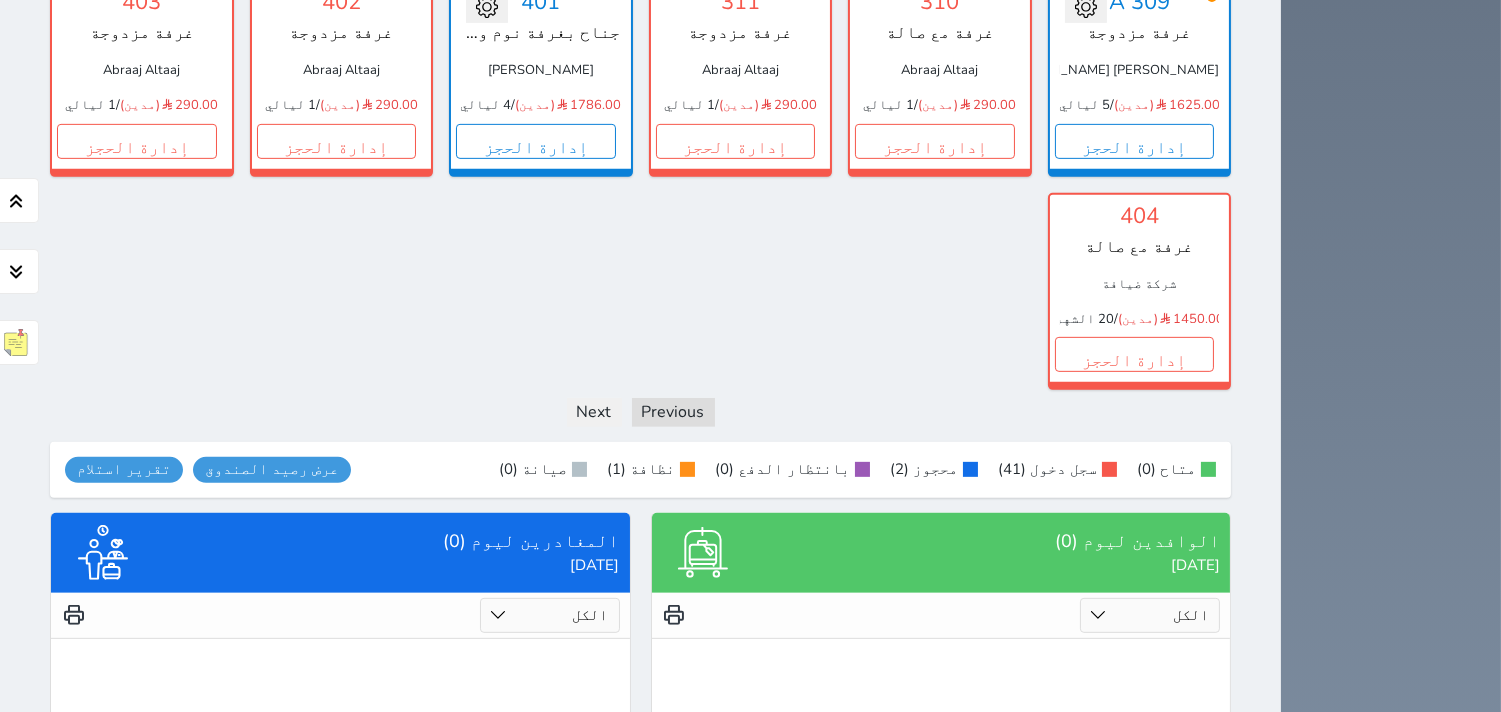 scroll, scrollTop: 1697, scrollLeft: 0, axis: vertical 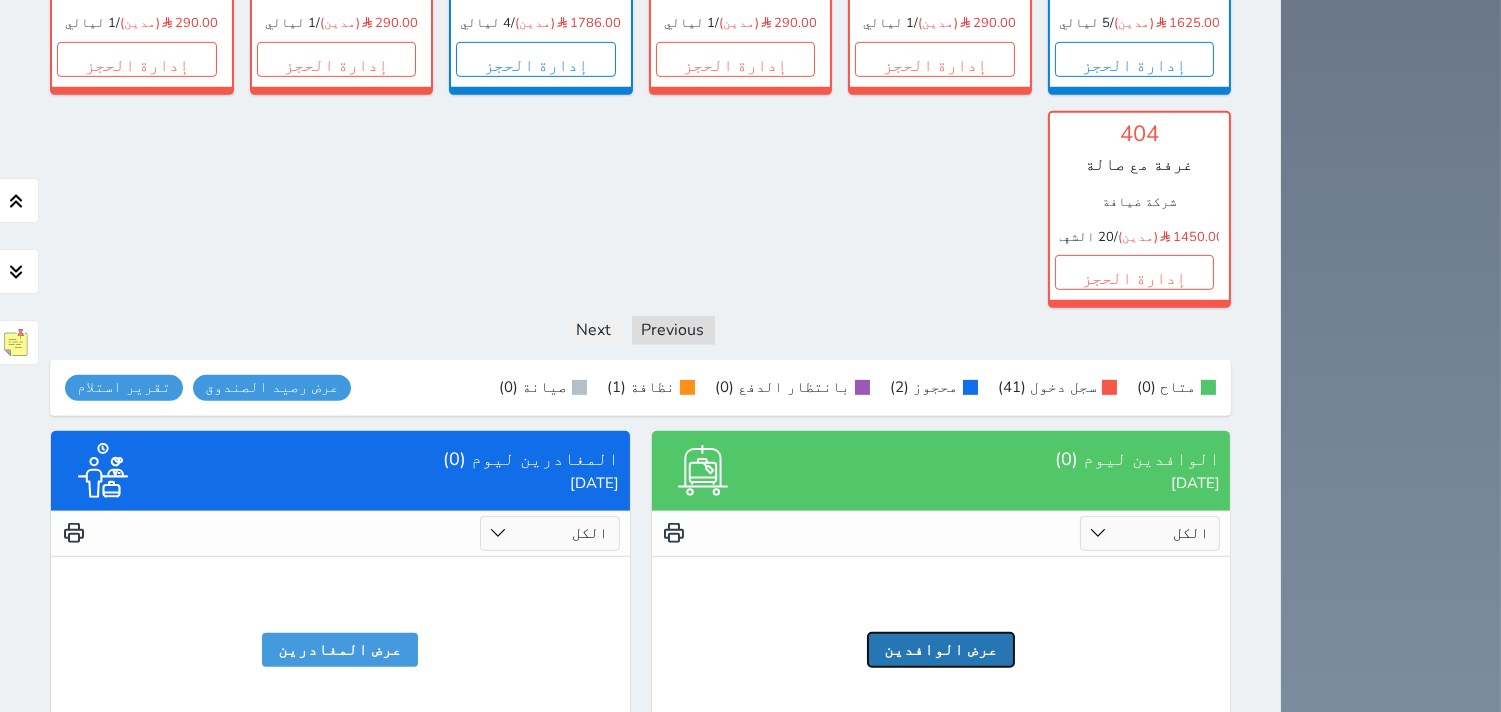 click on "عرض الوافدين" at bounding box center [941, 650] 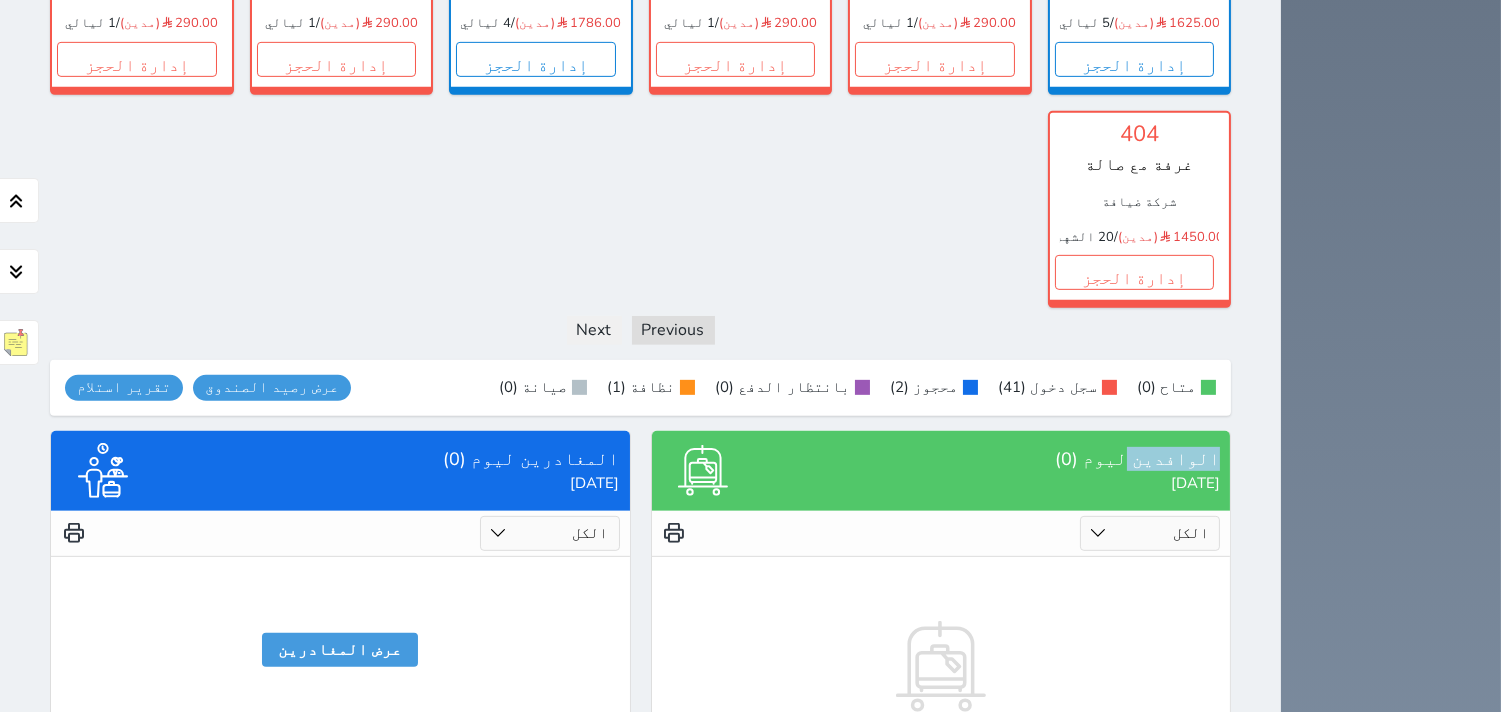 click 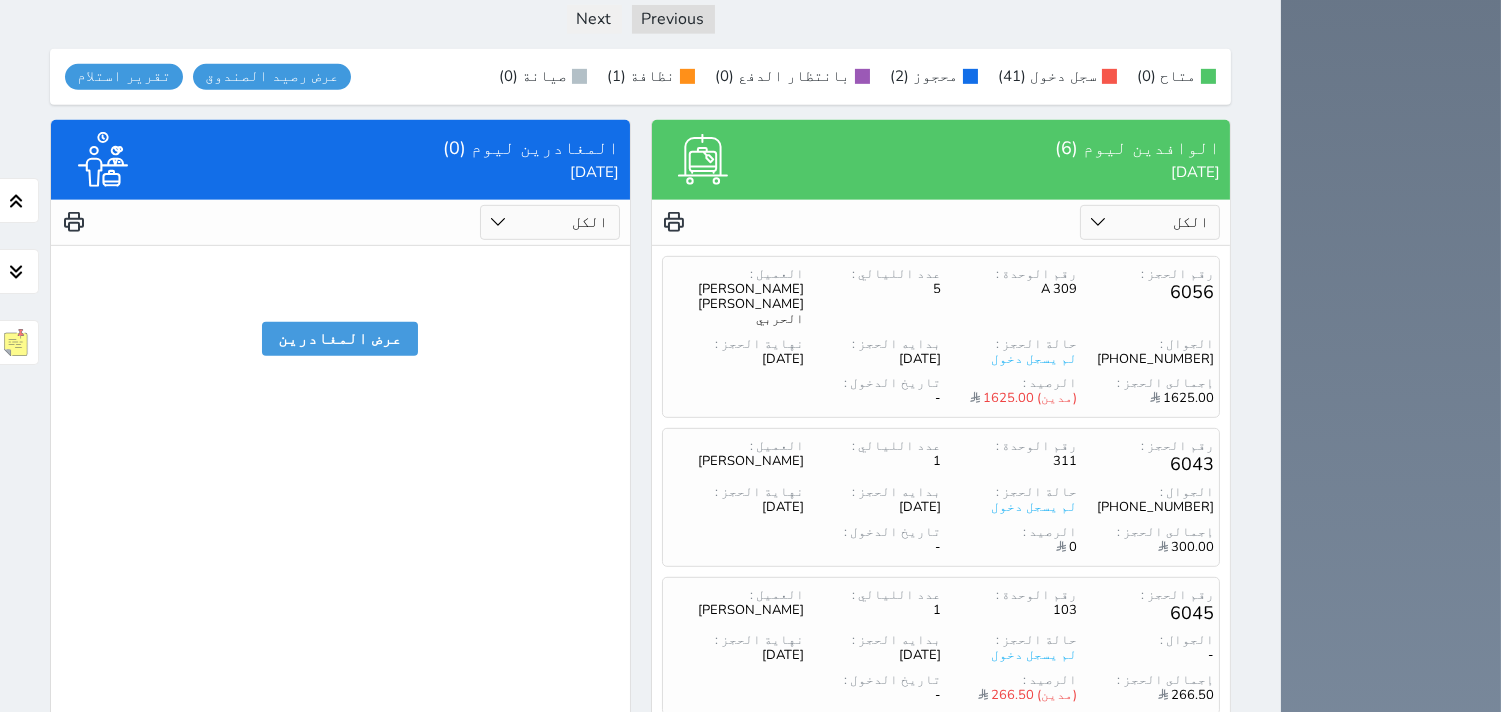 scroll, scrollTop: 2011, scrollLeft: 0, axis: vertical 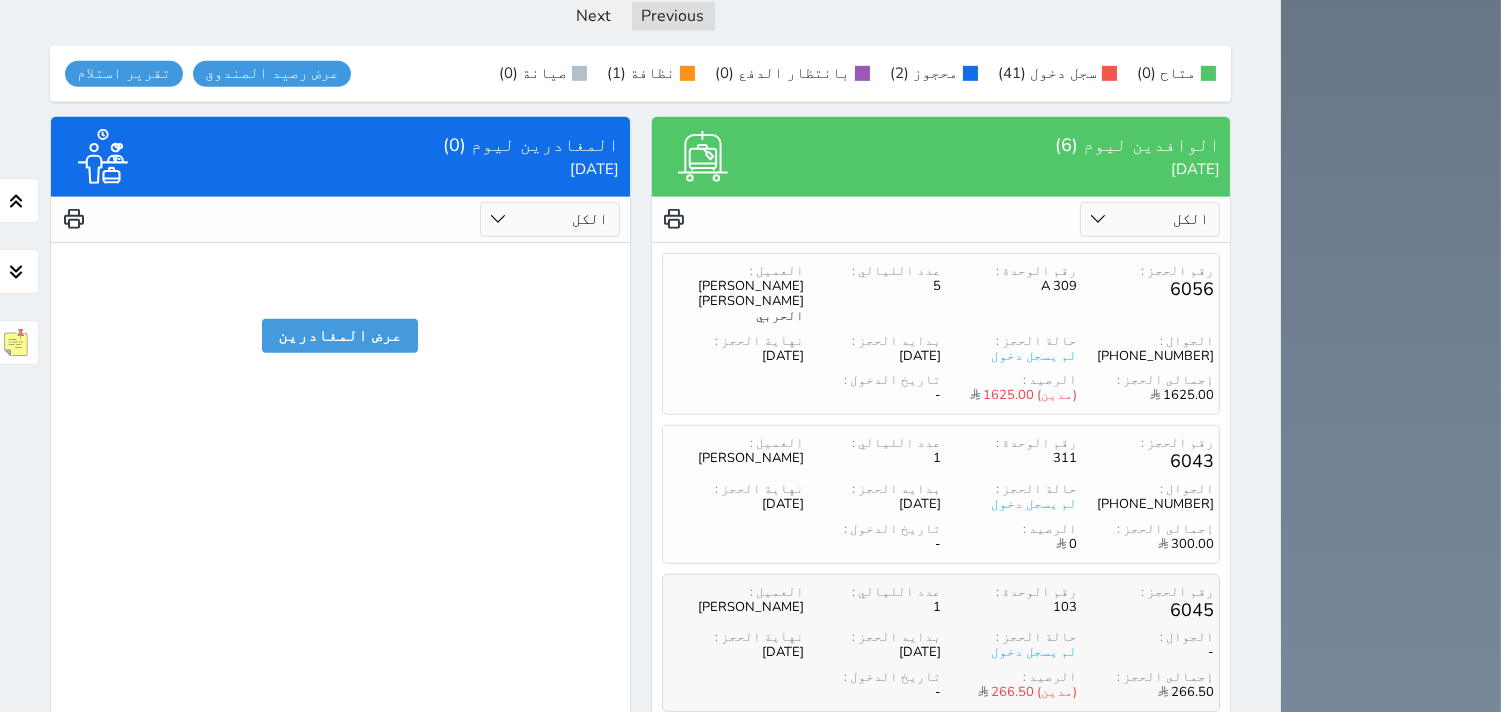 click on "103" at bounding box center [1009, 607] 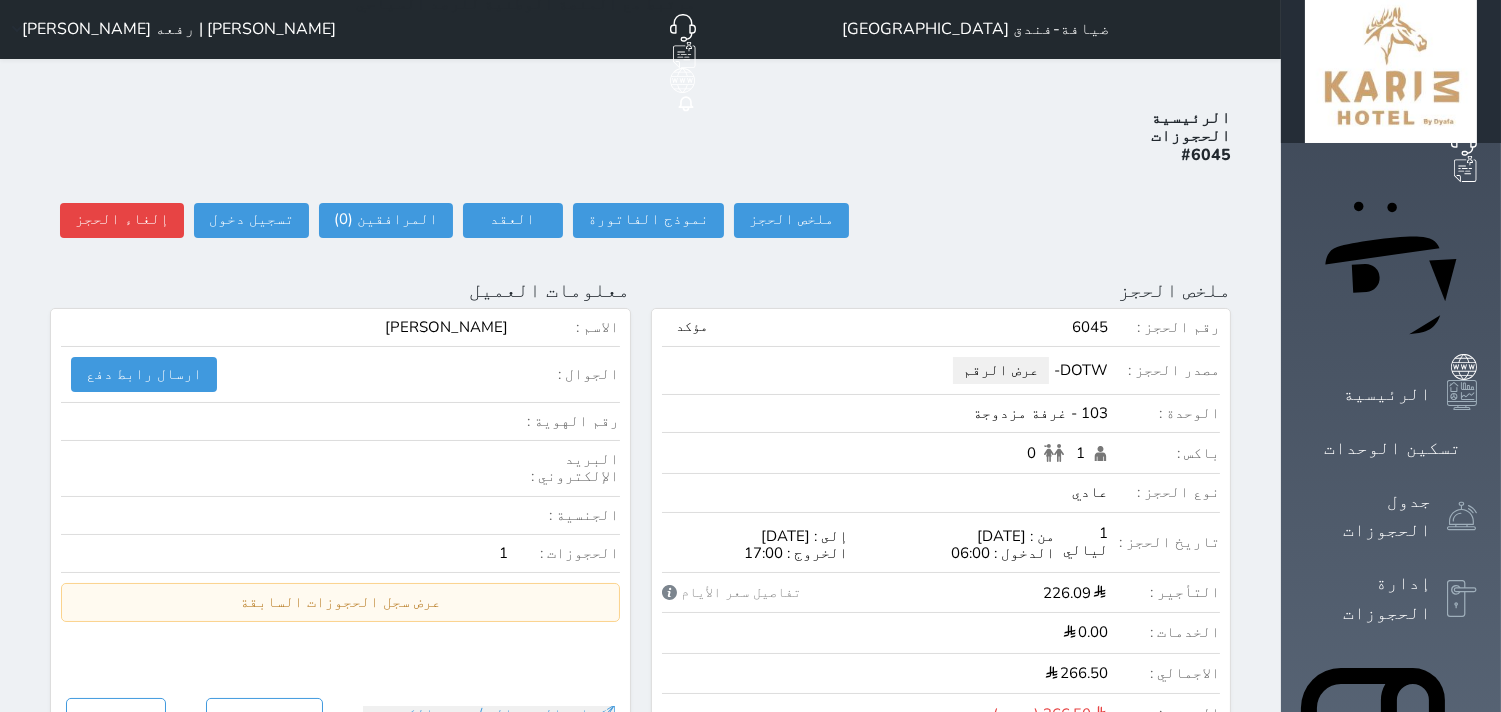 scroll, scrollTop: 0, scrollLeft: 0, axis: both 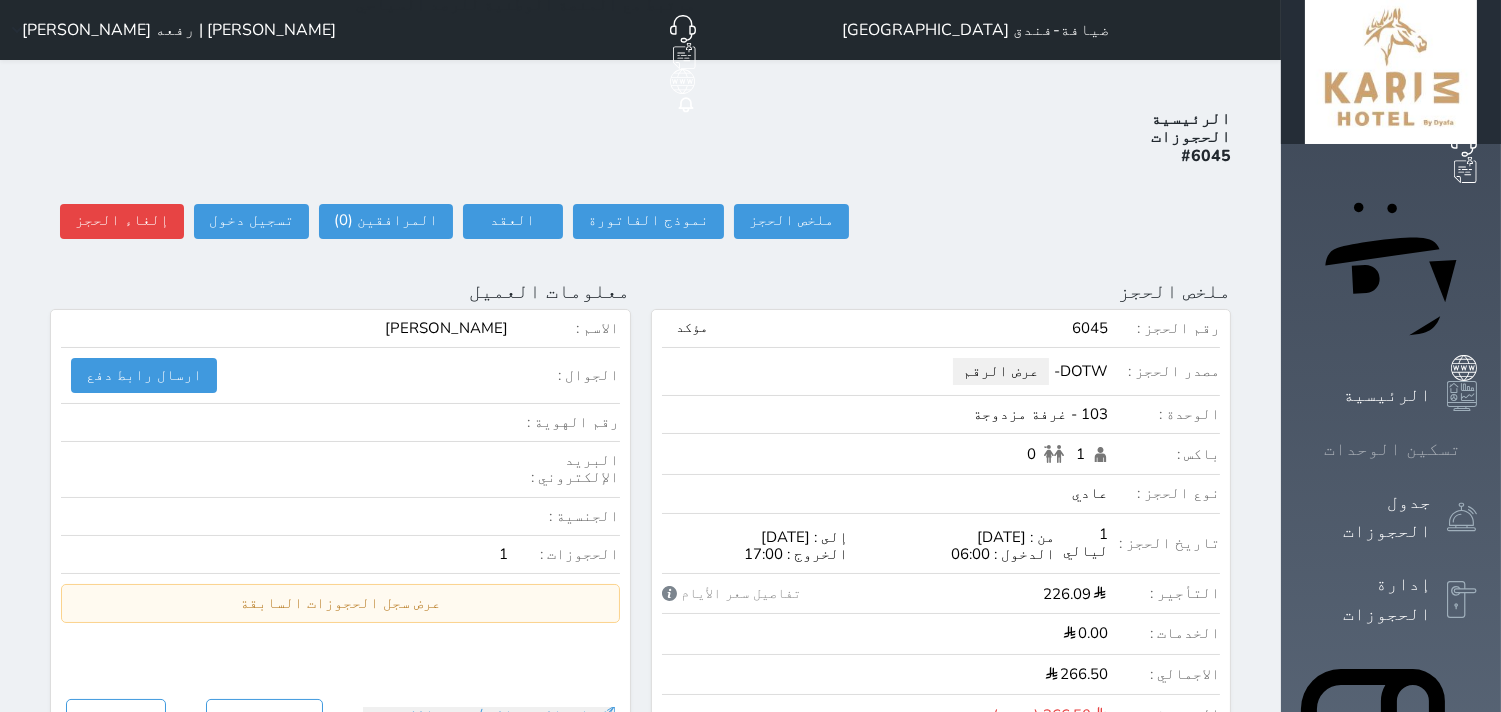 click 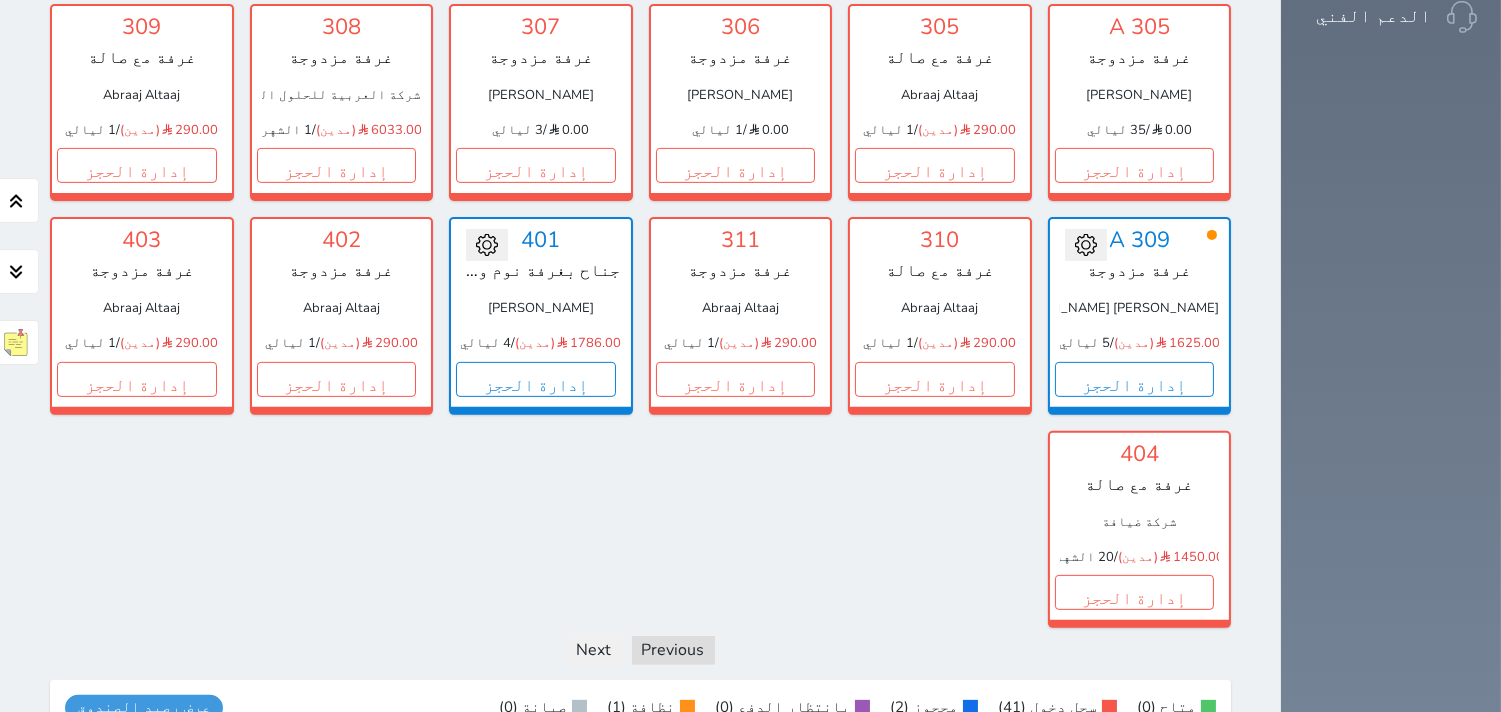 scroll, scrollTop: 1697, scrollLeft: 0, axis: vertical 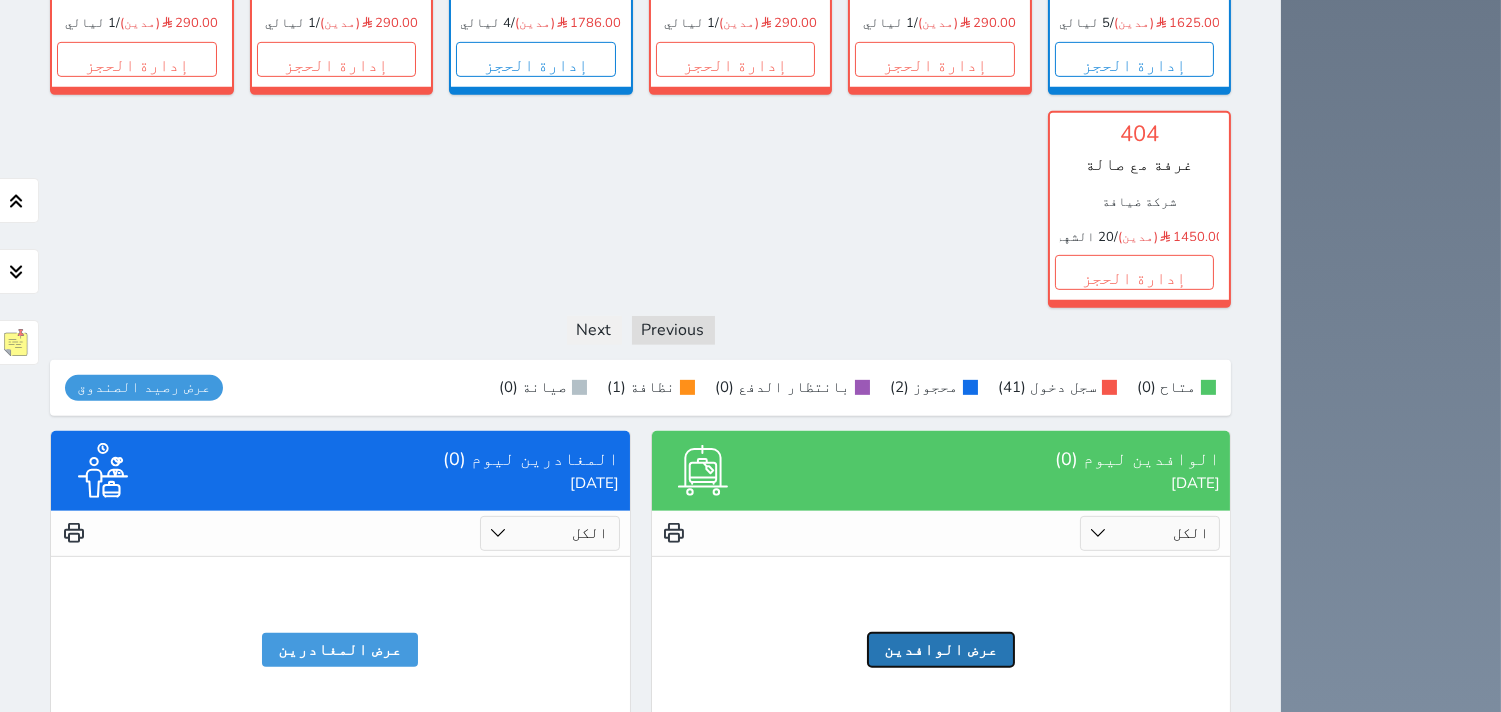 click on "عرض الوافدين" at bounding box center [941, 650] 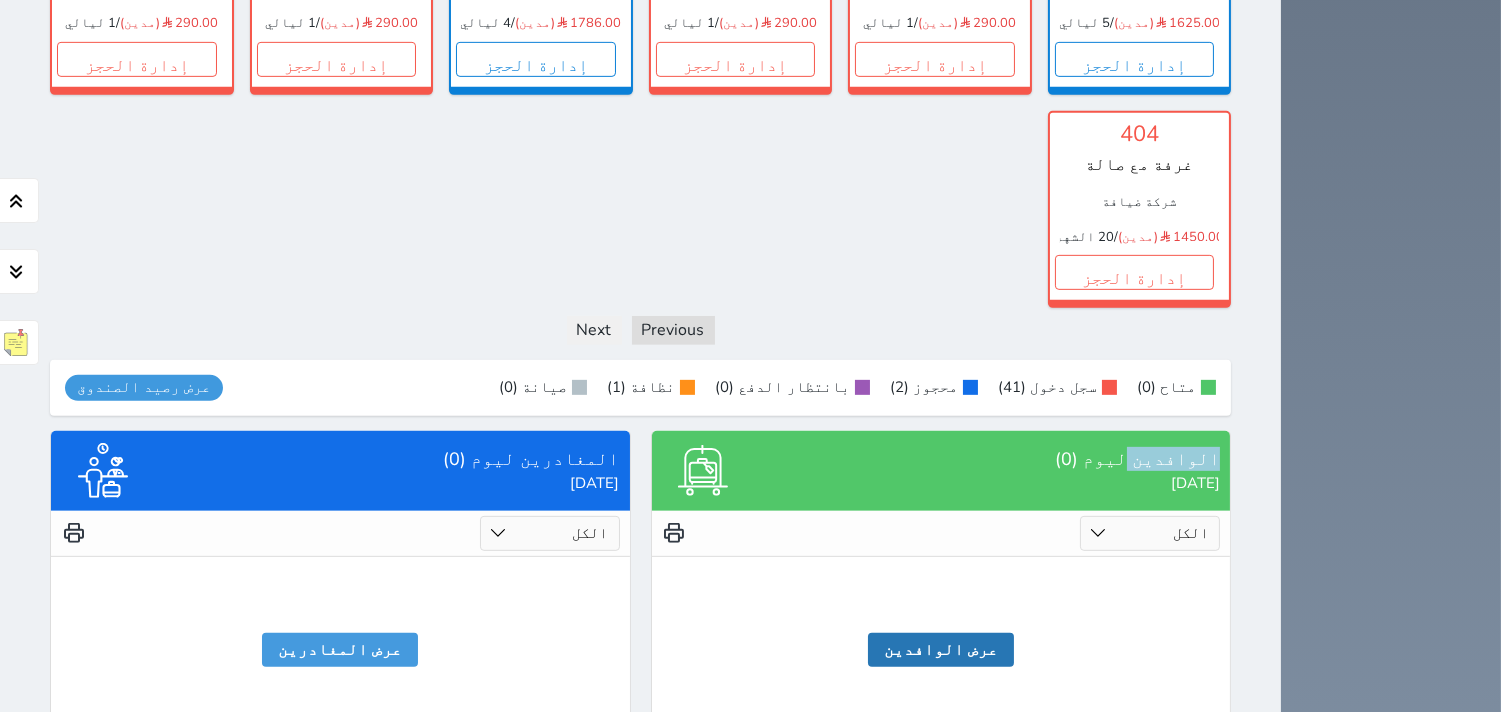 click 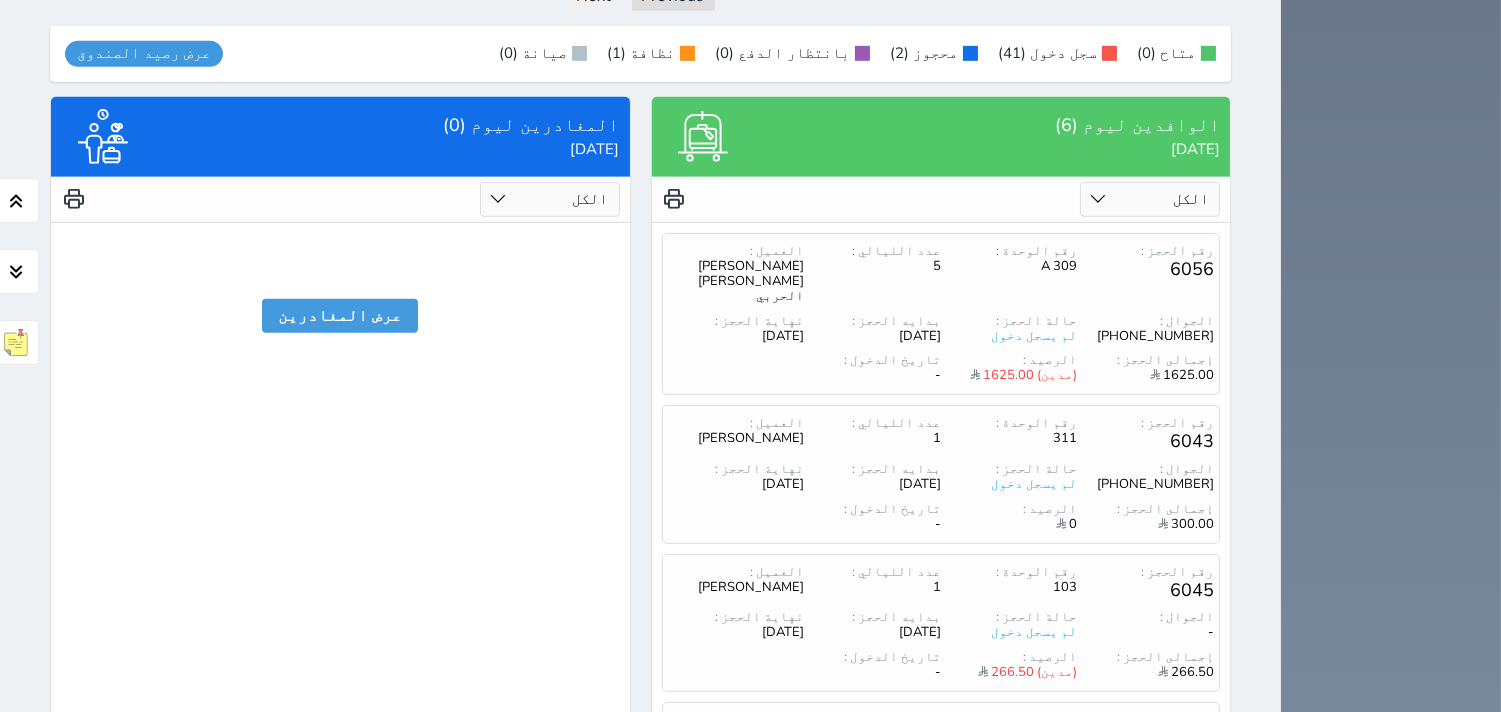 scroll, scrollTop: 2213, scrollLeft: 0, axis: vertical 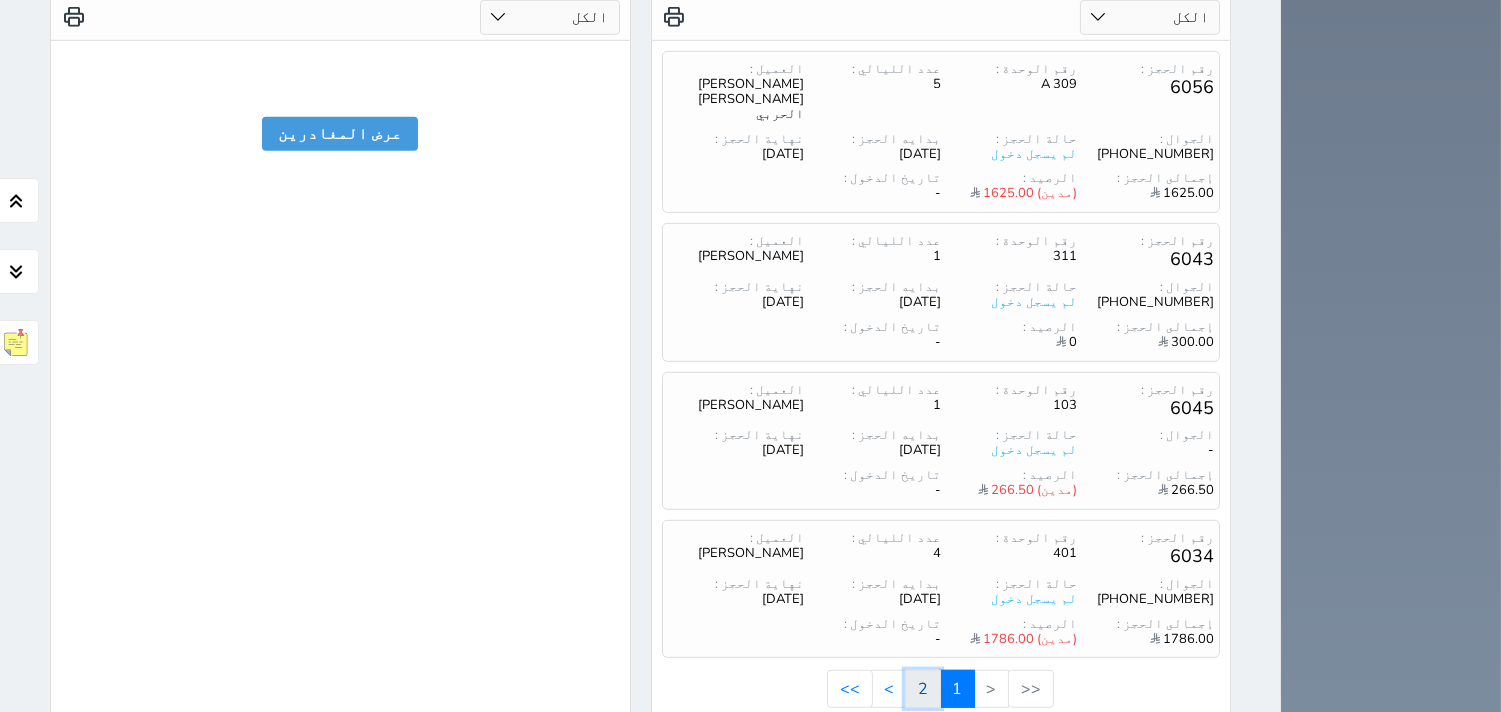 click on "2" at bounding box center (923, 689) 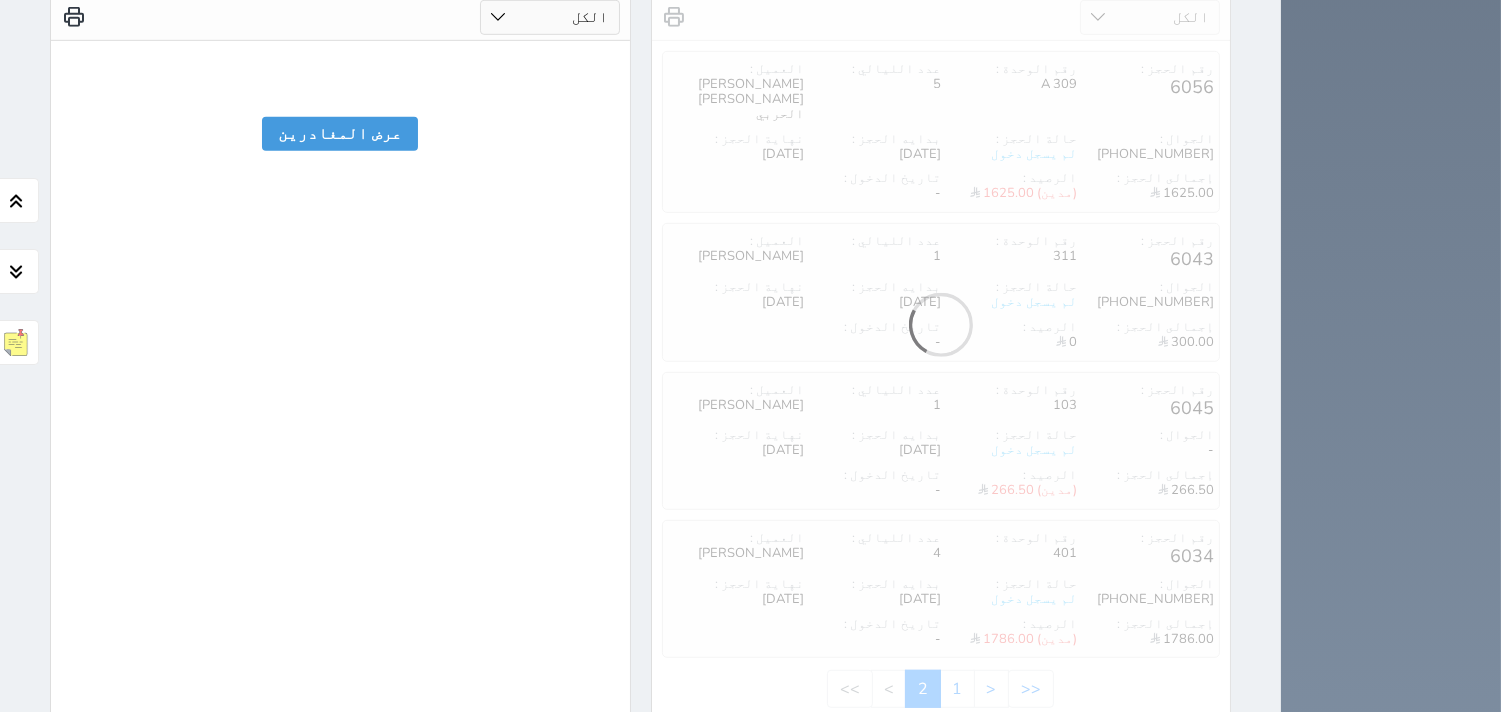 click at bounding box center (941, 325) 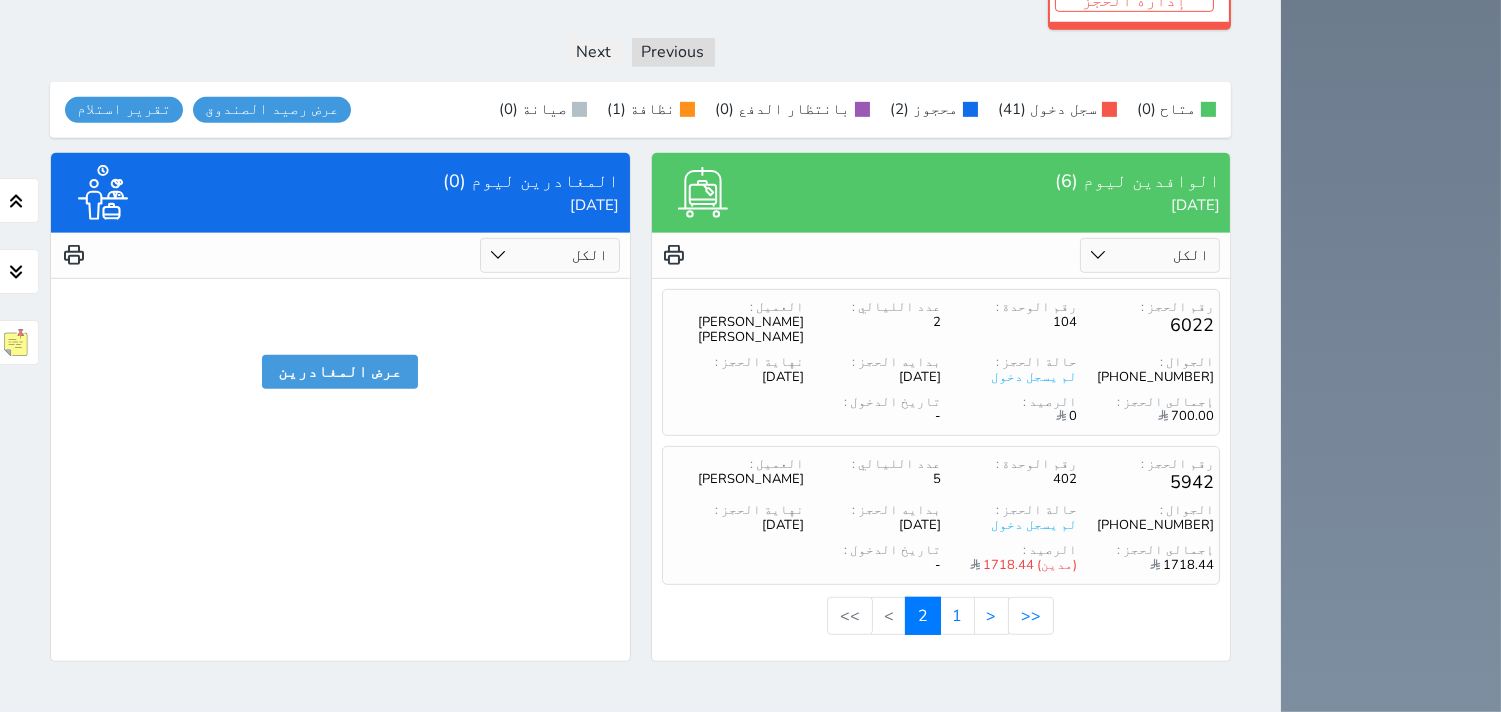 scroll, scrollTop: 1903, scrollLeft: 0, axis: vertical 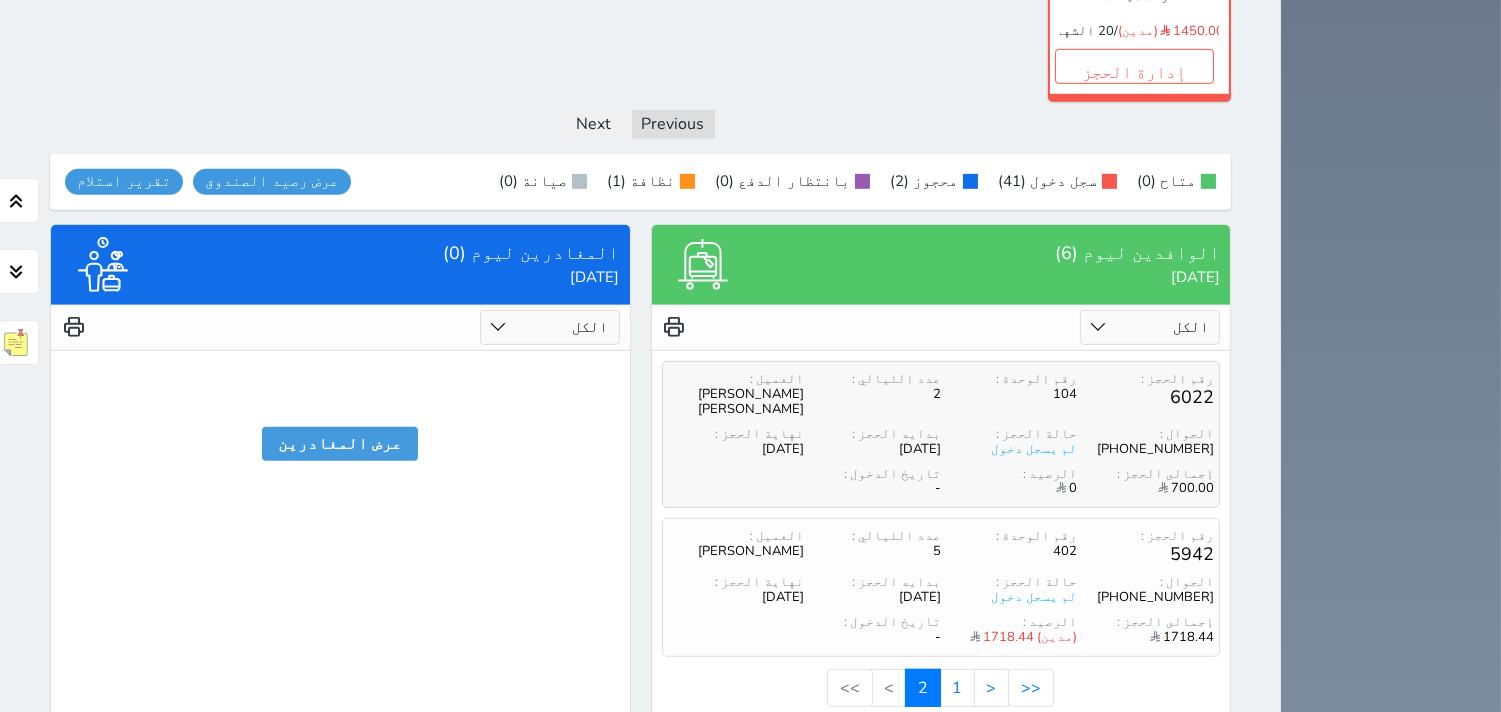 click on "بدايه الحجز :" at bounding box center (872, 434) 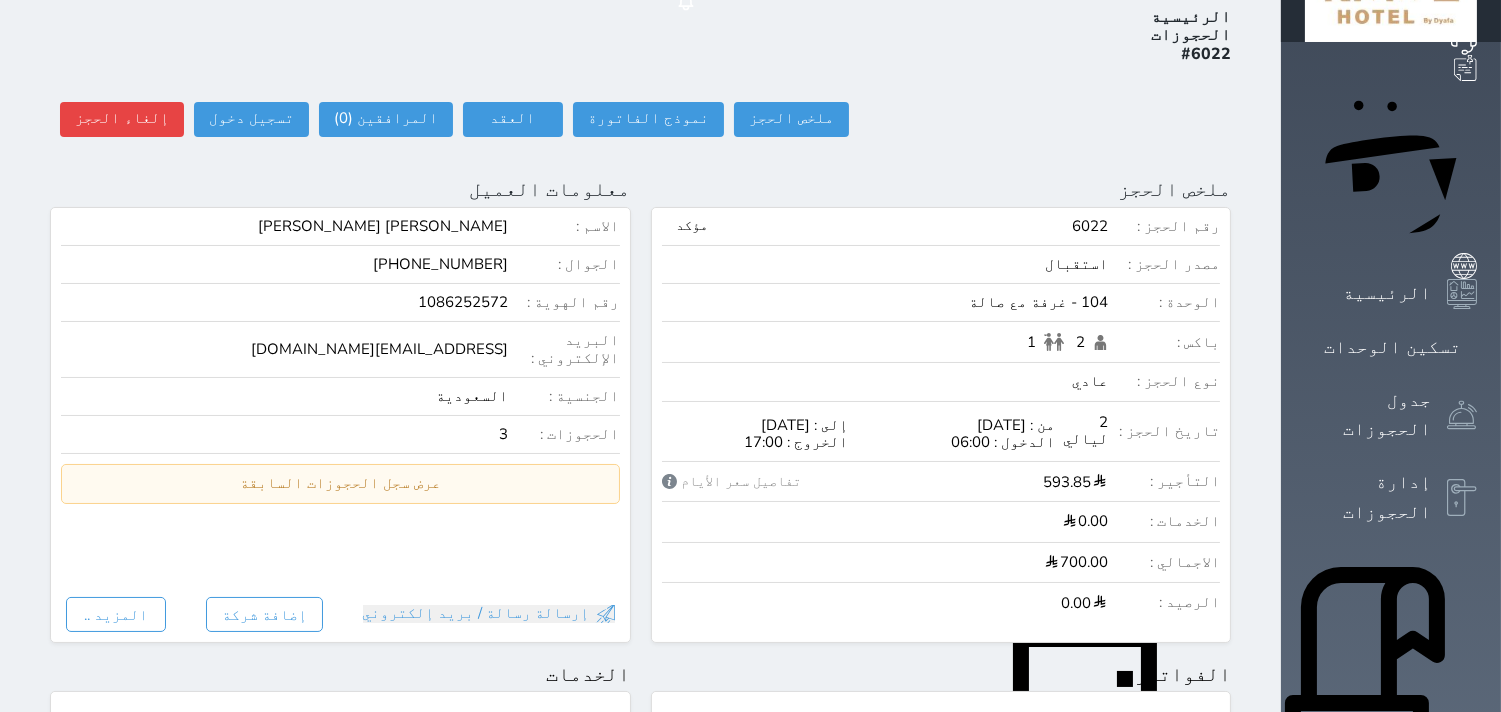 scroll, scrollTop: 0, scrollLeft: 0, axis: both 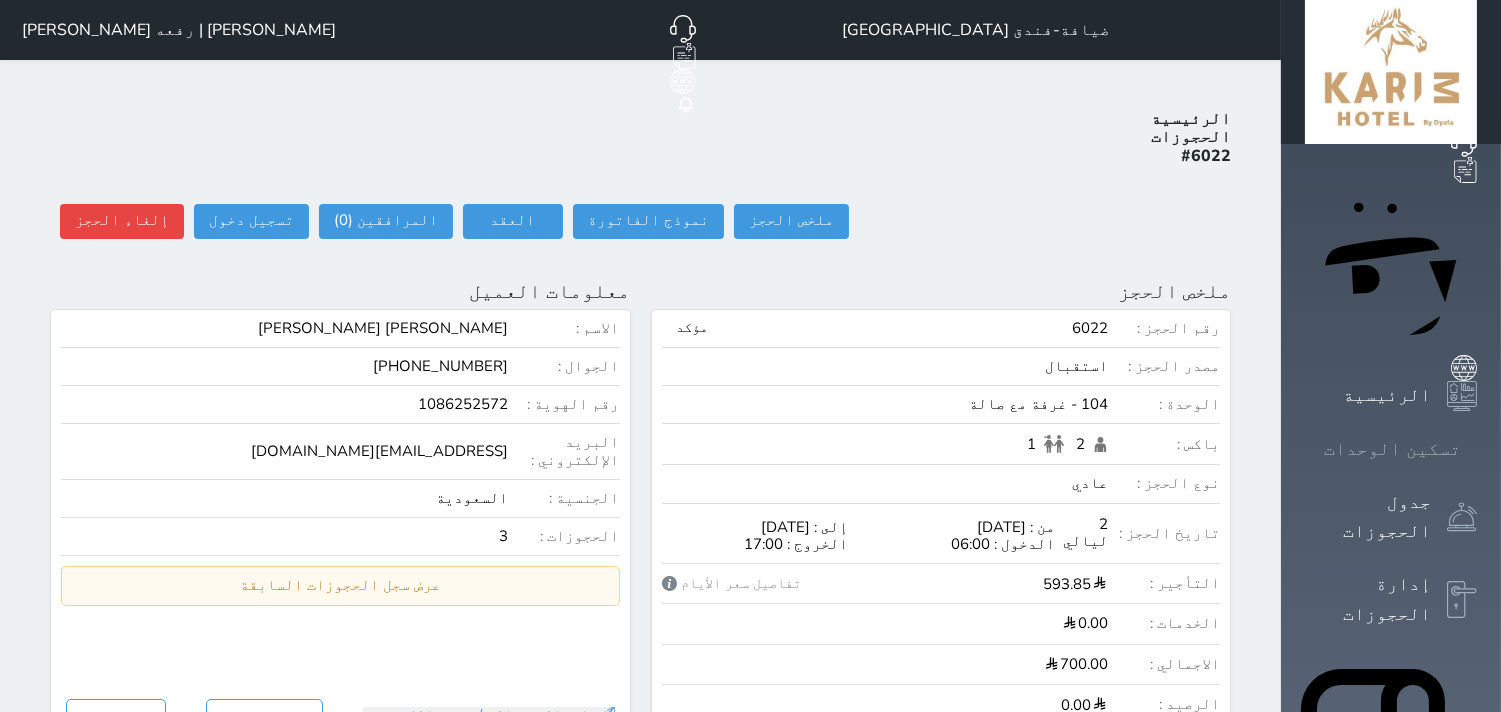 click on "تسكين الوحدات" at bounding box center [1392, 449] 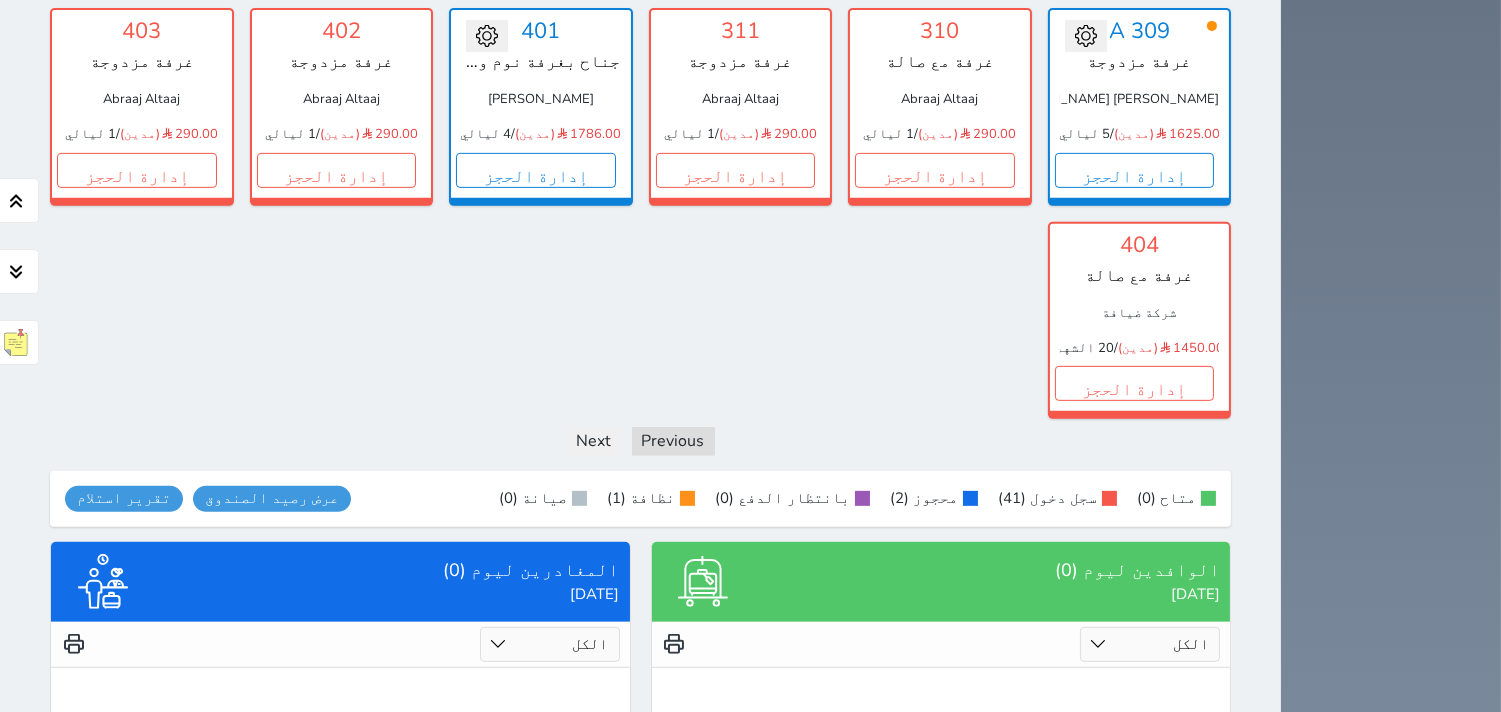 scroll, scrollTop: 1697, scrollLeft: 0, axis: vertical 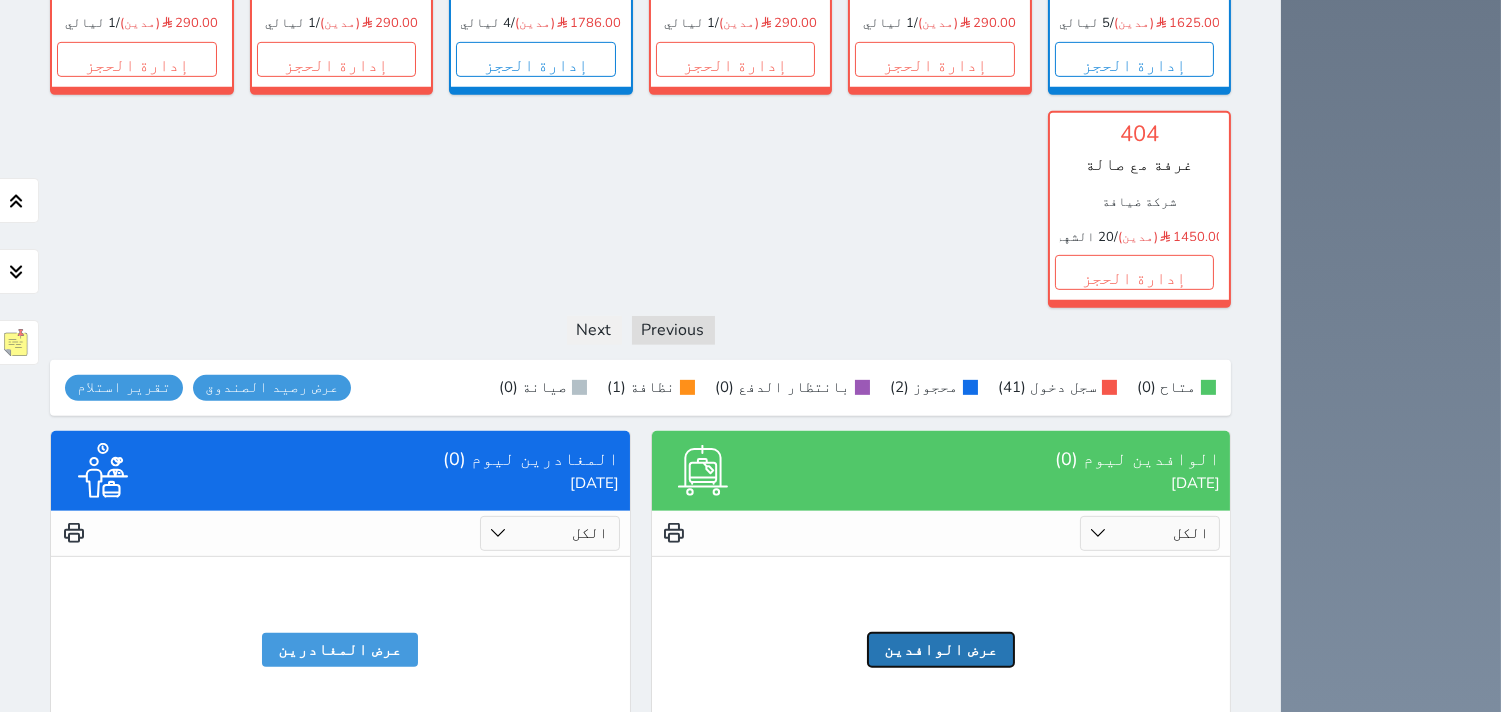 click on "عرض الوافدين" at bounding box center [941, 650] 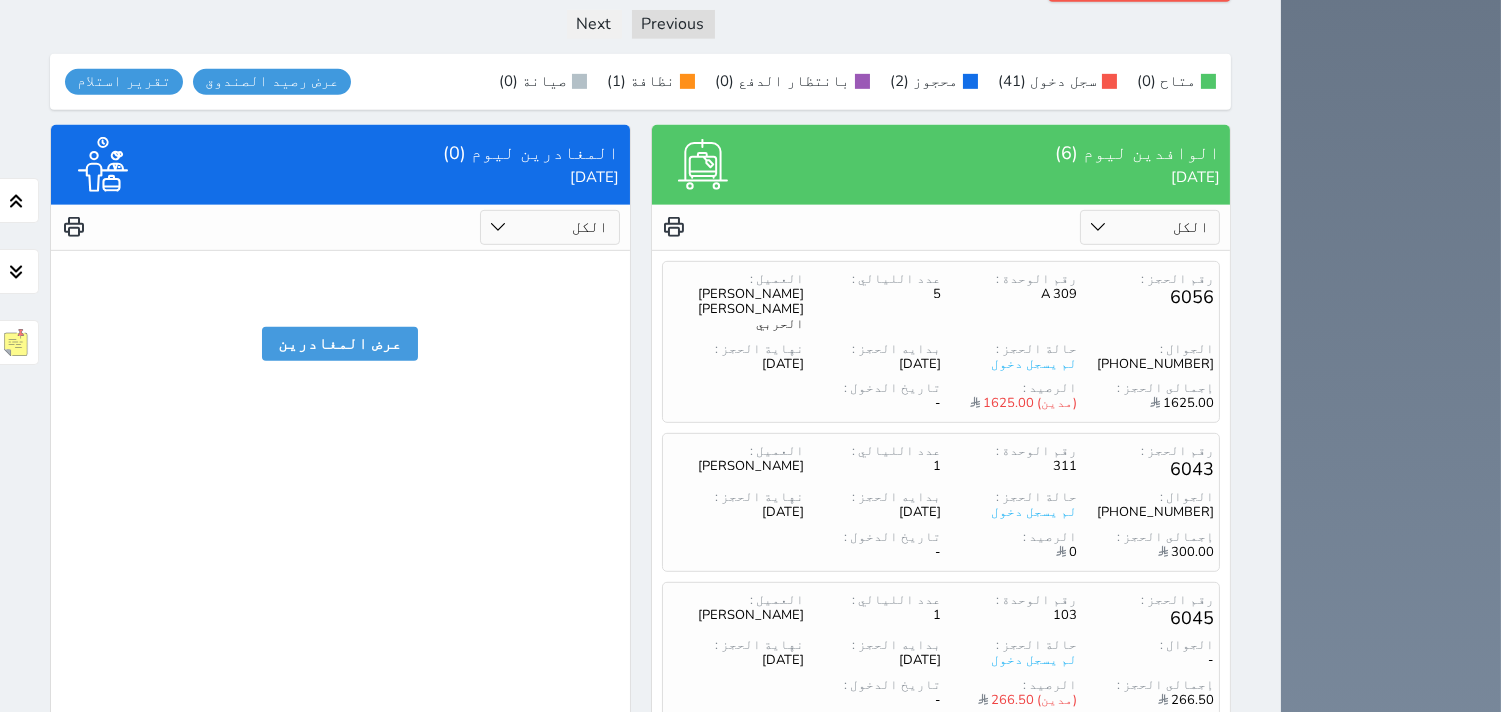 scroll, scrollTop: 2213, scrollLeft: 0, axis: vertical 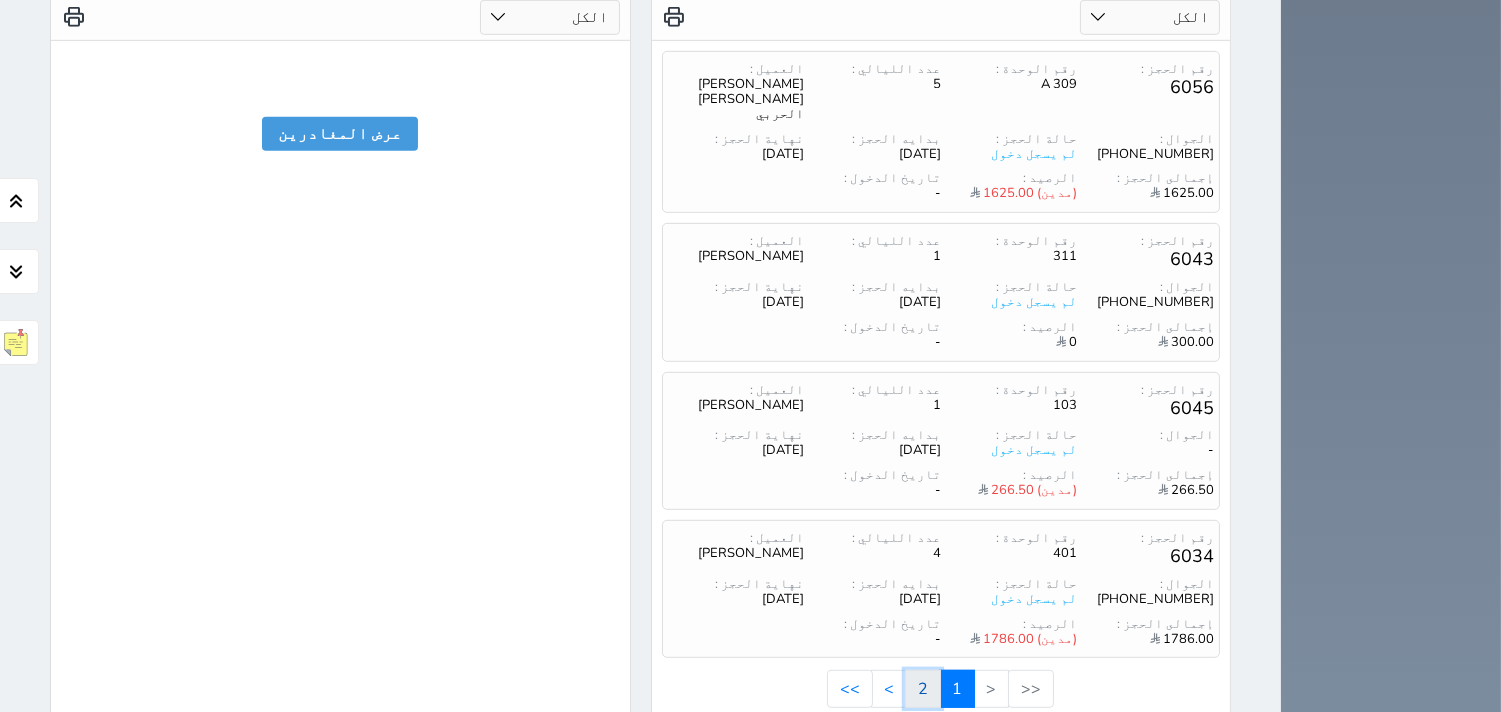 click on "2" at bounding box center (923, 689) 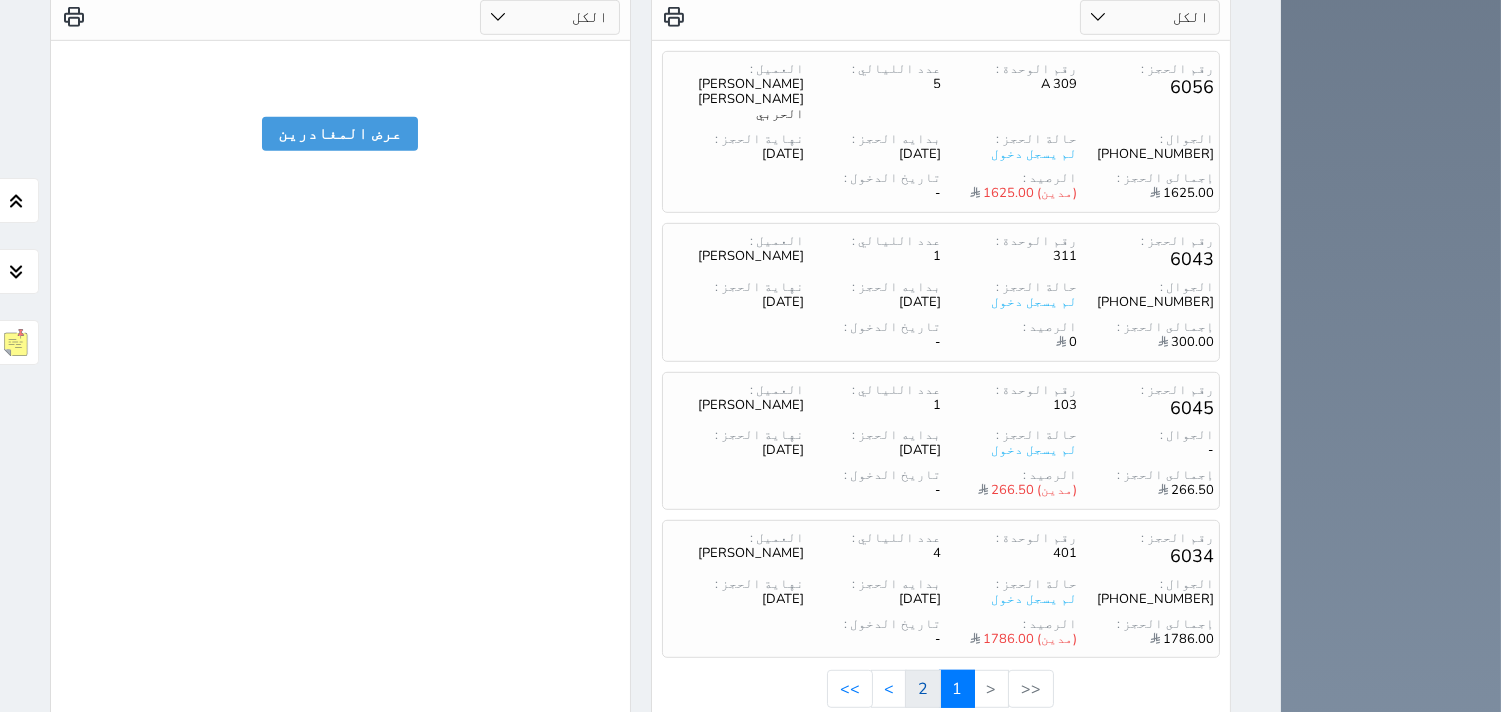 click at bounding box center [0, 0] 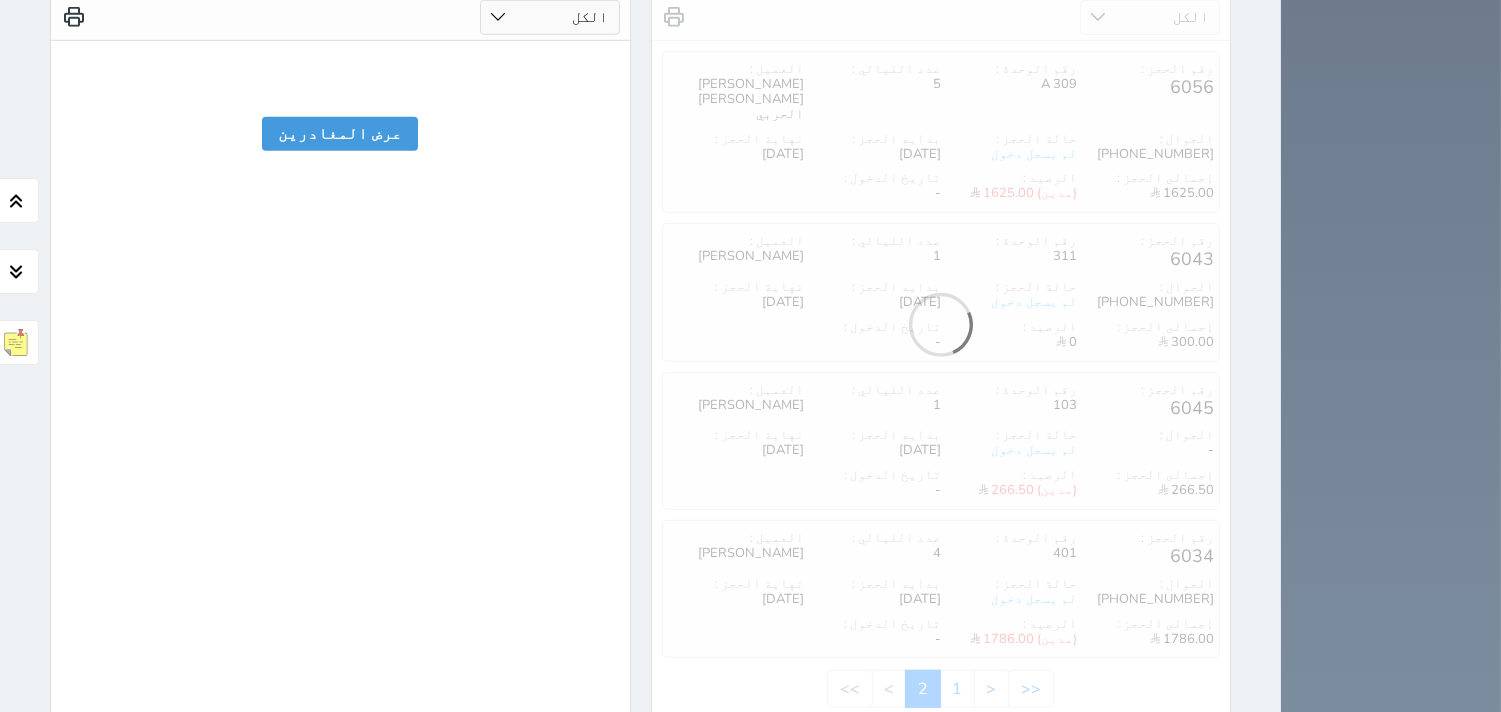 scroll, scrollTop: 1903, scrollLeft: 0, axis: vertical 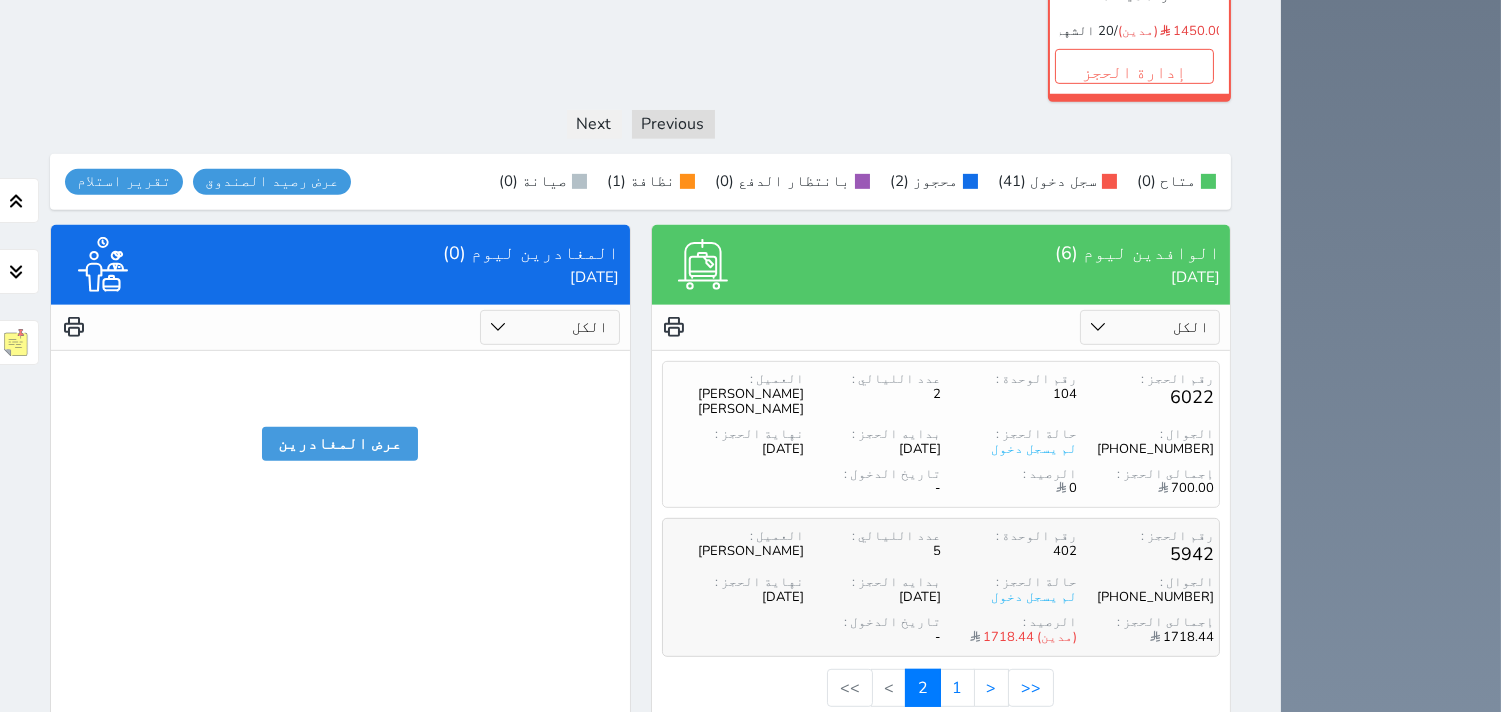 click on "402" at bounding box center [1009, 551] 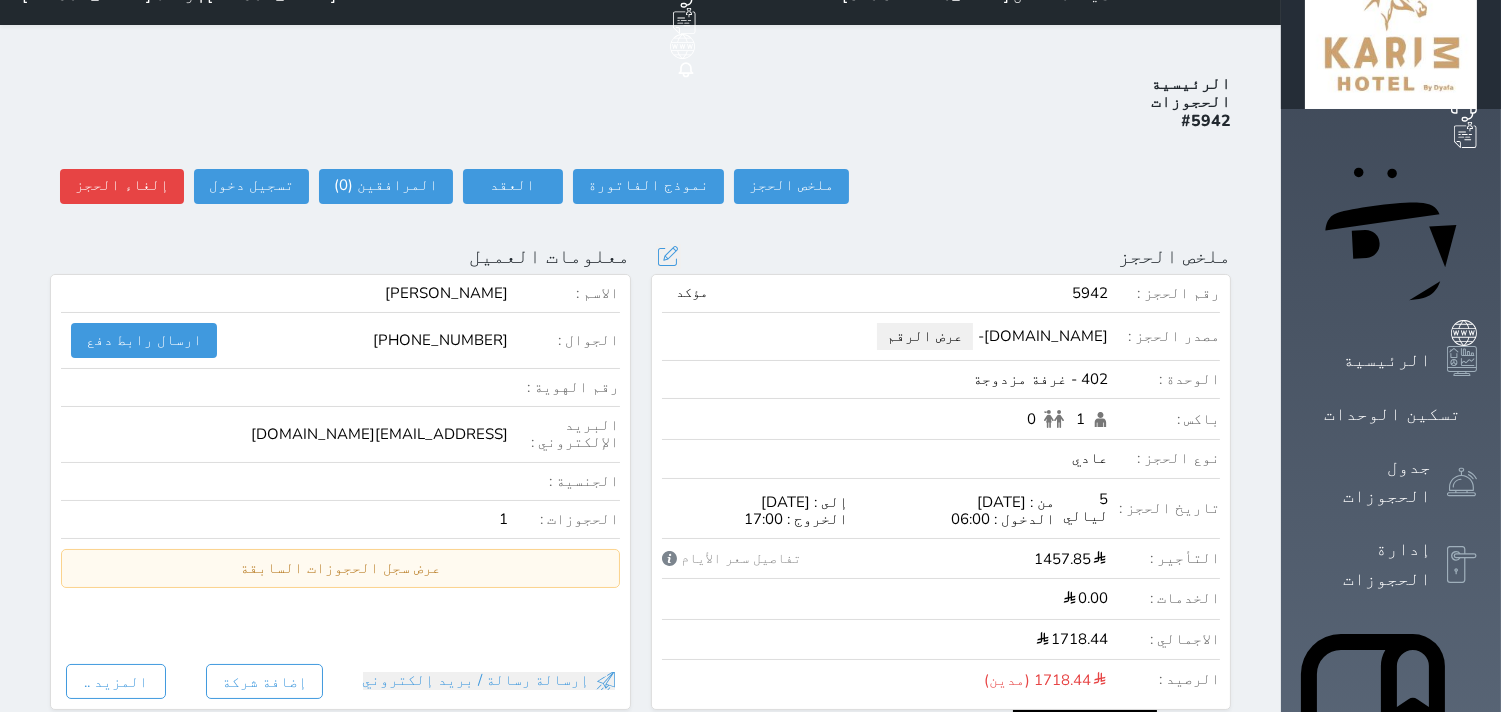 scroll, scrollTop: 0, scrollLeft: 0, axis: both 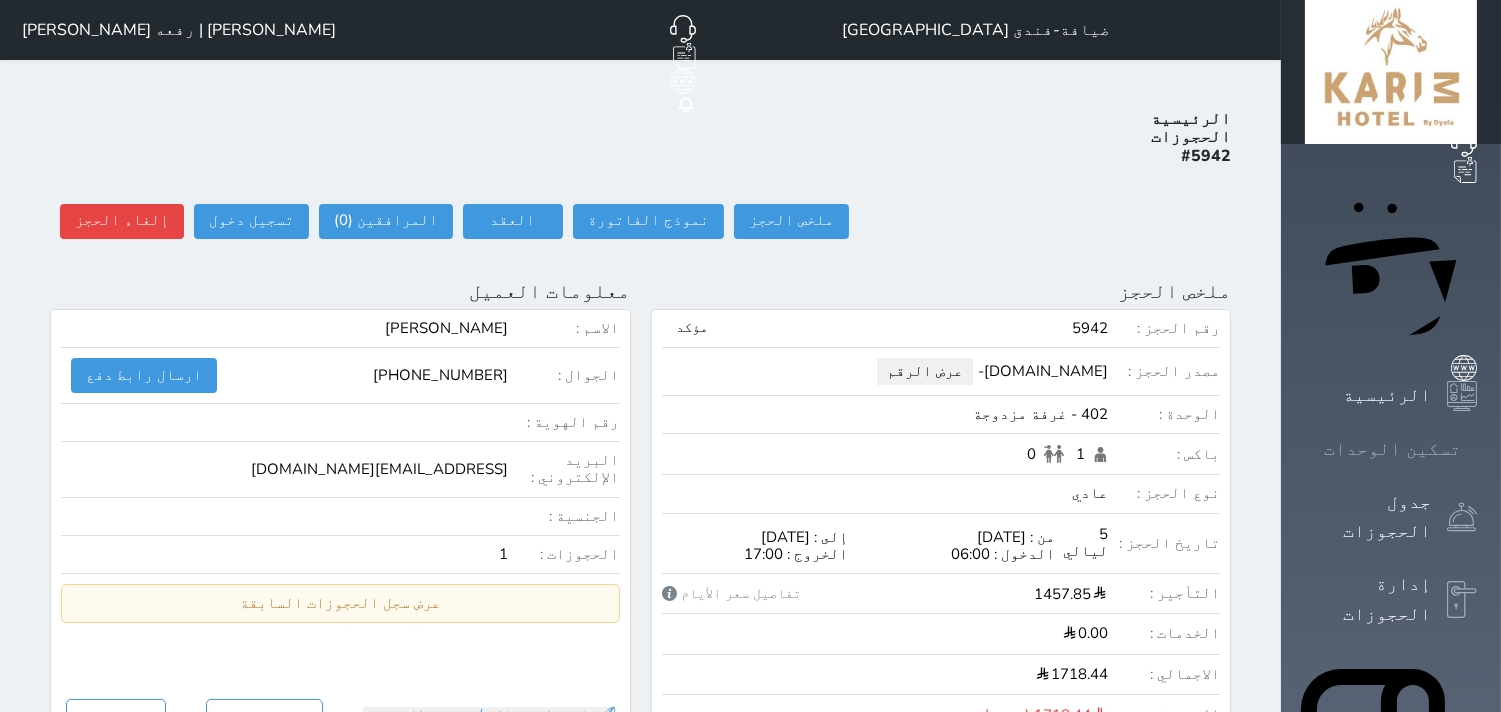 click at bounding box center (1477, 449) 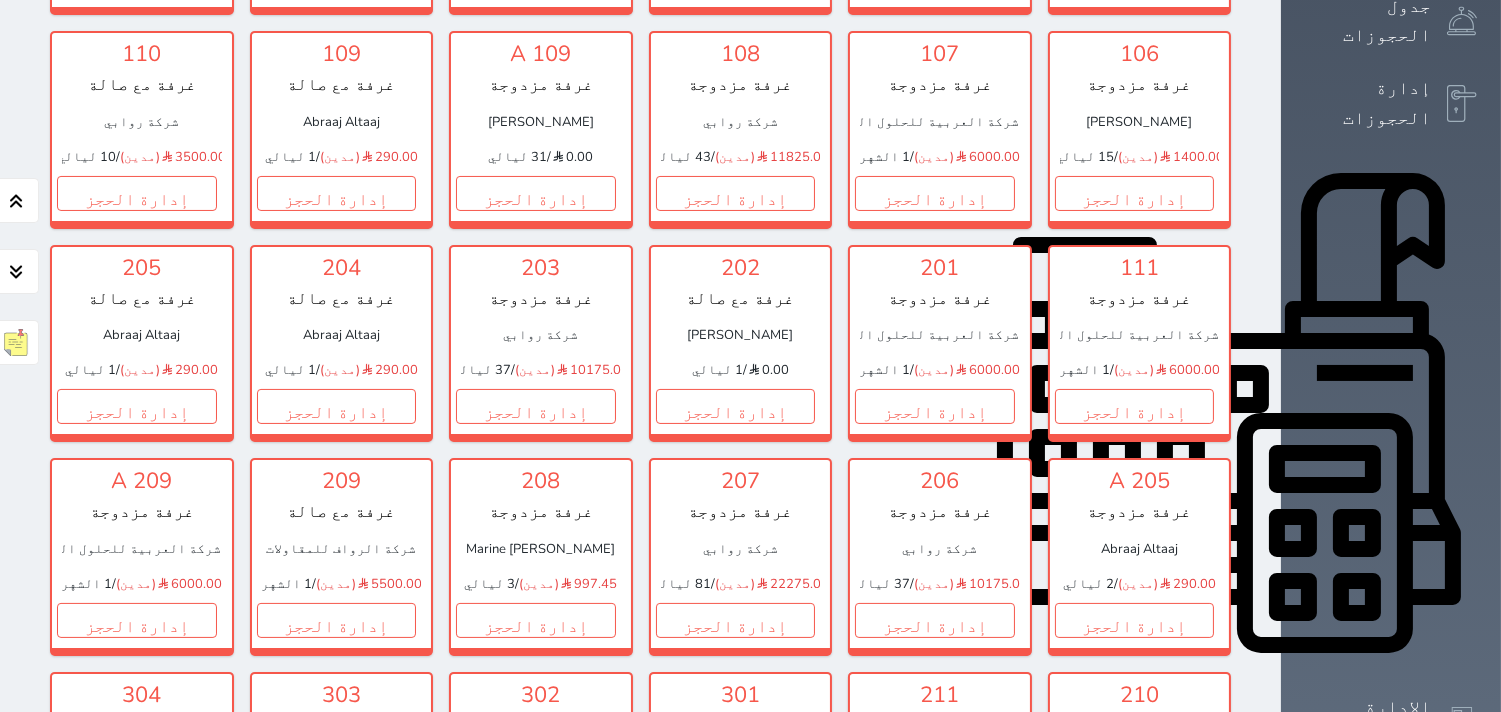 scroll, scrollTop: 633, scrollLeft: 0, axis: vertical 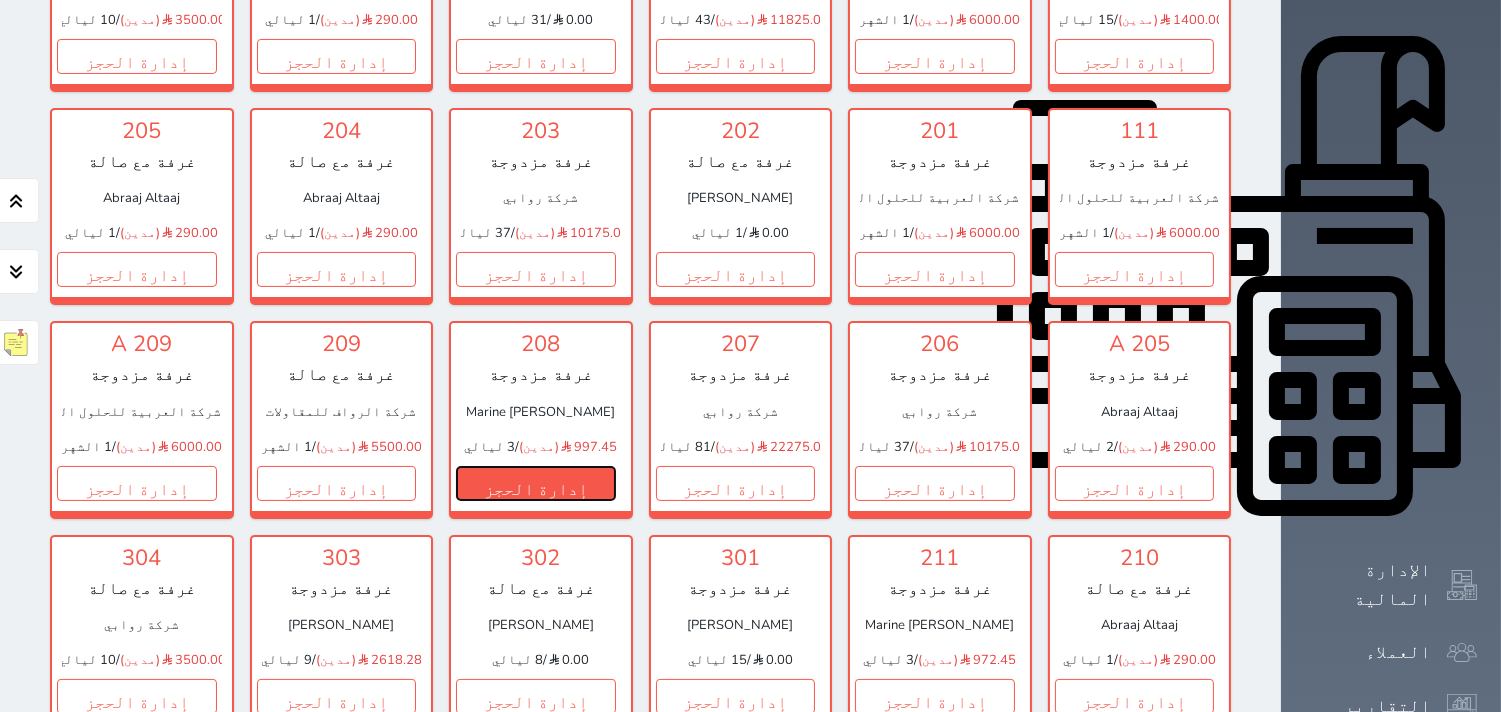 click on "إدارة الحجز" at bounding box center [536, 483] 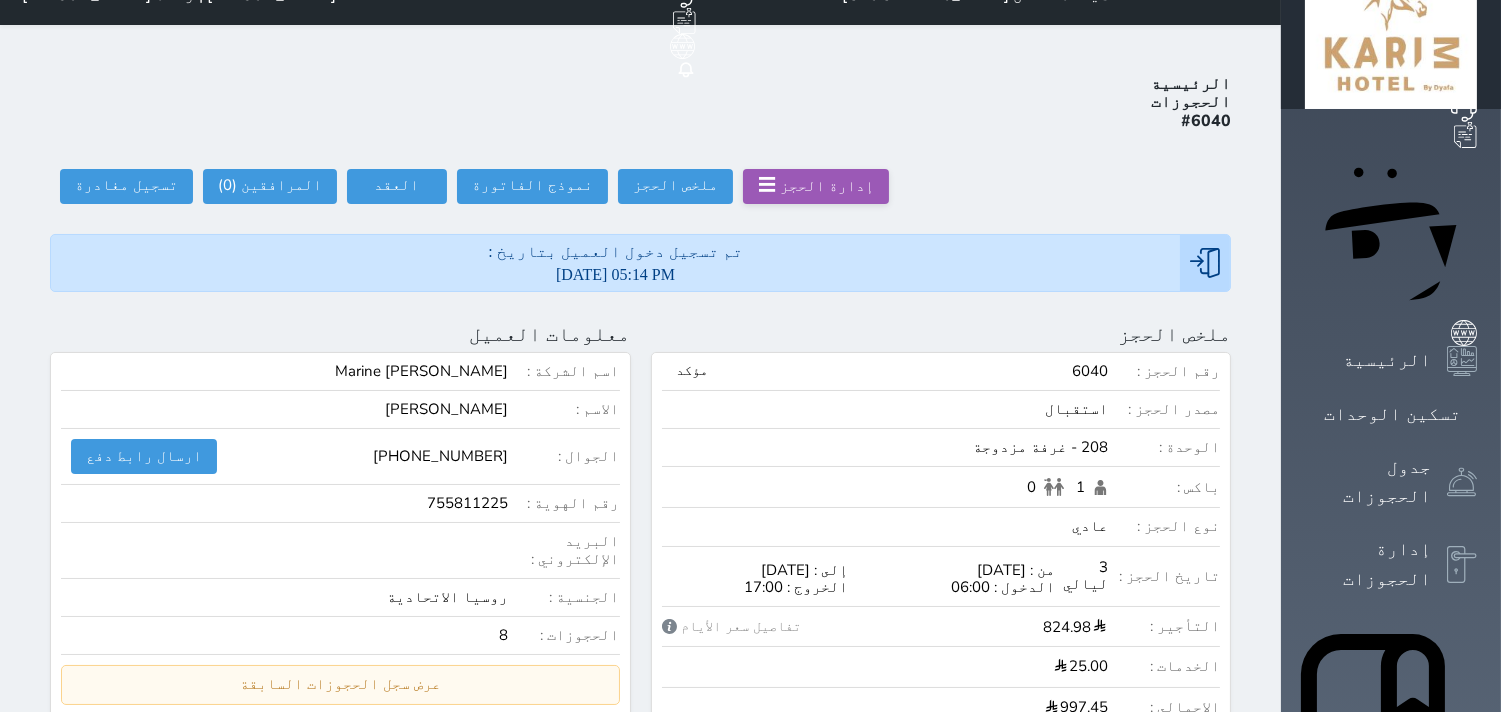 scroll, scrollTop: 0, scrollLeft: 0, axis: both 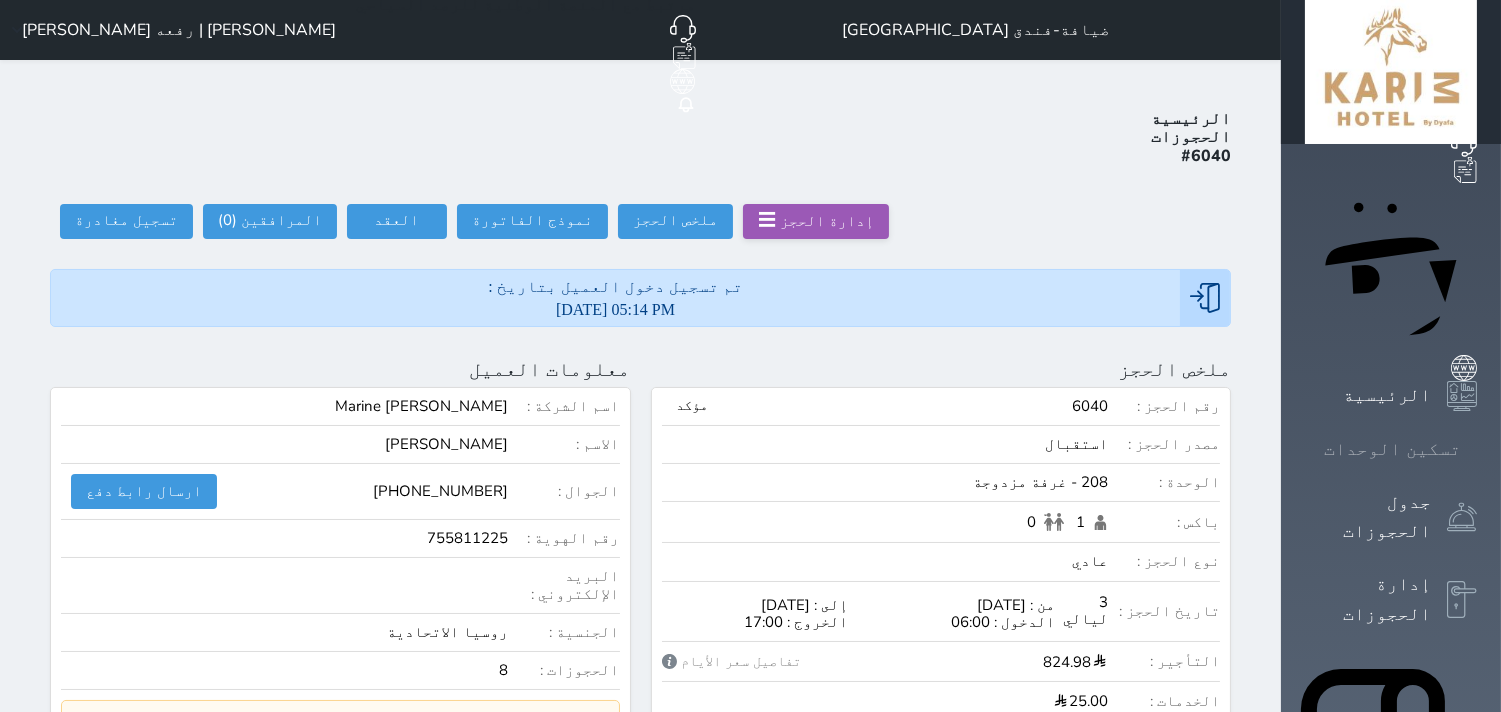 click on "تسكين الوحدات" at bounding box center [1392, 449] 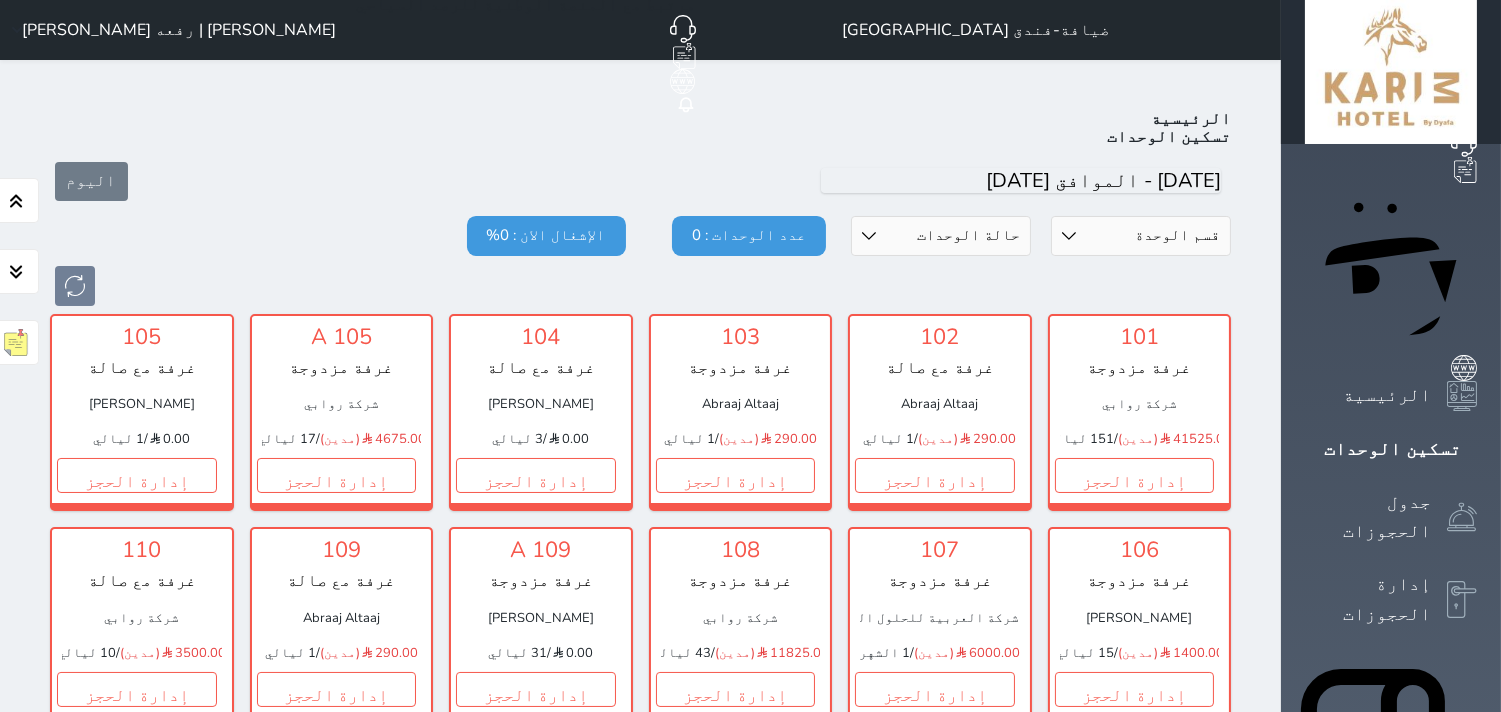 scroll, scrollTop: 77, scrollLeft: 0, axis: vertical 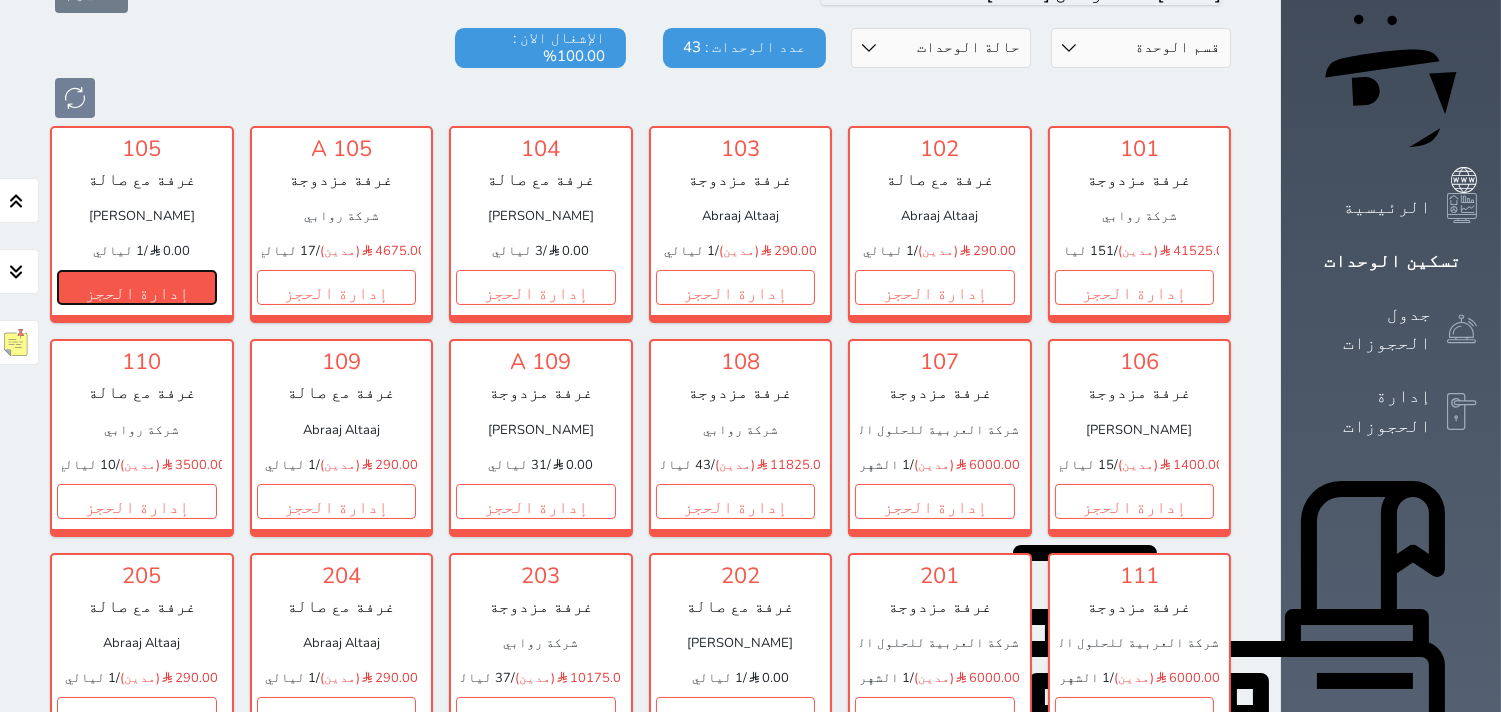 click on "إدارة الحجز" at bounding box center [137, 287] 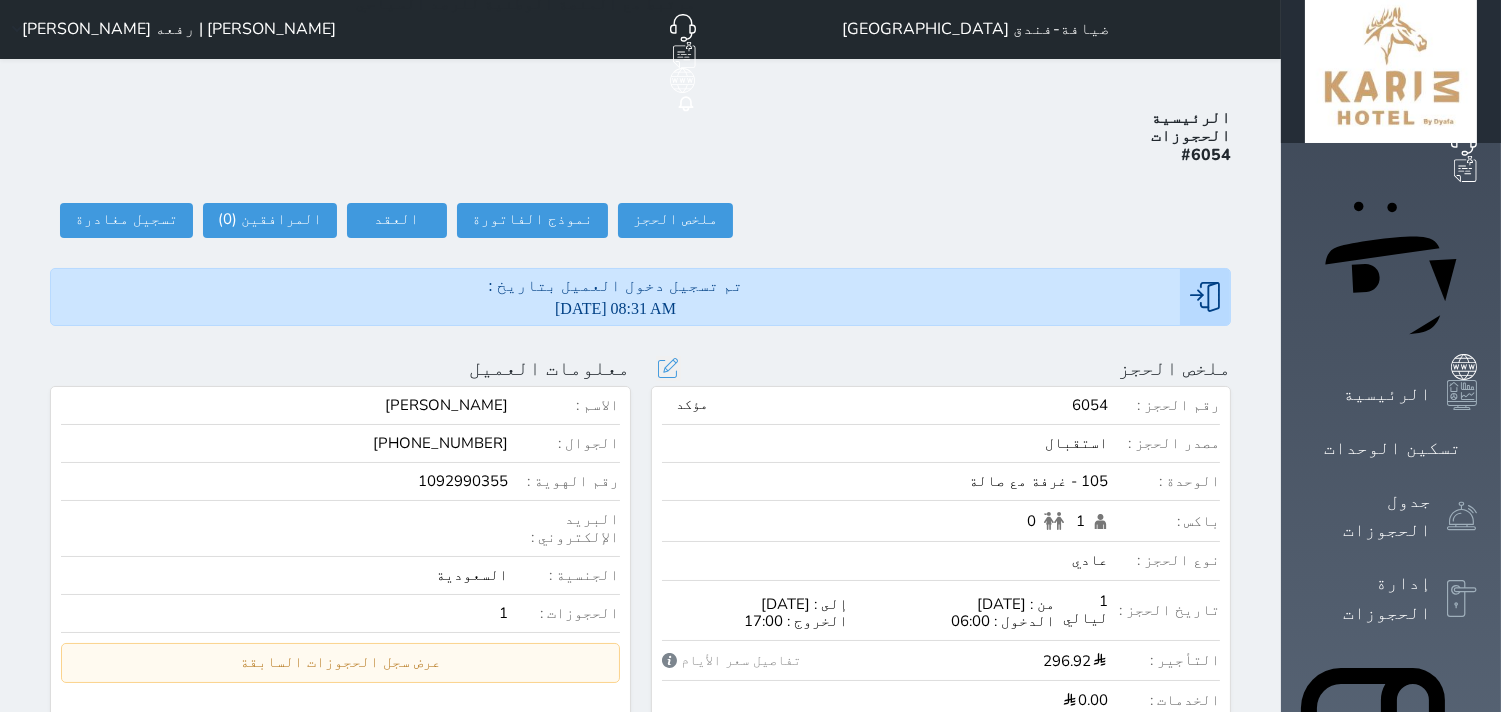 scroll, scrollTop: 0, scrollLeft: 0, axis: both 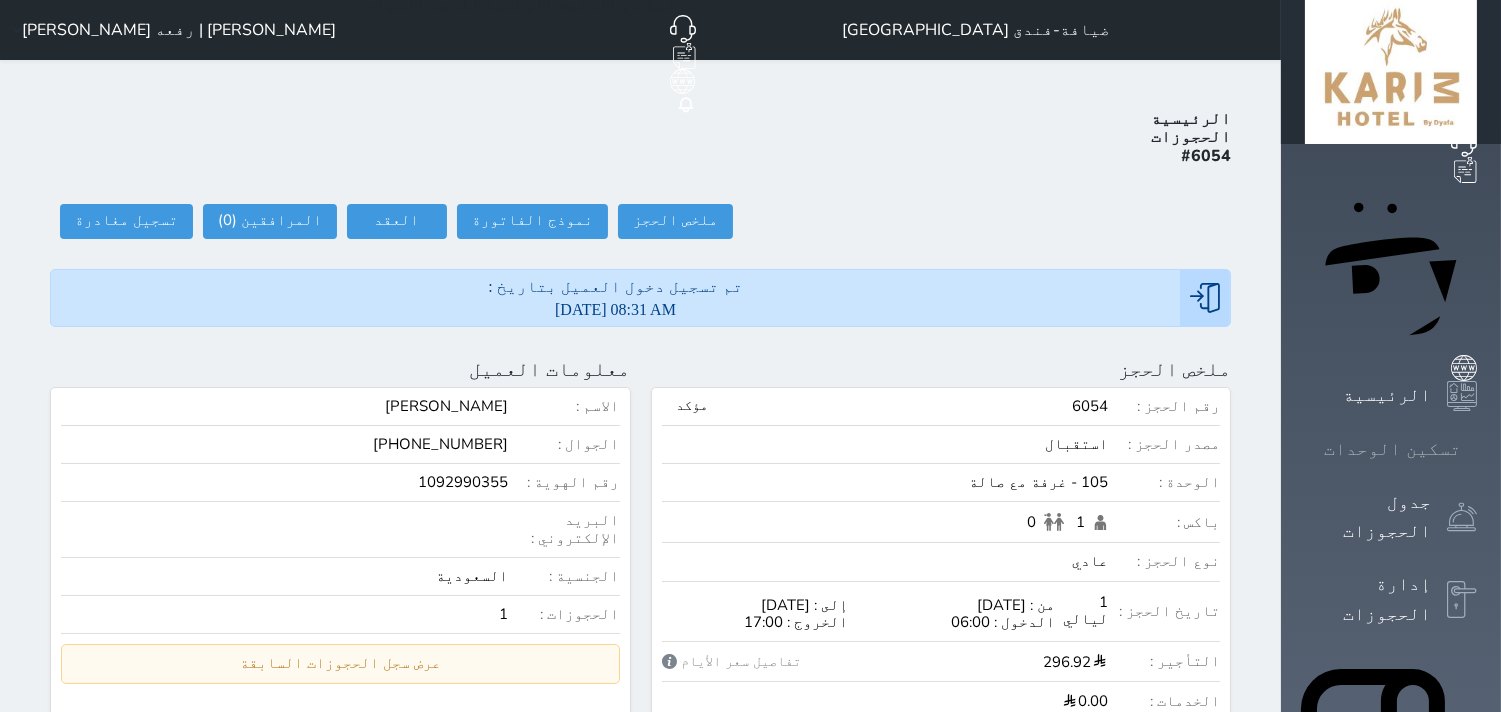 click 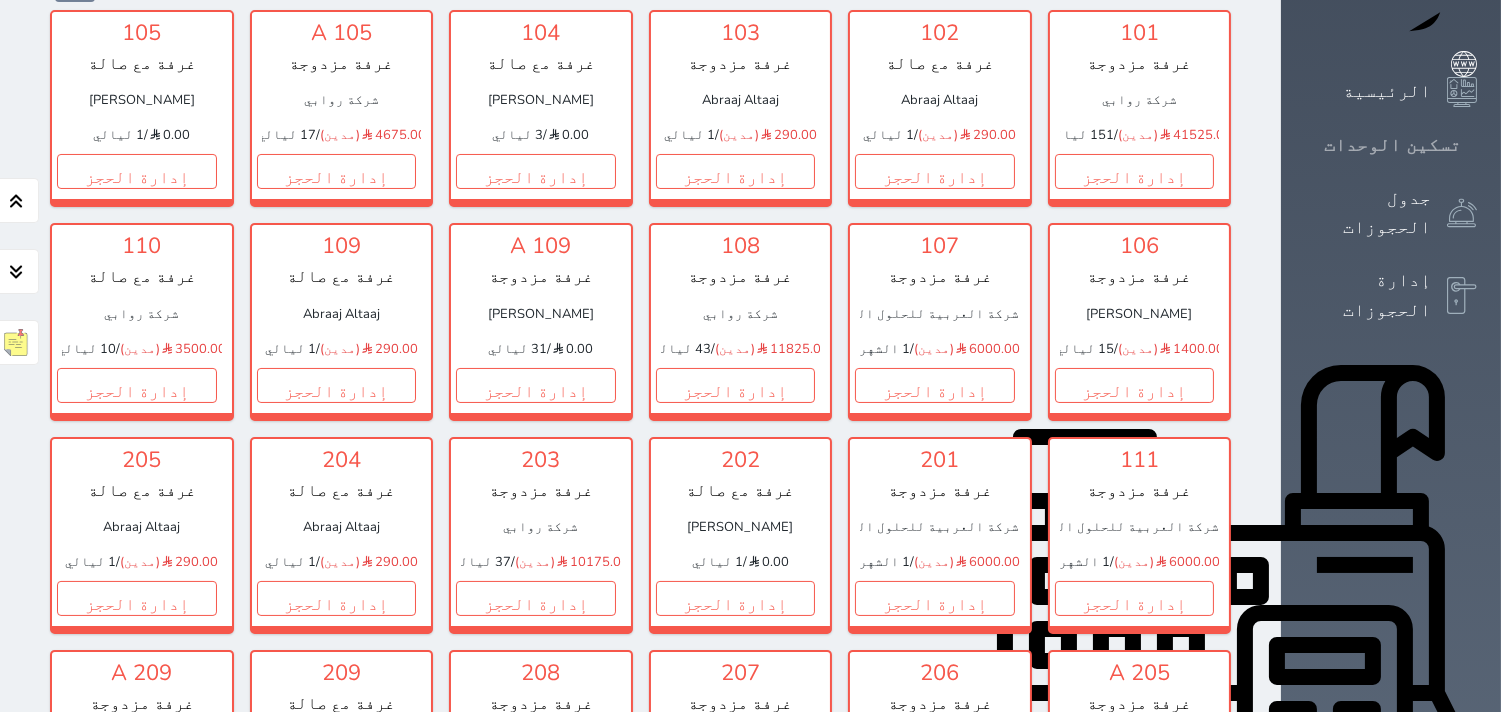scroll, scrollTop: 411, scrollLeft: 0, axis: vertical 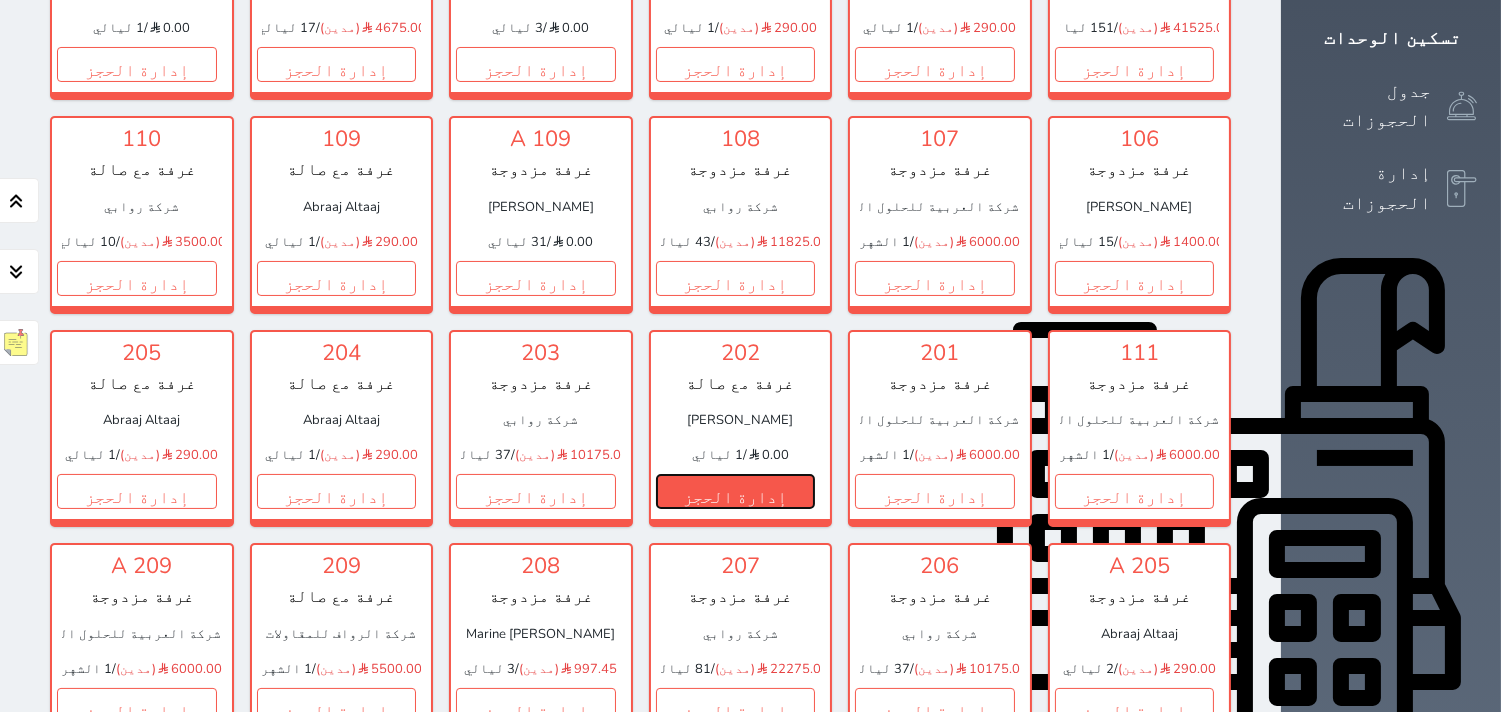 click on "إدارة الحجز" at bounding box center (736, 491) 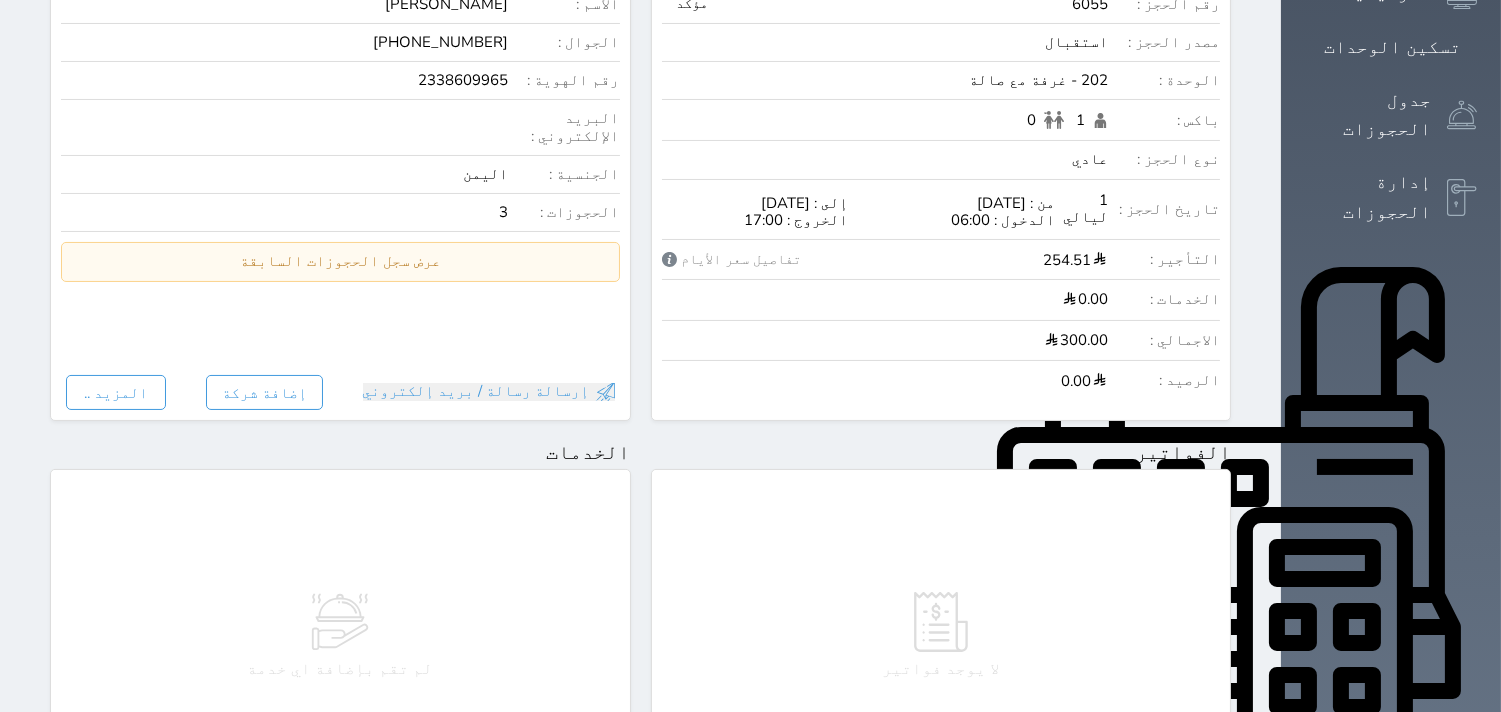 scroll, scrollTop: 0, scrollLeft: 0, axis: both 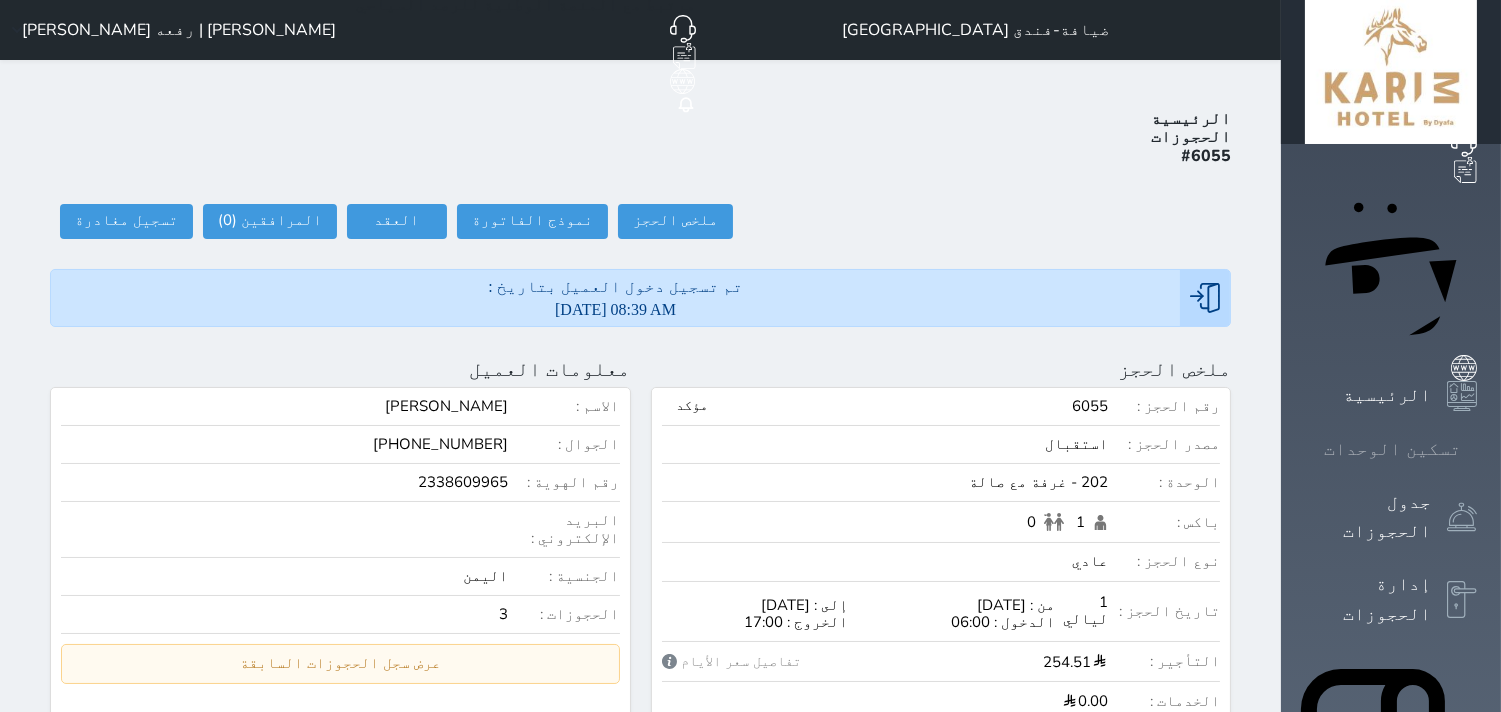 click on "تسكين الوحدات" at bounding box center (1391, 449) 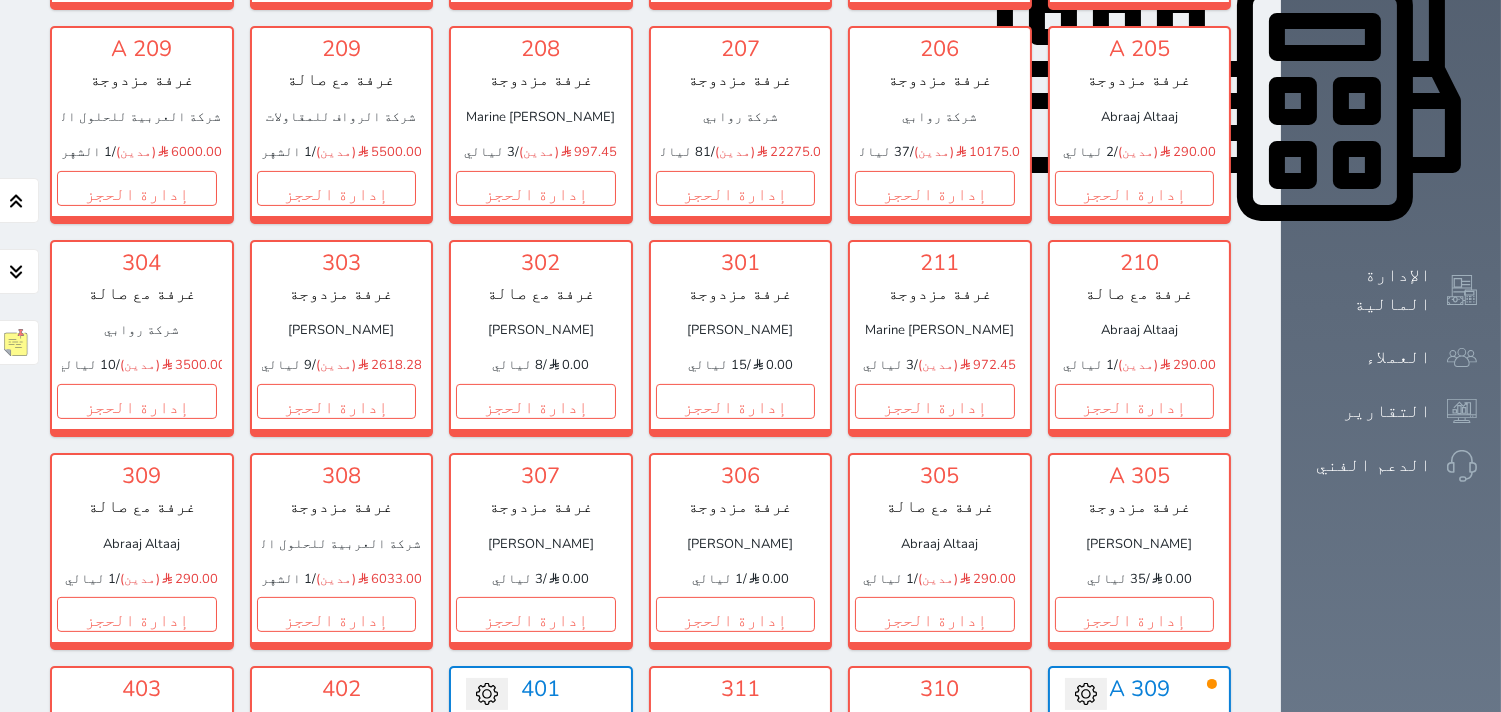 scroll, scrollTop: 966, scrollLeft: 0, axis: vertical 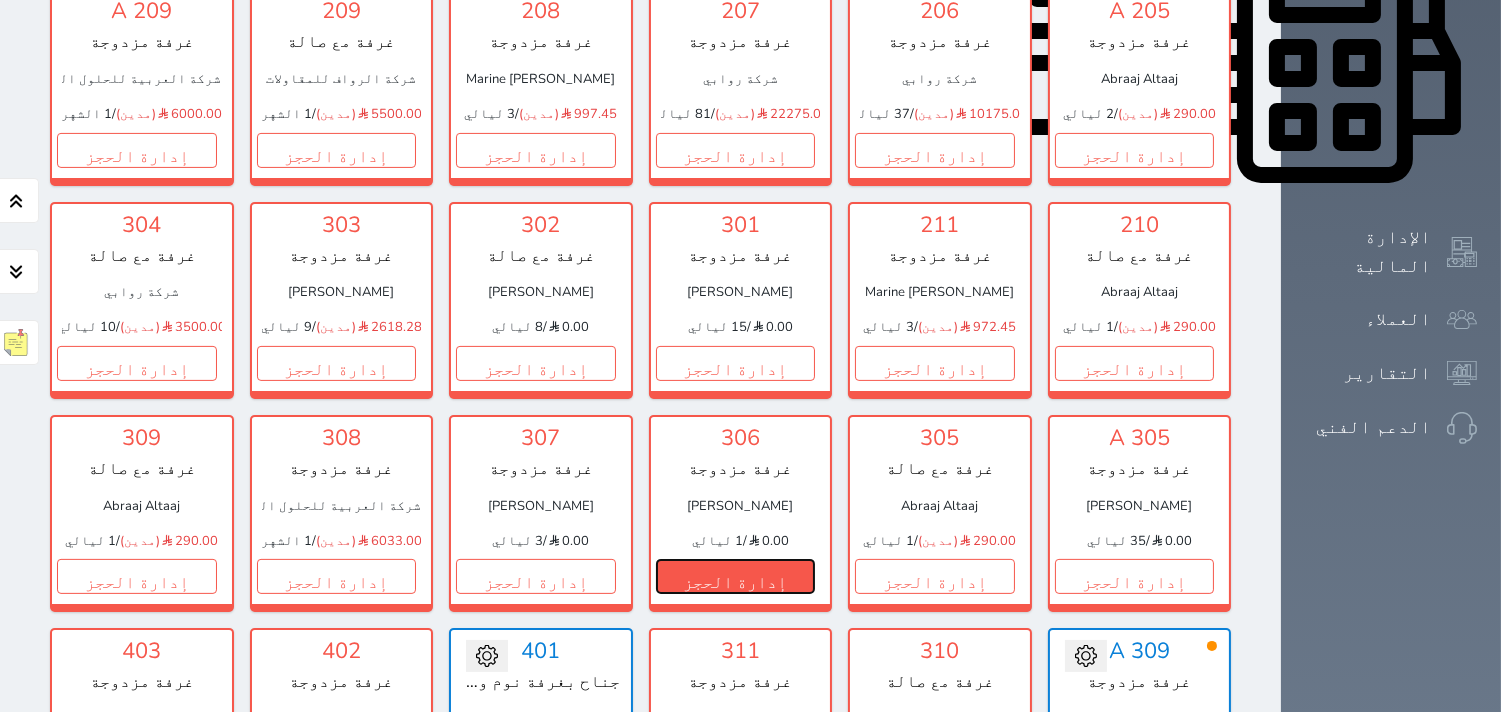 click on "إدارة الحجز" at bounding box center (736, 576) 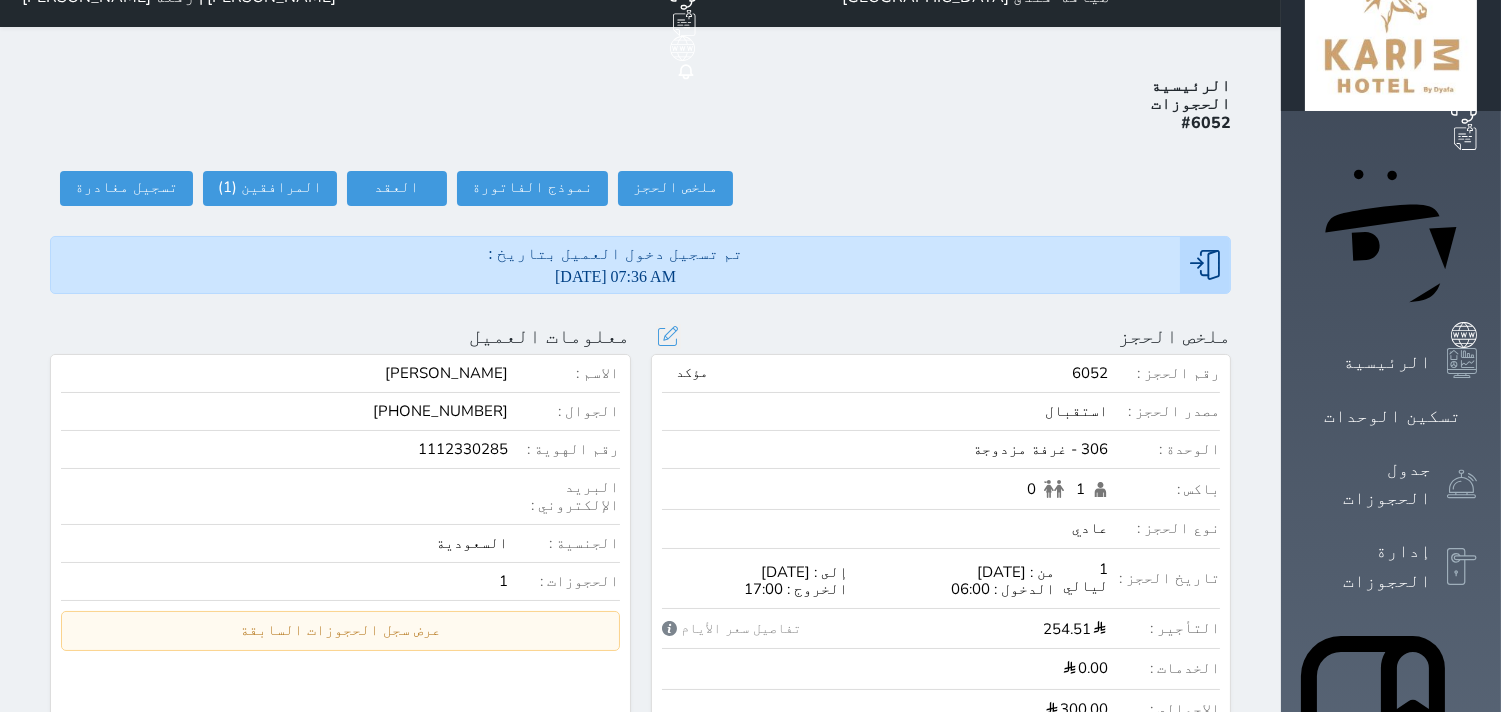 scroll, scrollTop: 0, scrollLeft: 0, axis: both 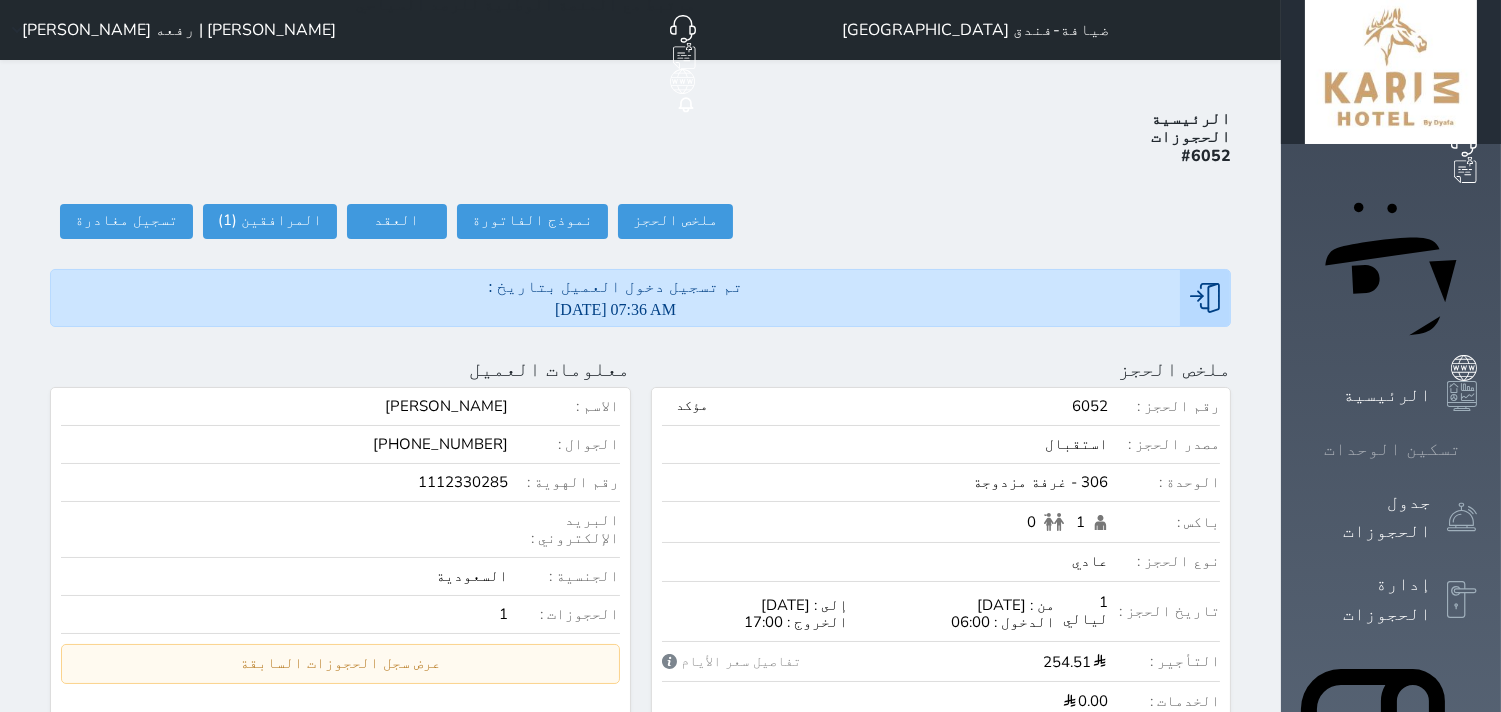 click 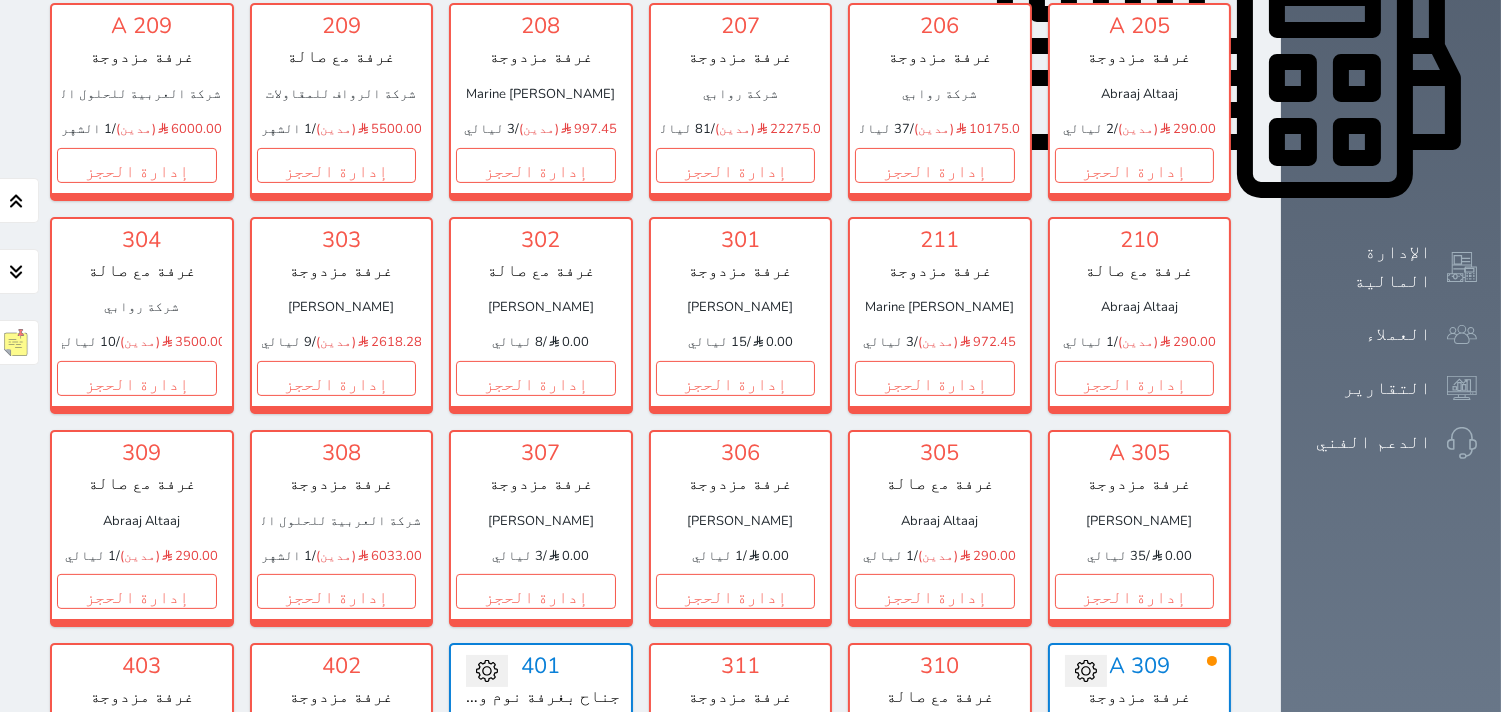 scroll, scrollTop: 1188, scrollLeft: 0, axis: vertical 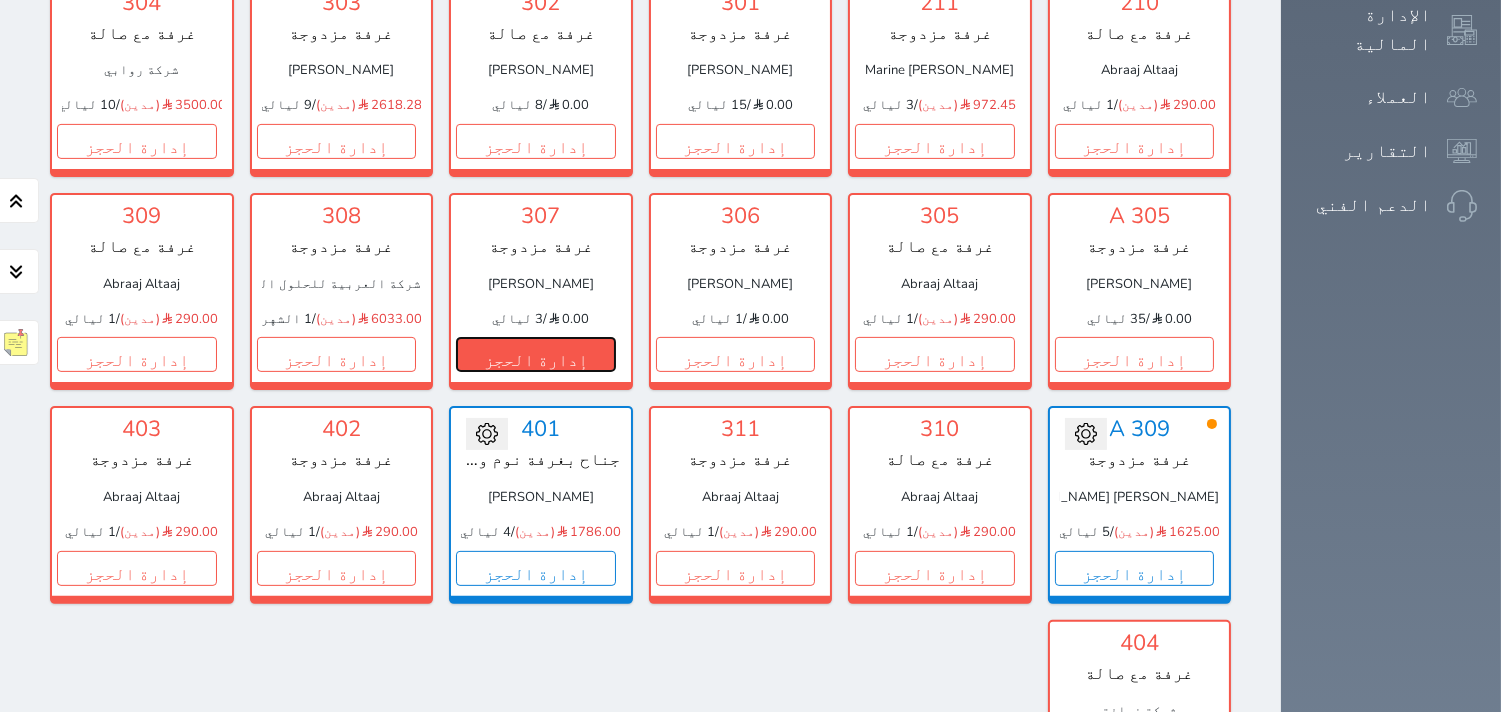 click on "إدارة الحجز" at bounding box center (536, 354) 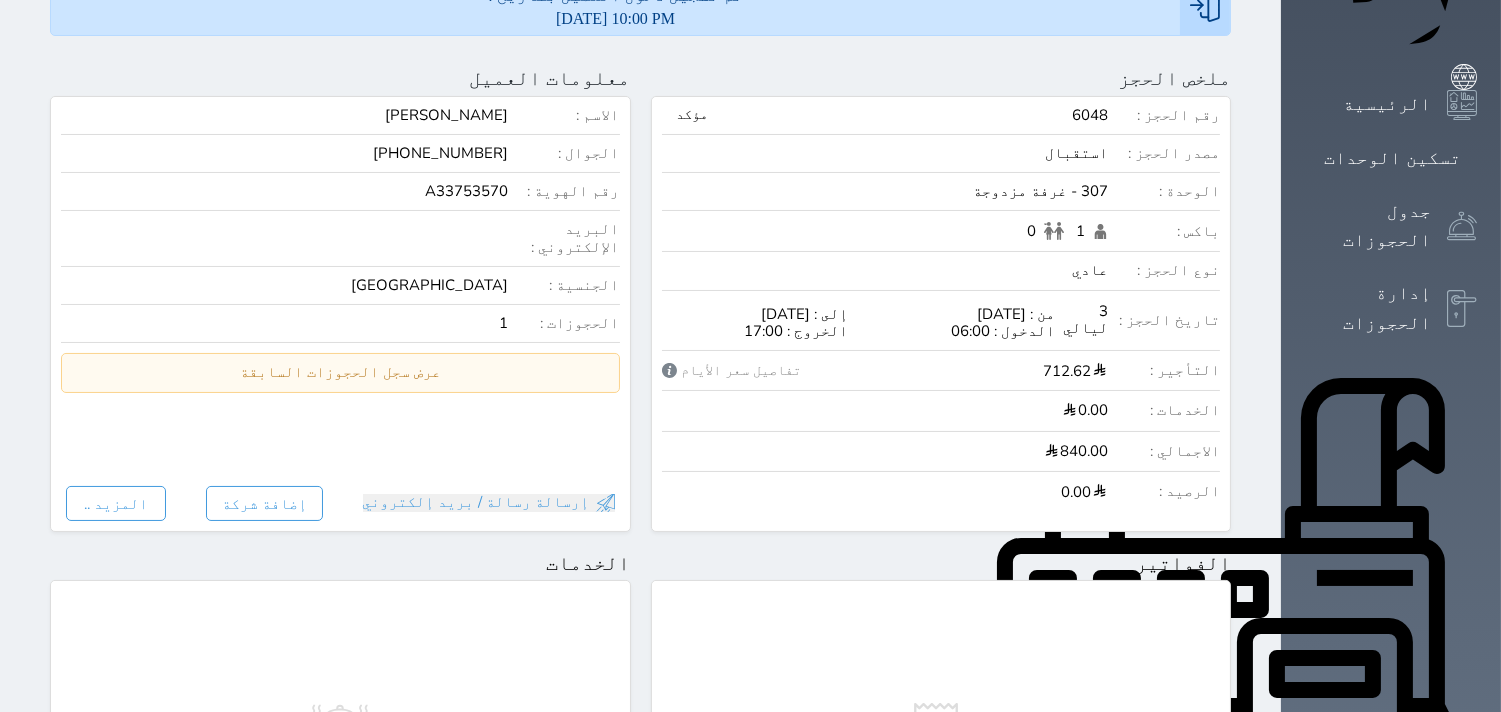 scroll, scrollTop: 0, scrollLeft: 0, axis: both 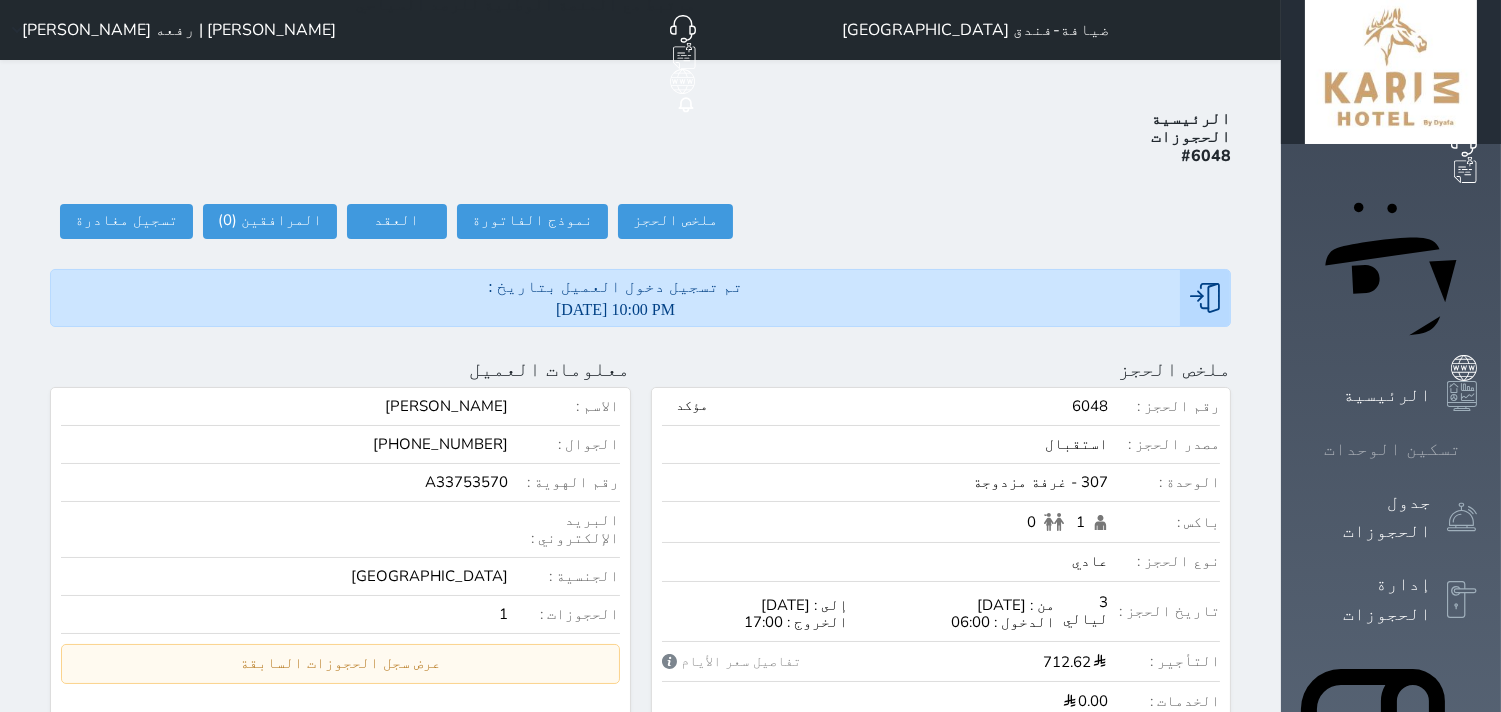 click at bounding box center [1477, 449] 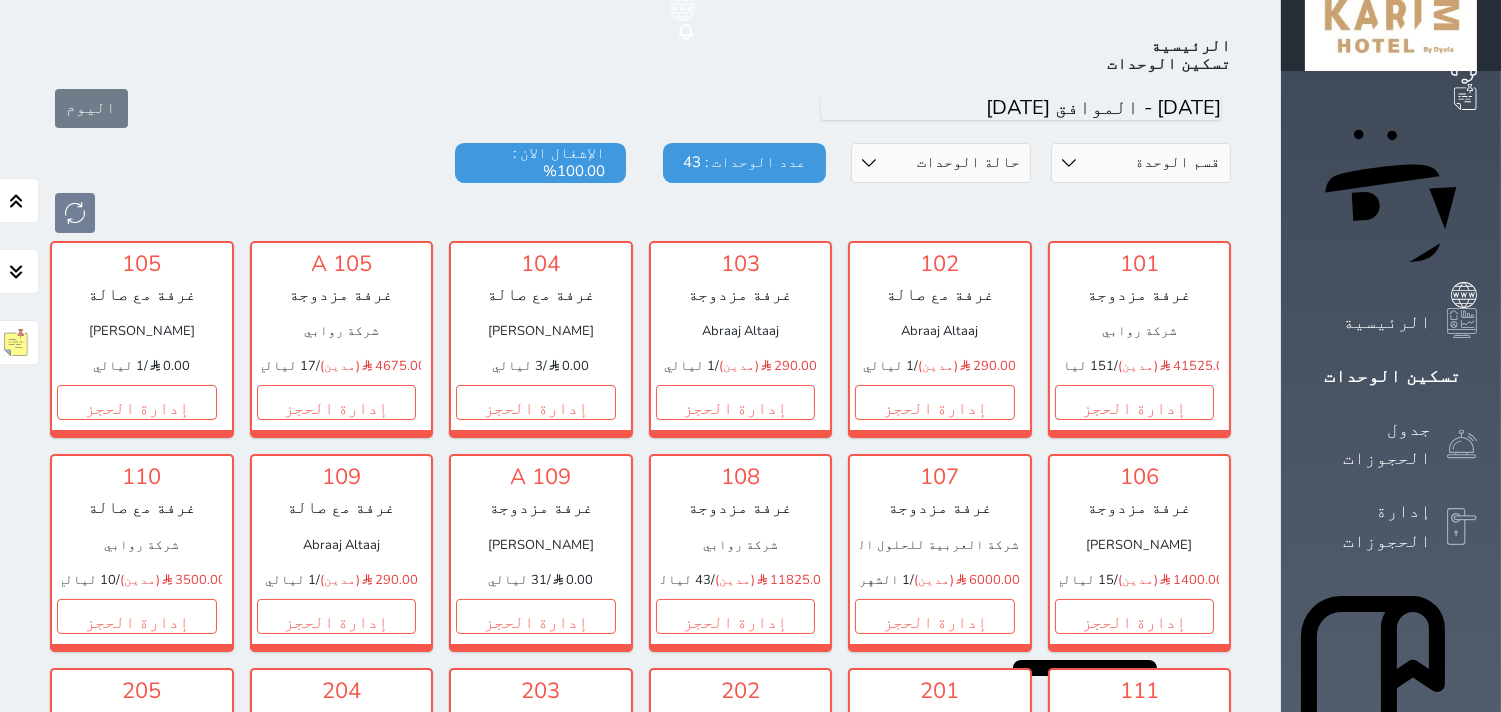 scroll, scrollTop: 111, scrollLeft: 0, axis: vertical 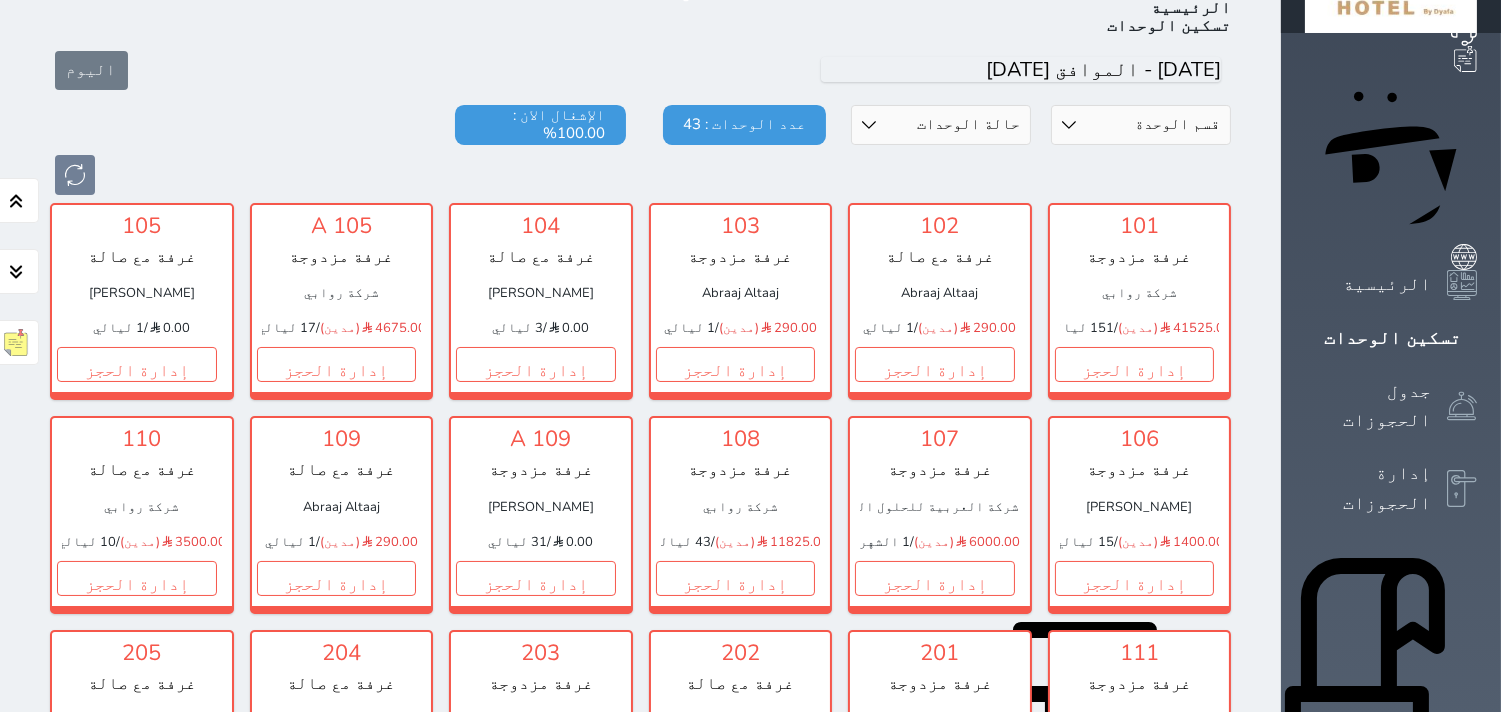 click on "110   غرفة مع صالة
شركة روابي
3500.00
(مدين)
/   10 ليالي           إدارة الحجز" at bounding box center [142, 514] 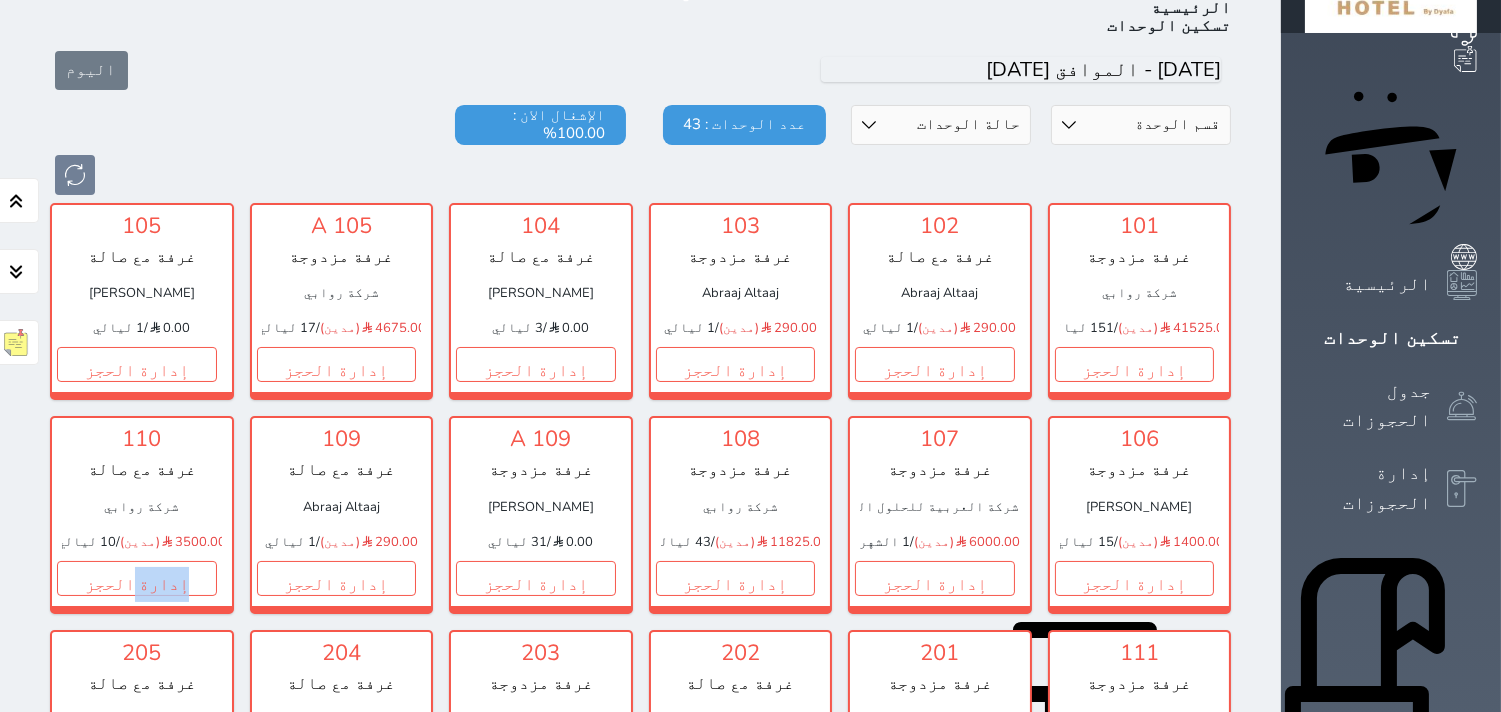 click on "110   غرفة مع صالة
شركة روابي
3500.00
(مدين)
/   10 ليالي           إدارة الحجز" at bounding box center [142, 514] 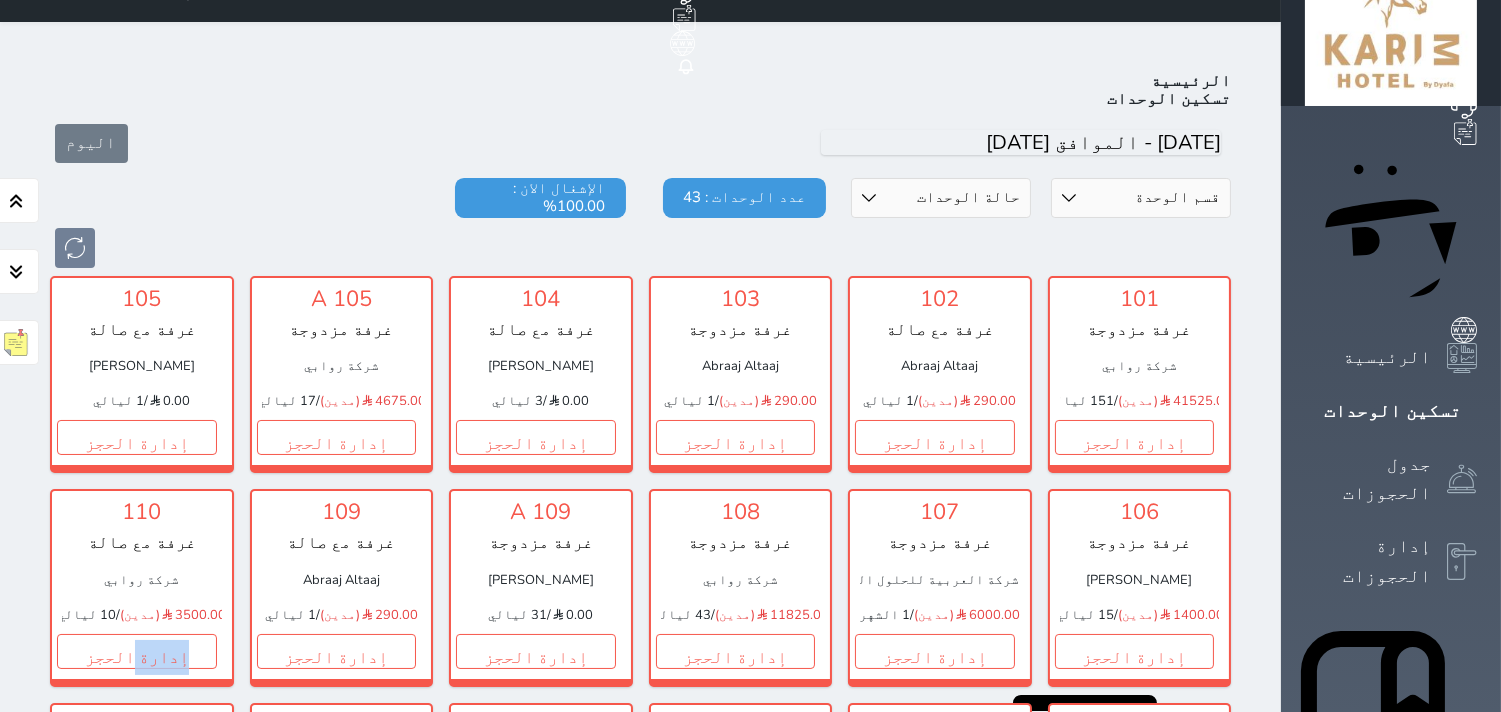 scroll, scrollTop: 0, scrollLeft: 0, axis: both 